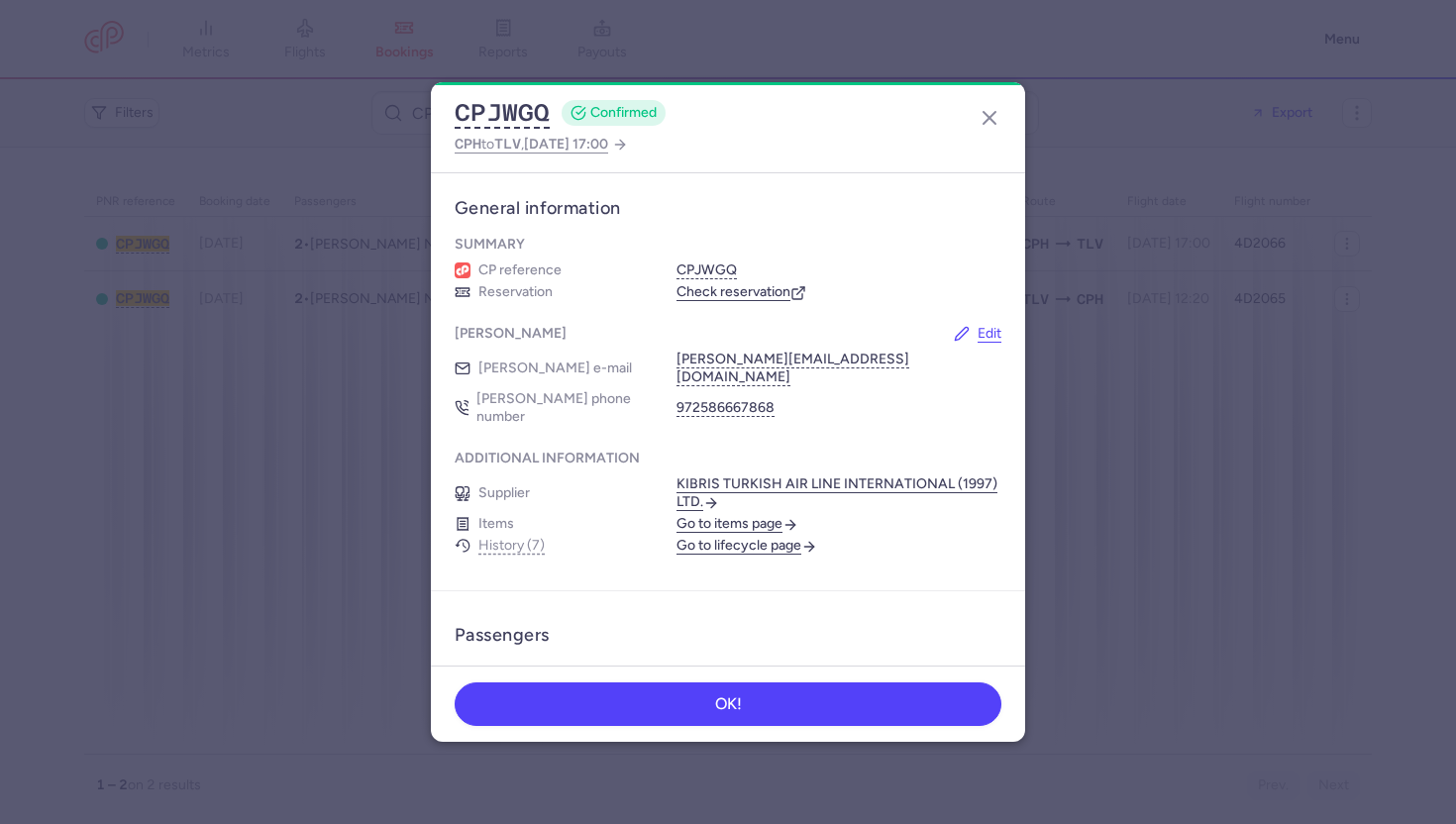 scroll, scrollTop: 0, scrollLeft: 0, axis: both 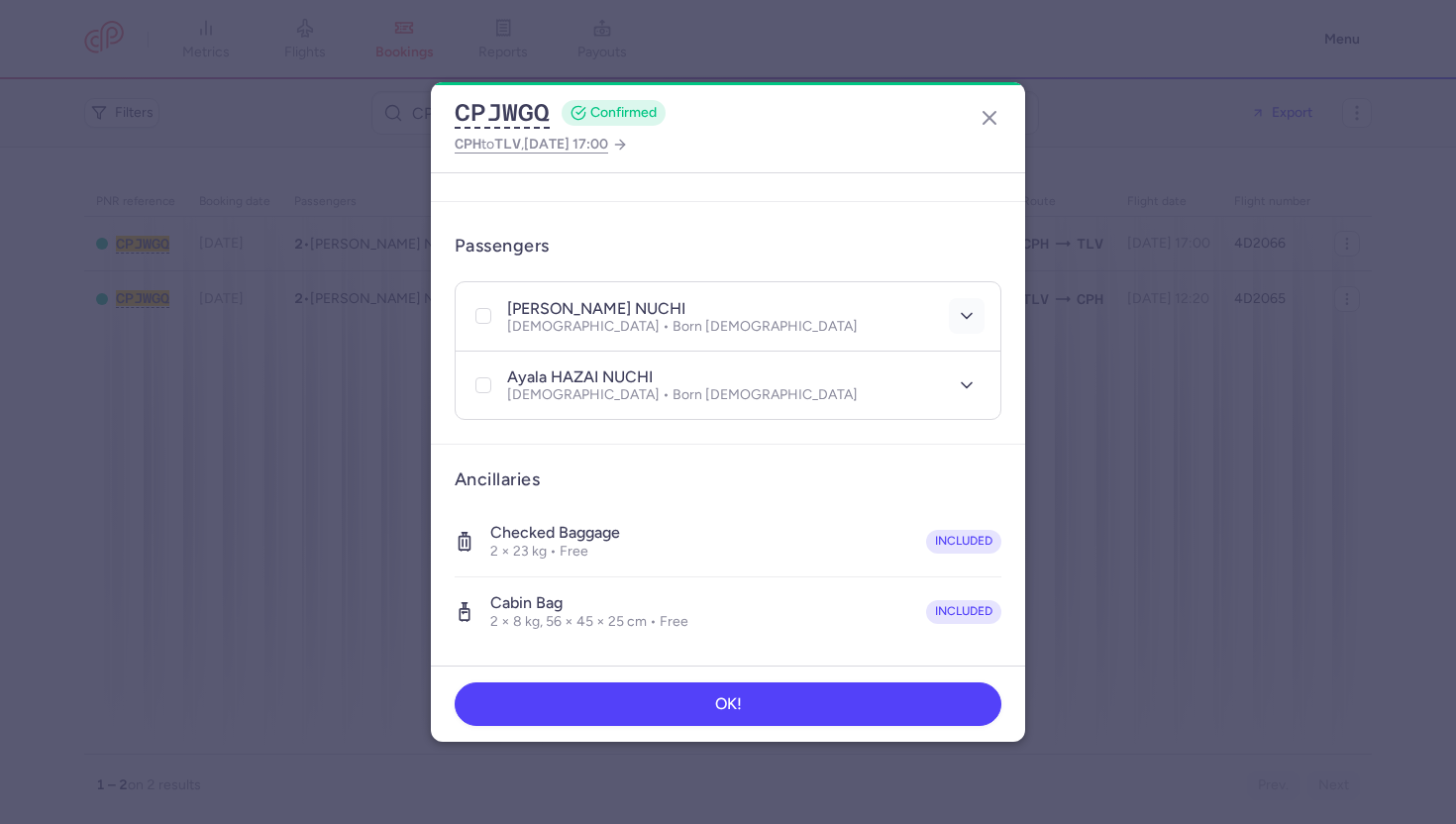 click 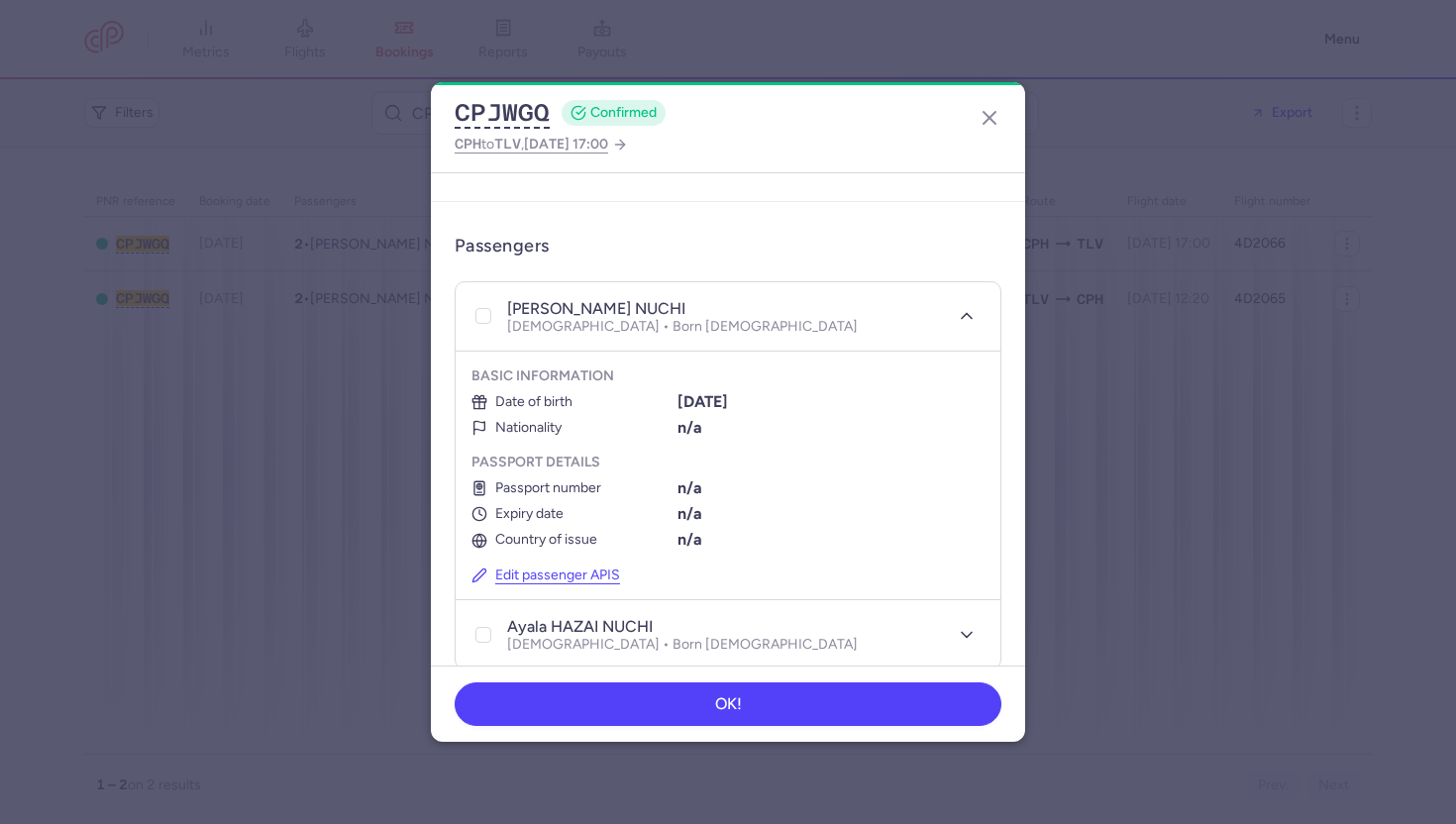 scroll, scrollTop: 466, scrollLeft: 0, axis: vertical 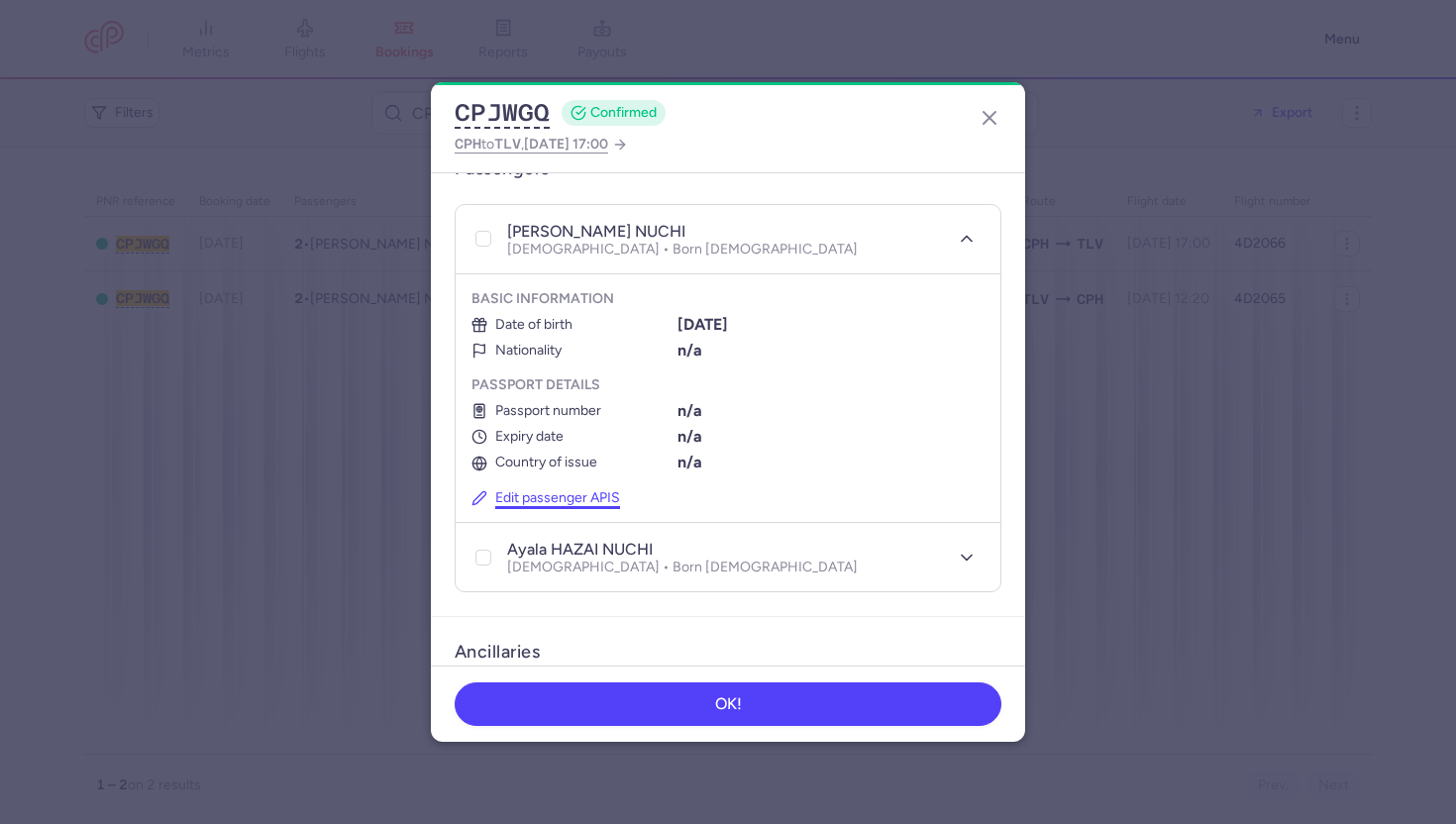 click on "Edit passenger APIS" at bounding box center (546, 498) 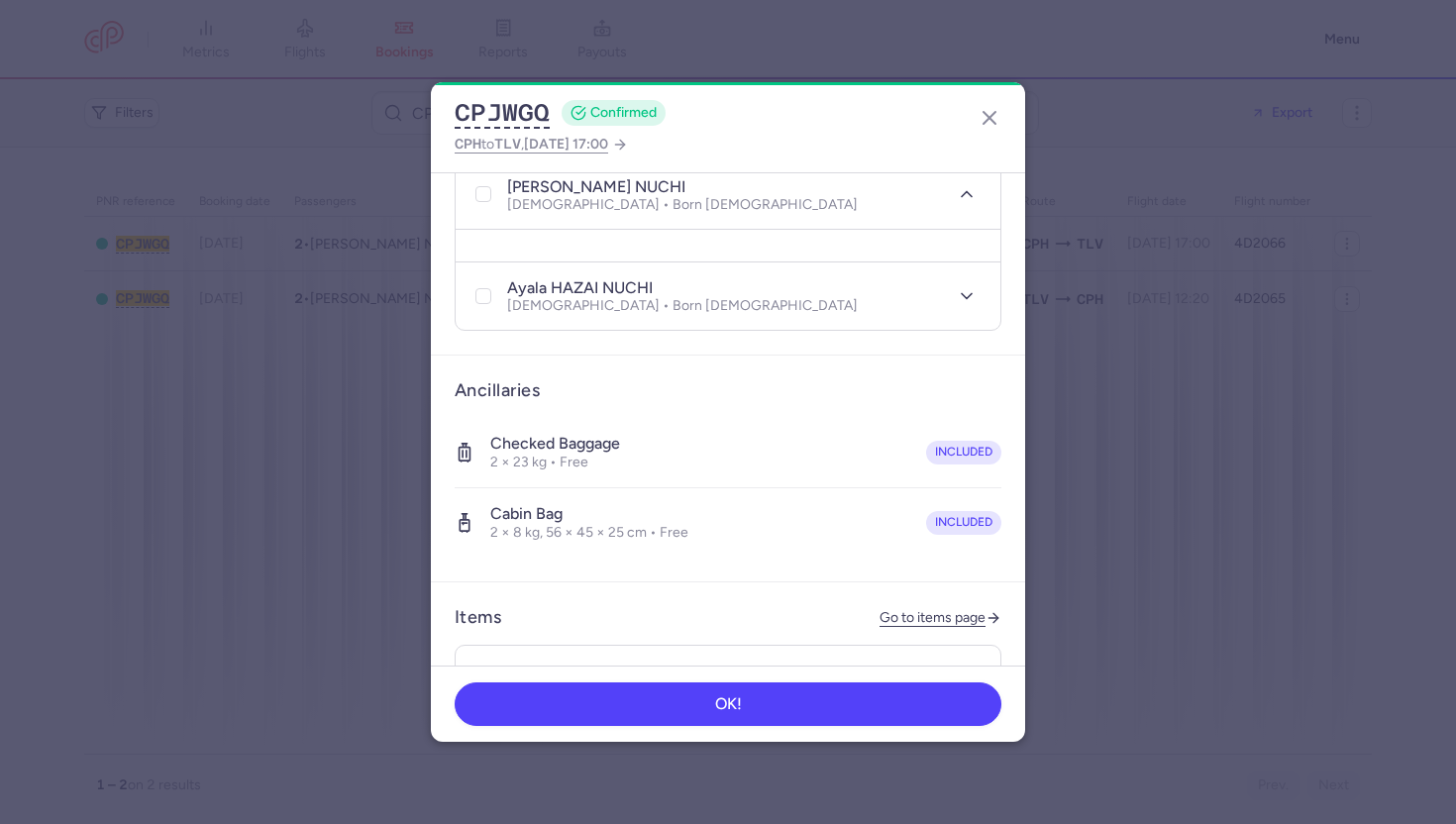 select on "12" 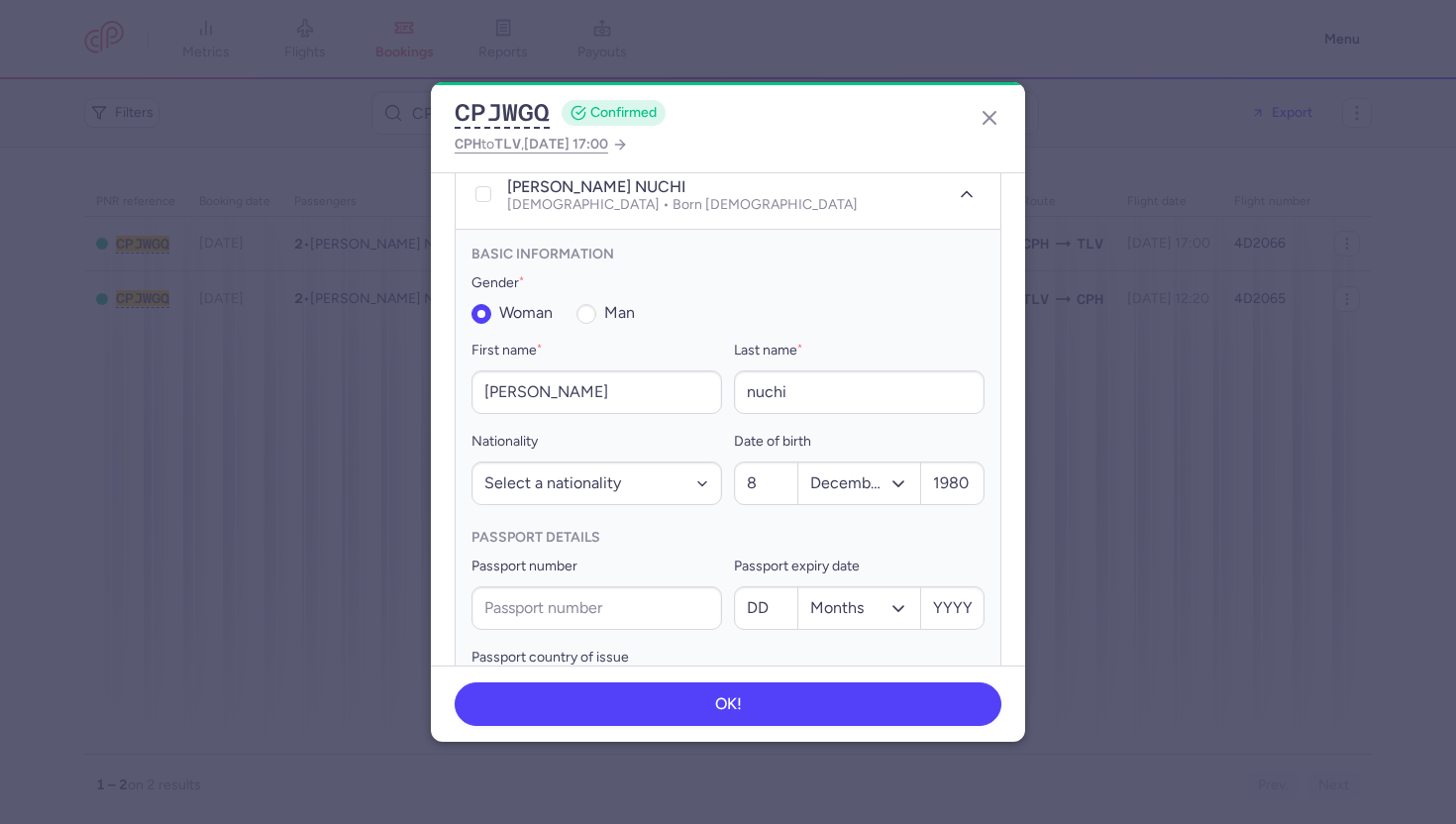 scroll, scrollTop: 533, scrollLeft: 0, axis: vertical 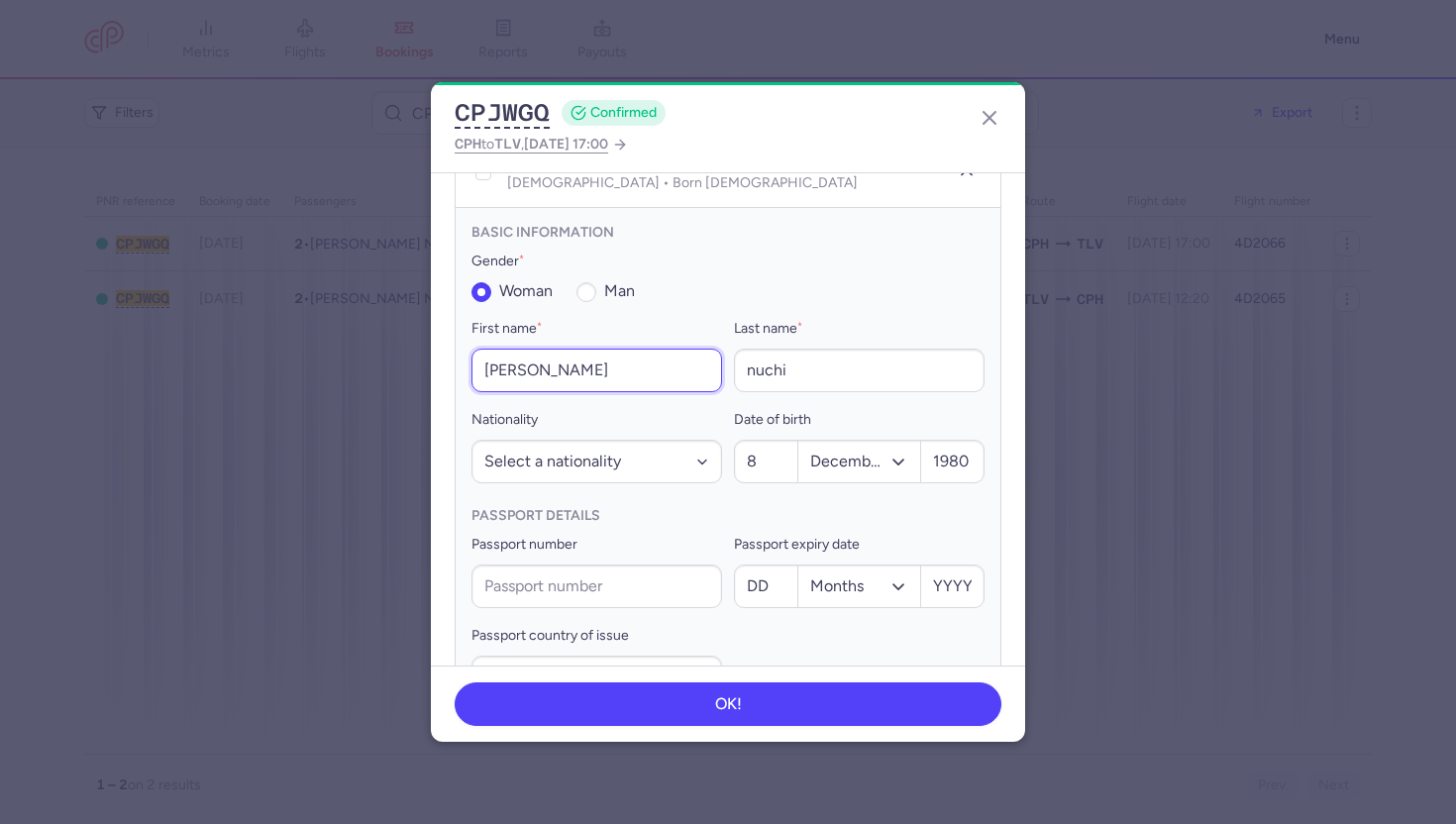 click on "adah nuchi" at bounding box center [596, 370] 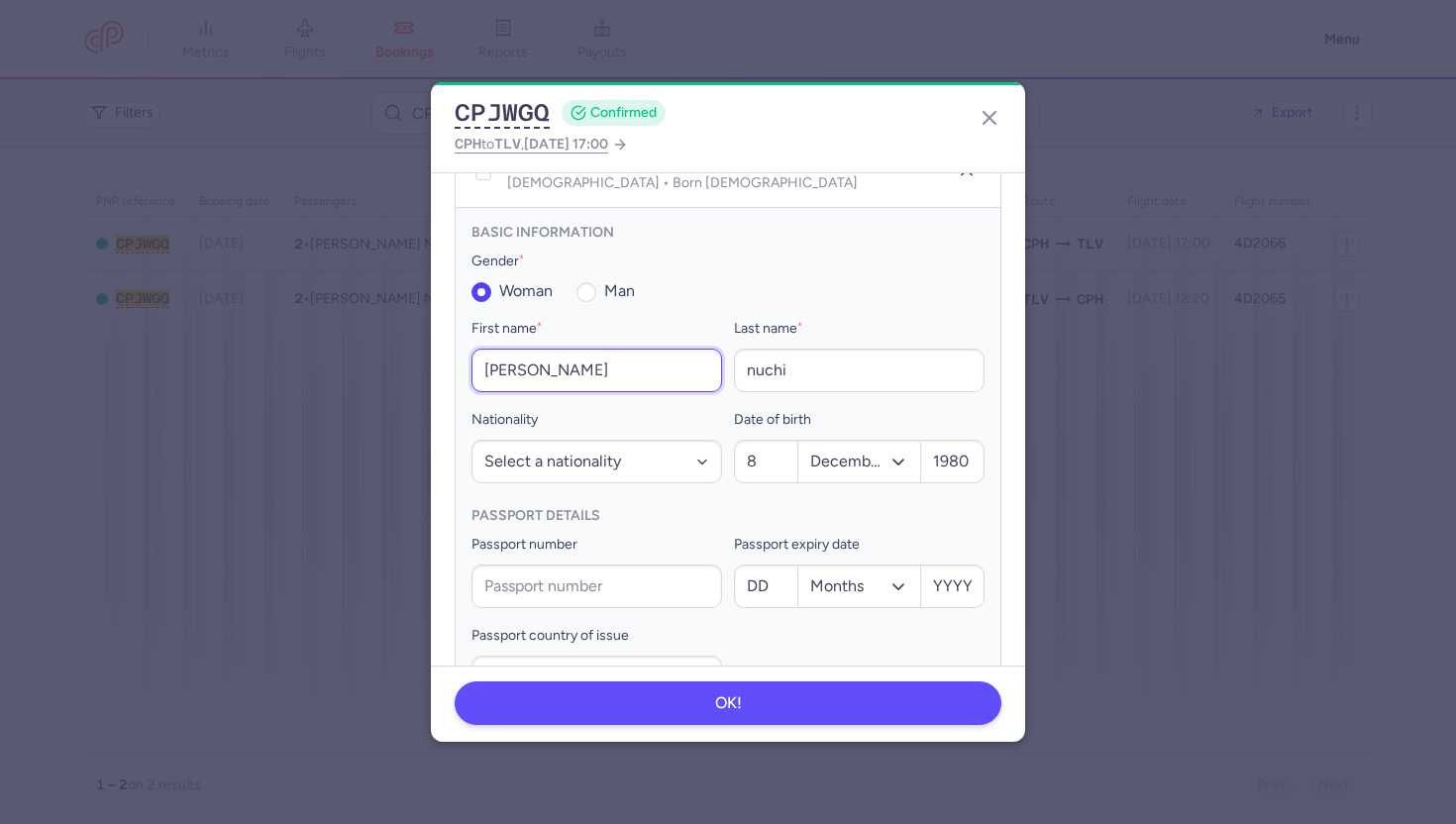 type on "adah" 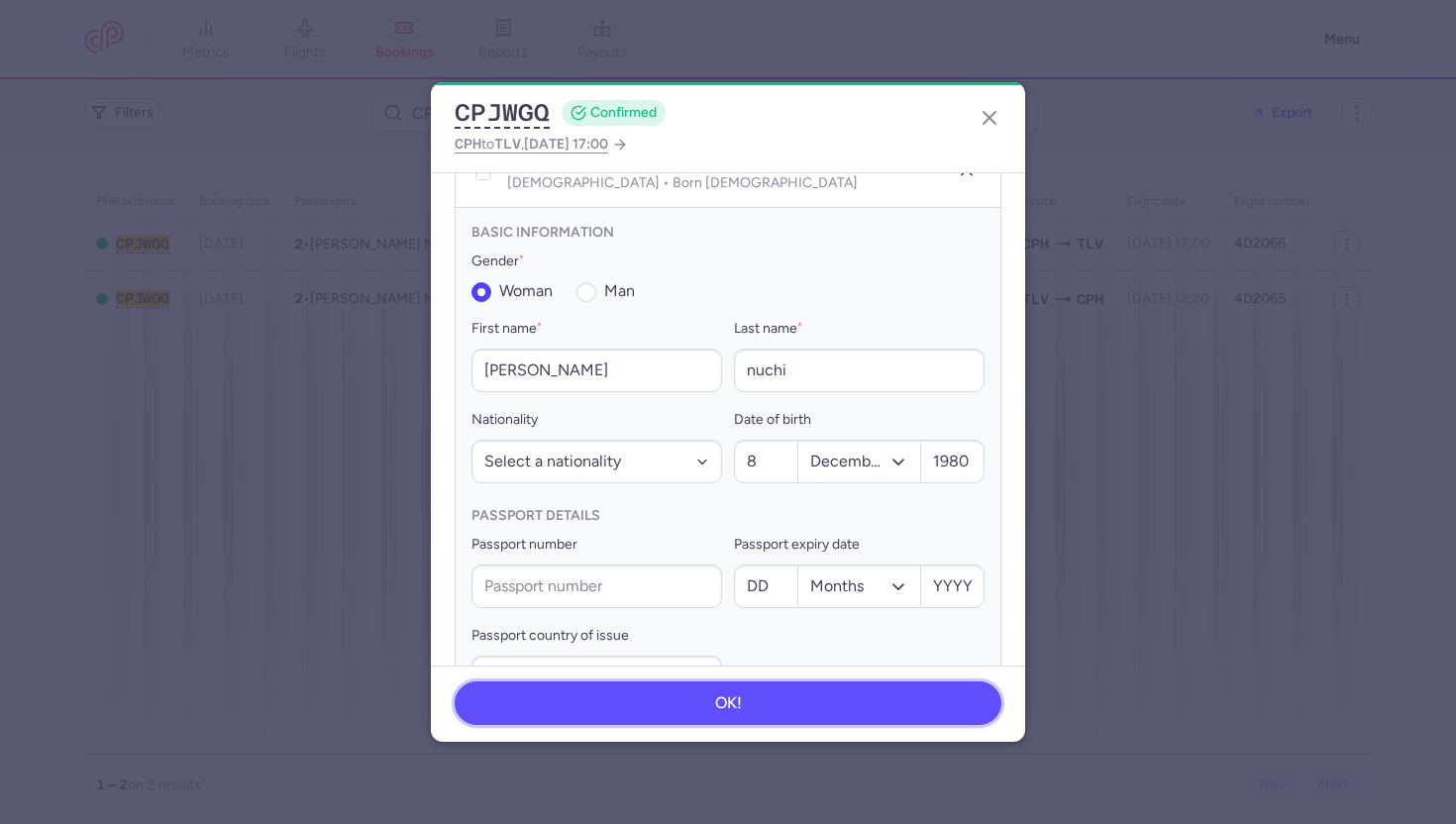 click on "OK!" at bounding box center [728, 703] 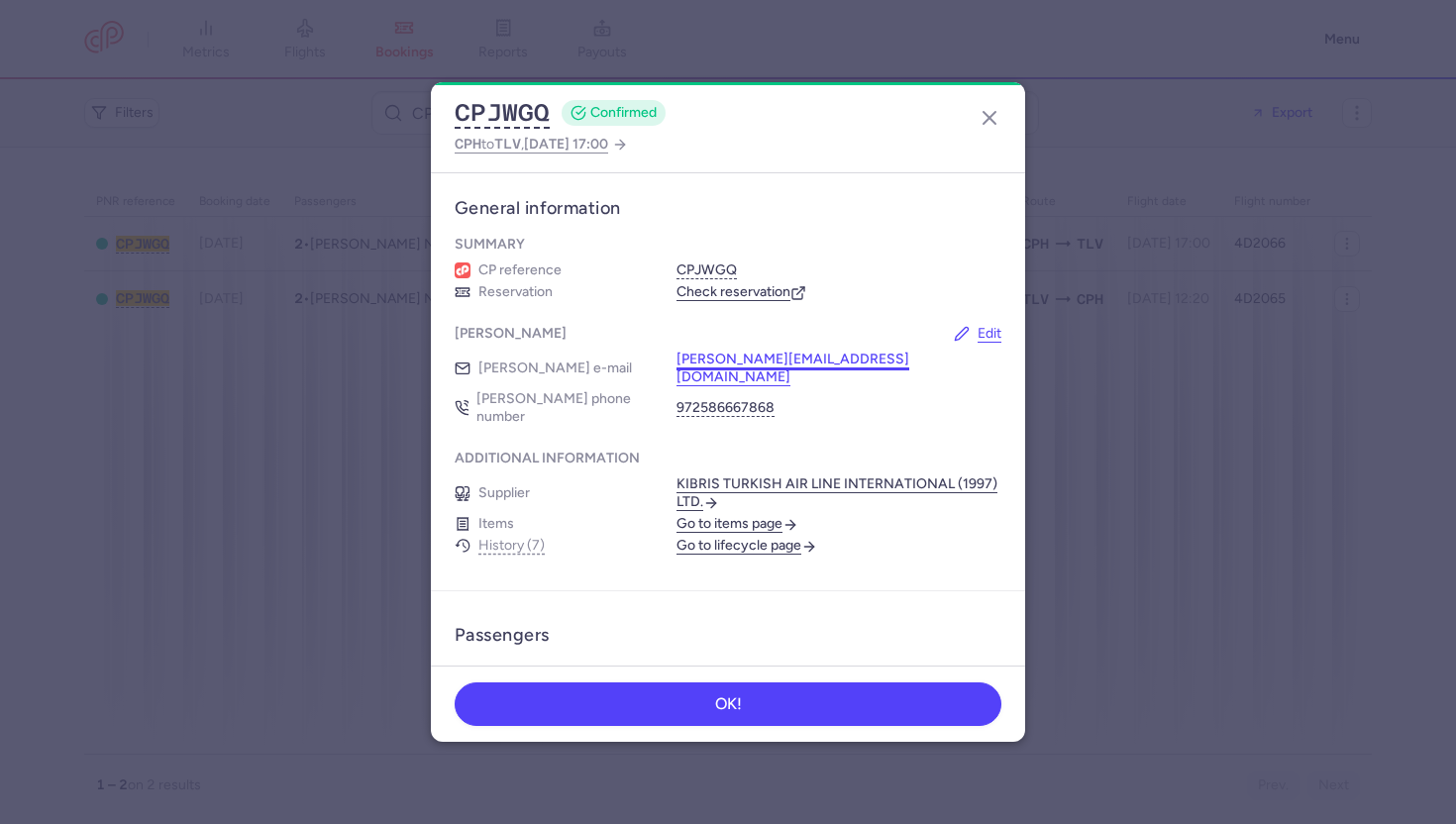 scroll, scrollTop: 0, scrollLeft: 0, axis: both 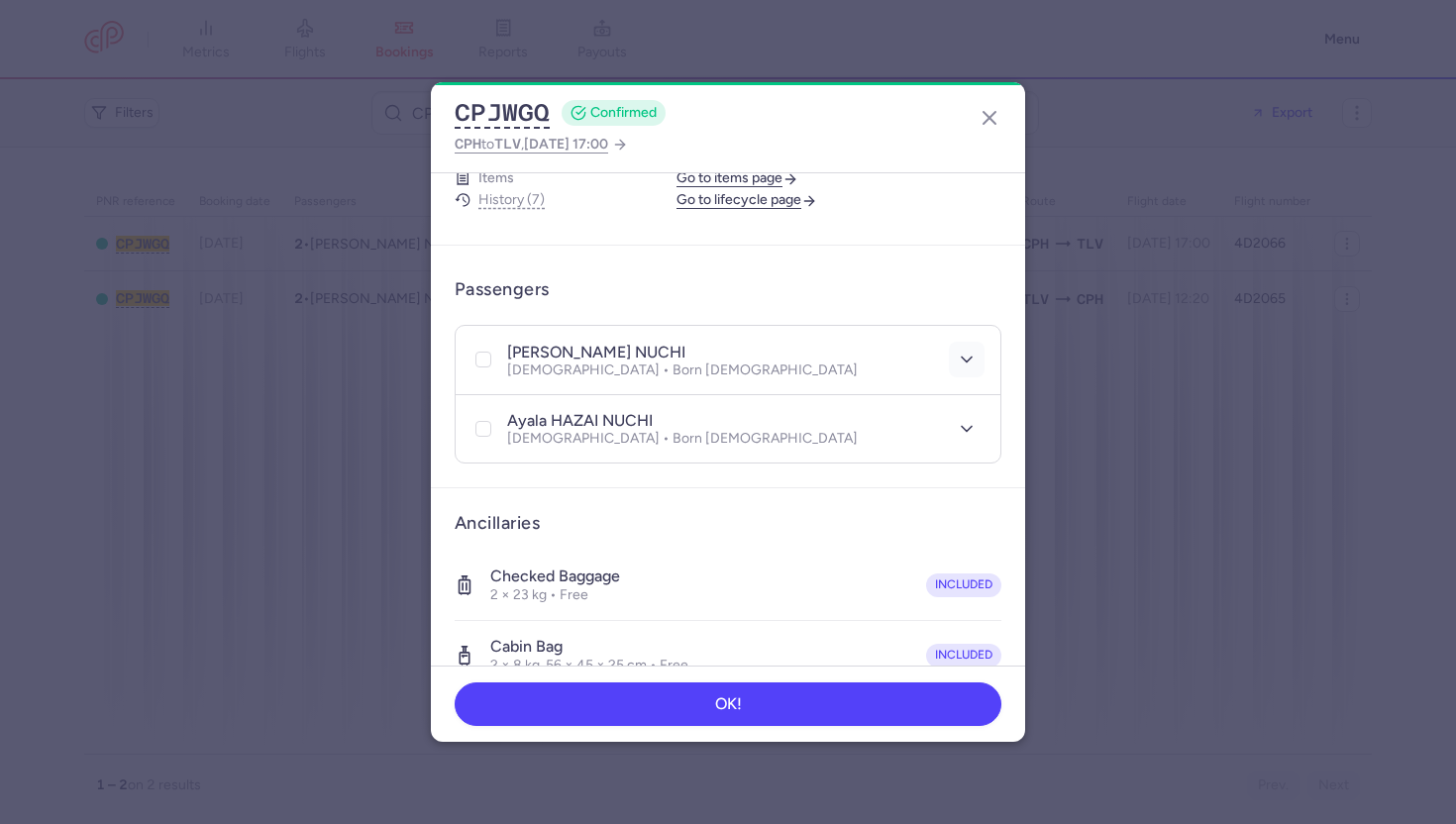 click 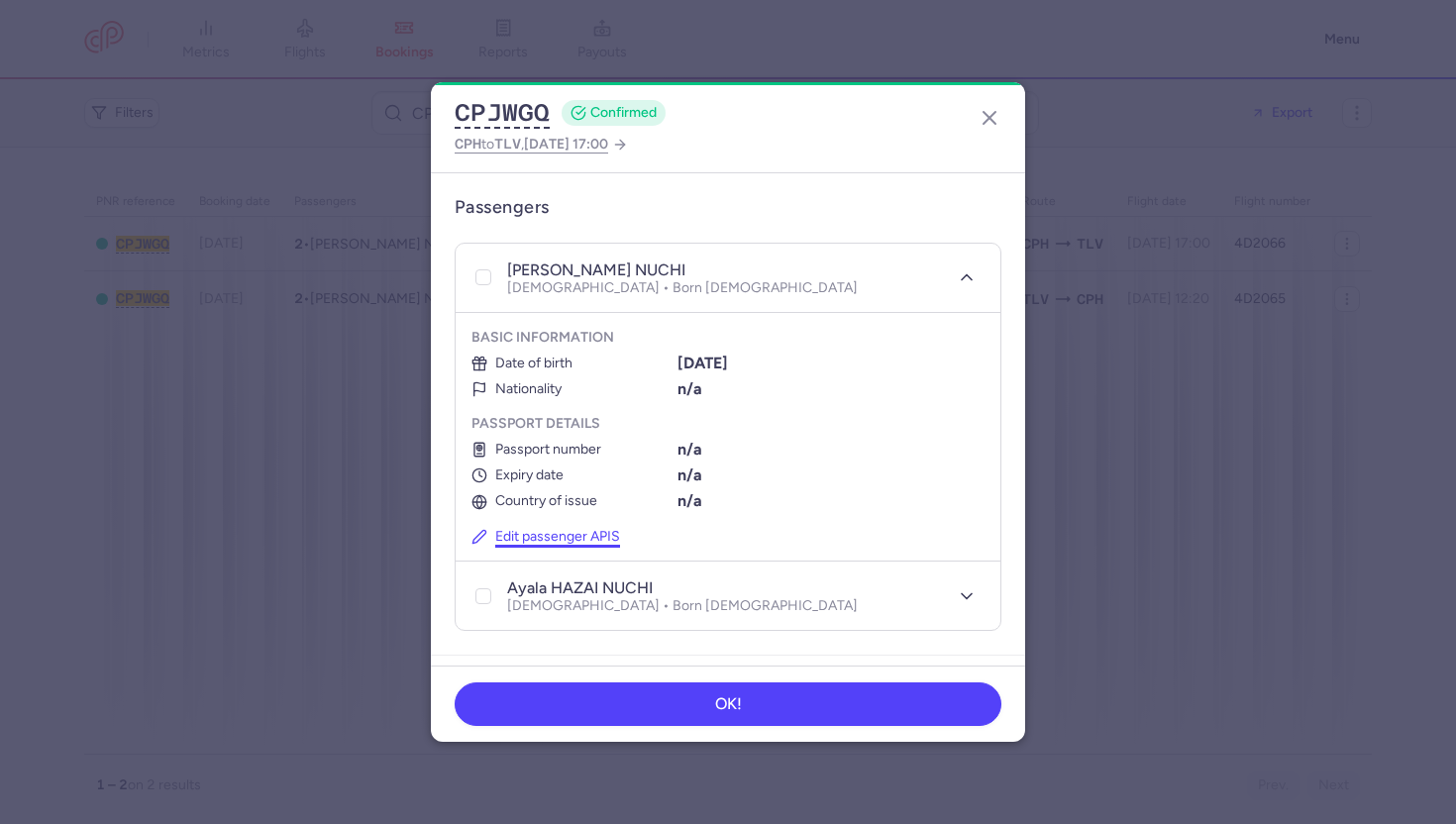 click on "Edit passenger APIS" at bounding box center [546, 537] 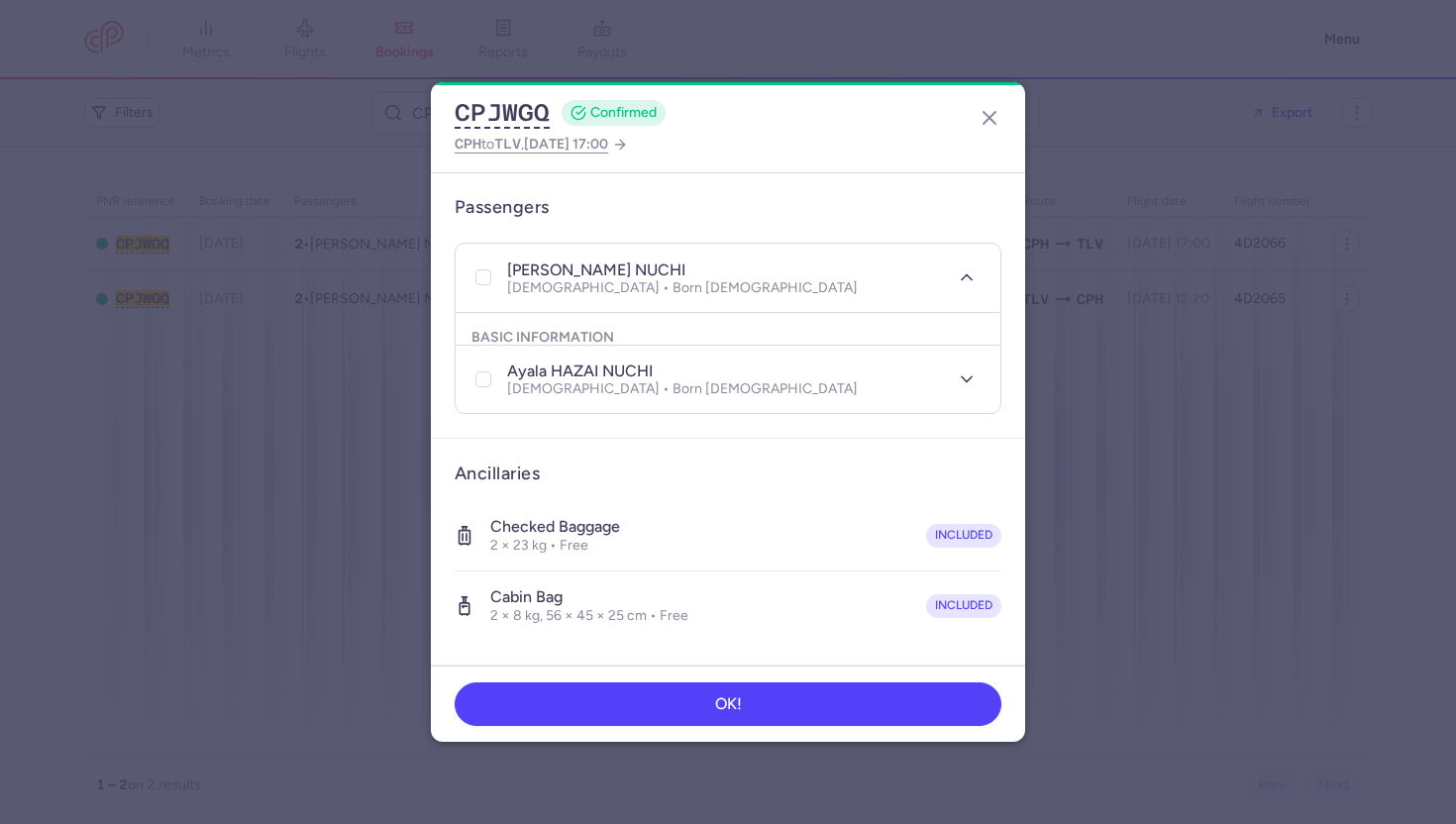 select on "12" 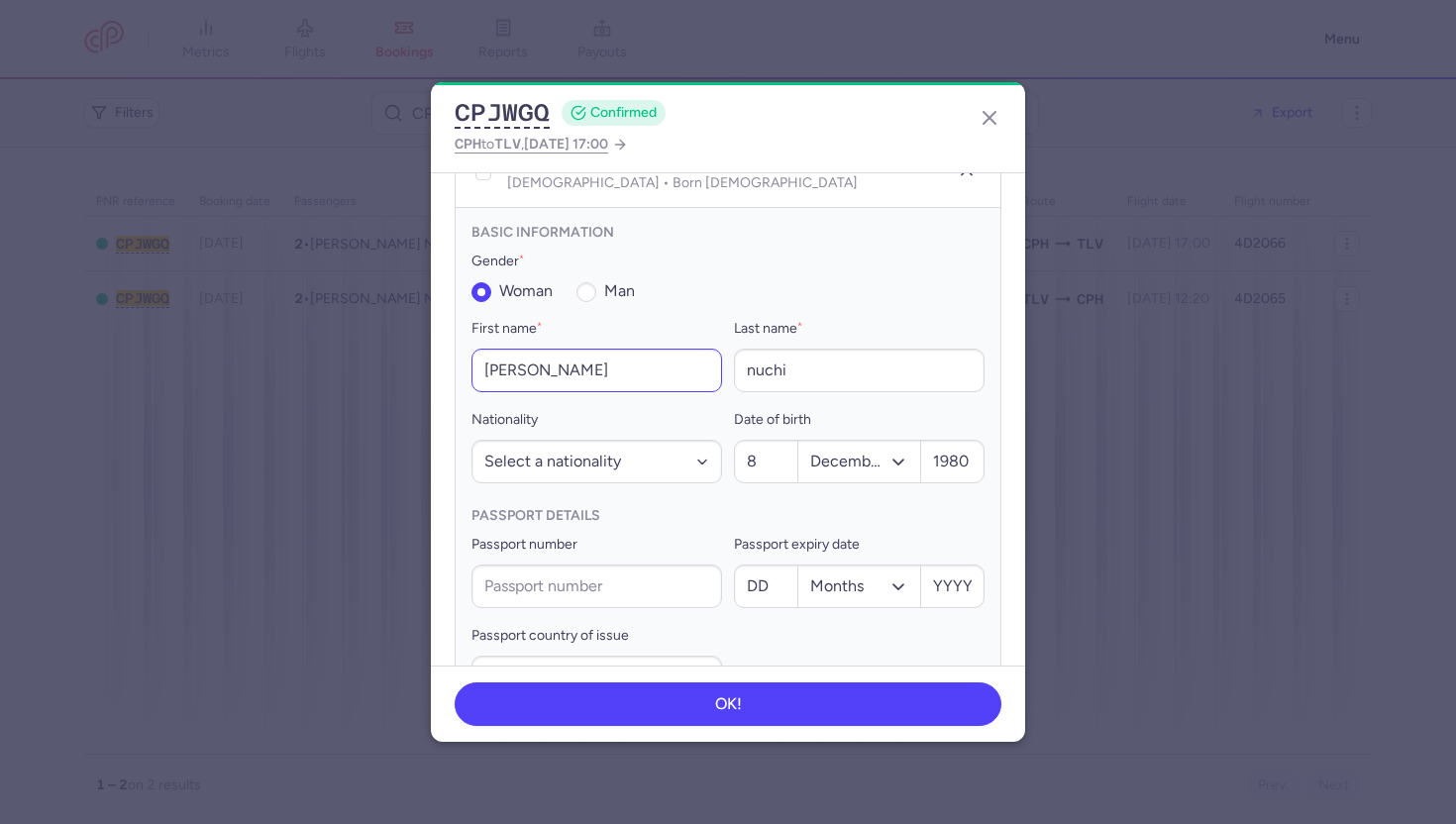 scroll, scrollTop: 533, scrollLeft: 0, axis: vertical 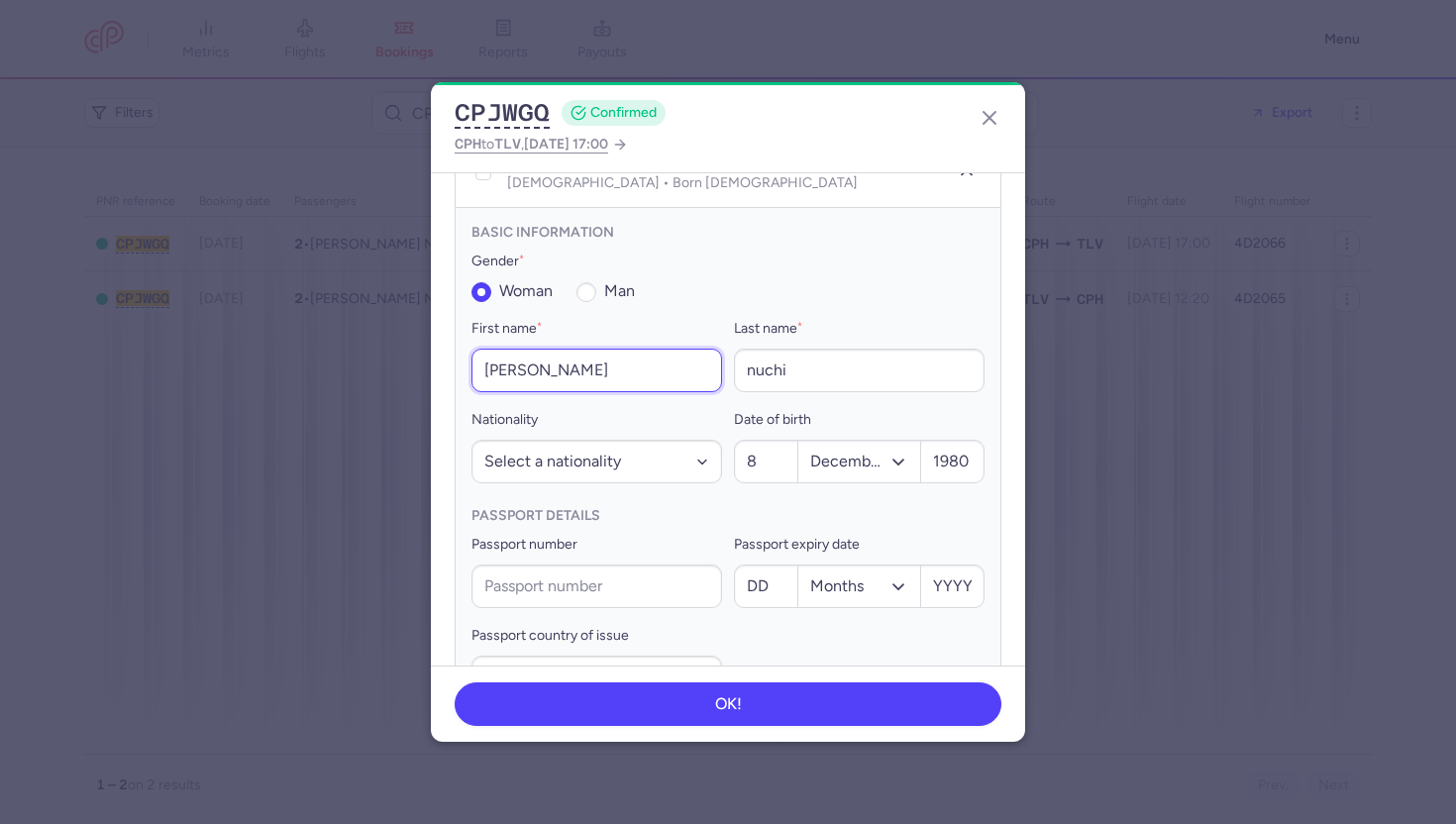 click on "adah nuchi" at bounding box center (596, 370) 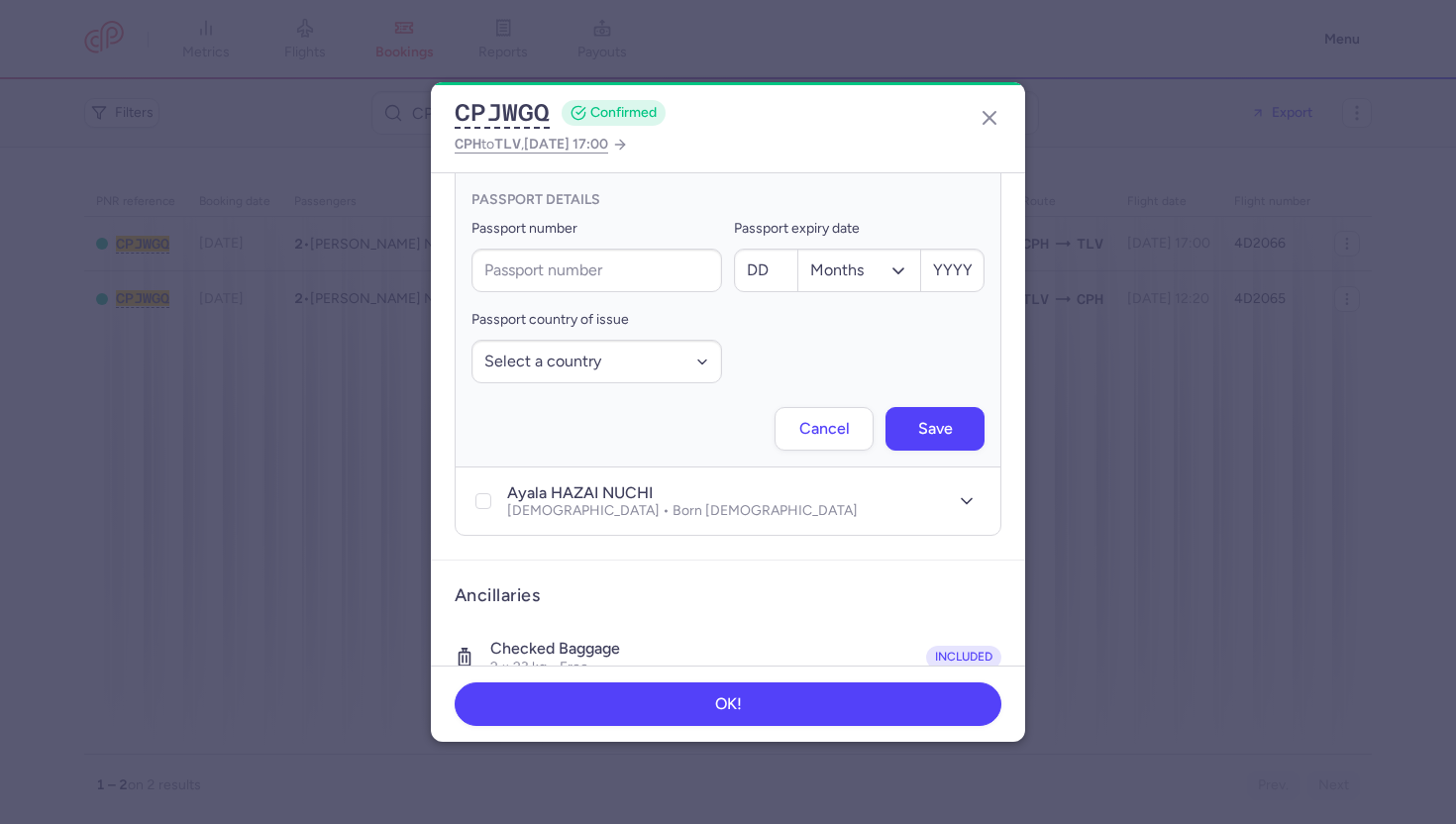 scroll, scrollTop: 852, scrollLeft: 0, axis: vertical 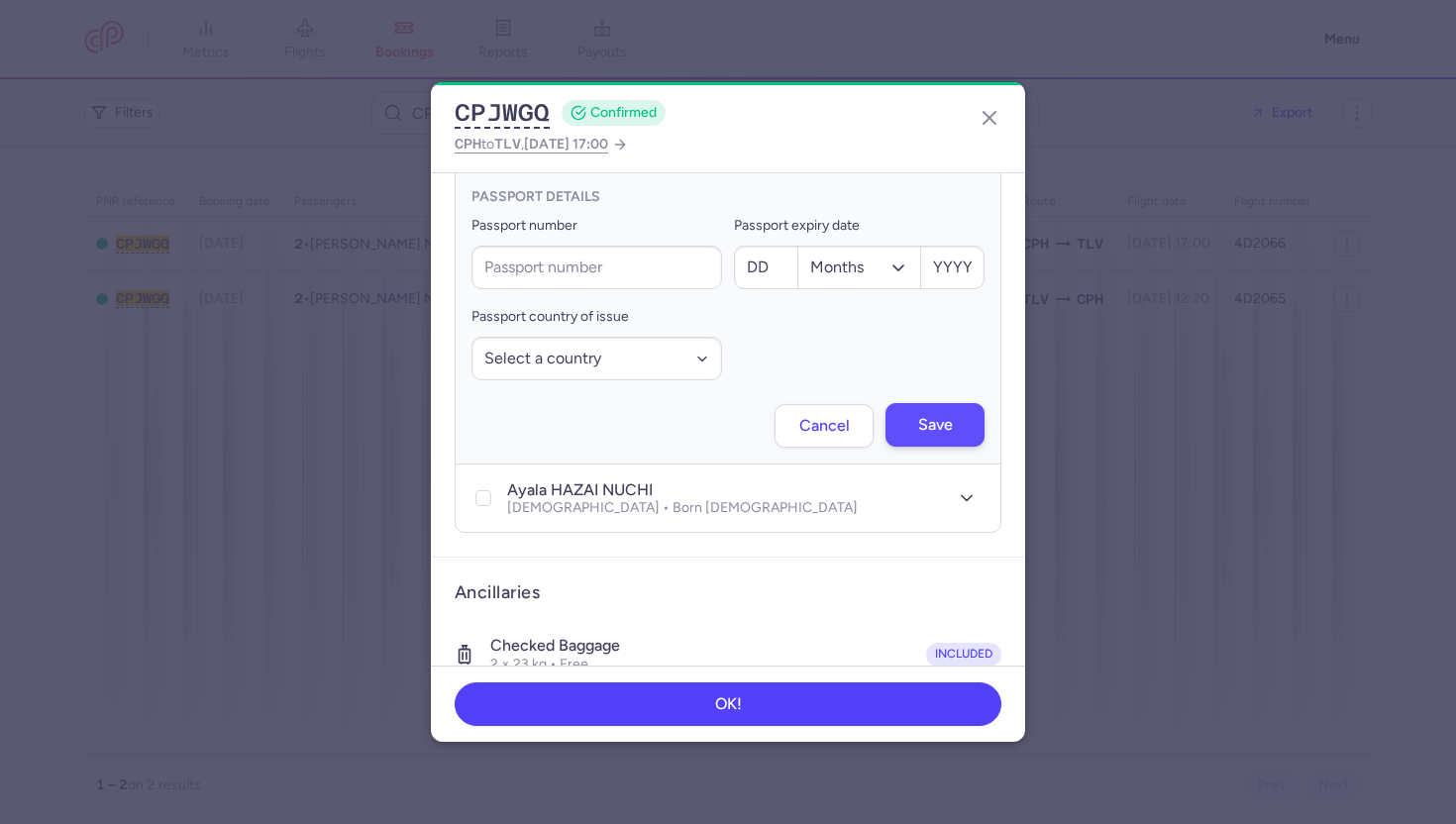 type on "adah" 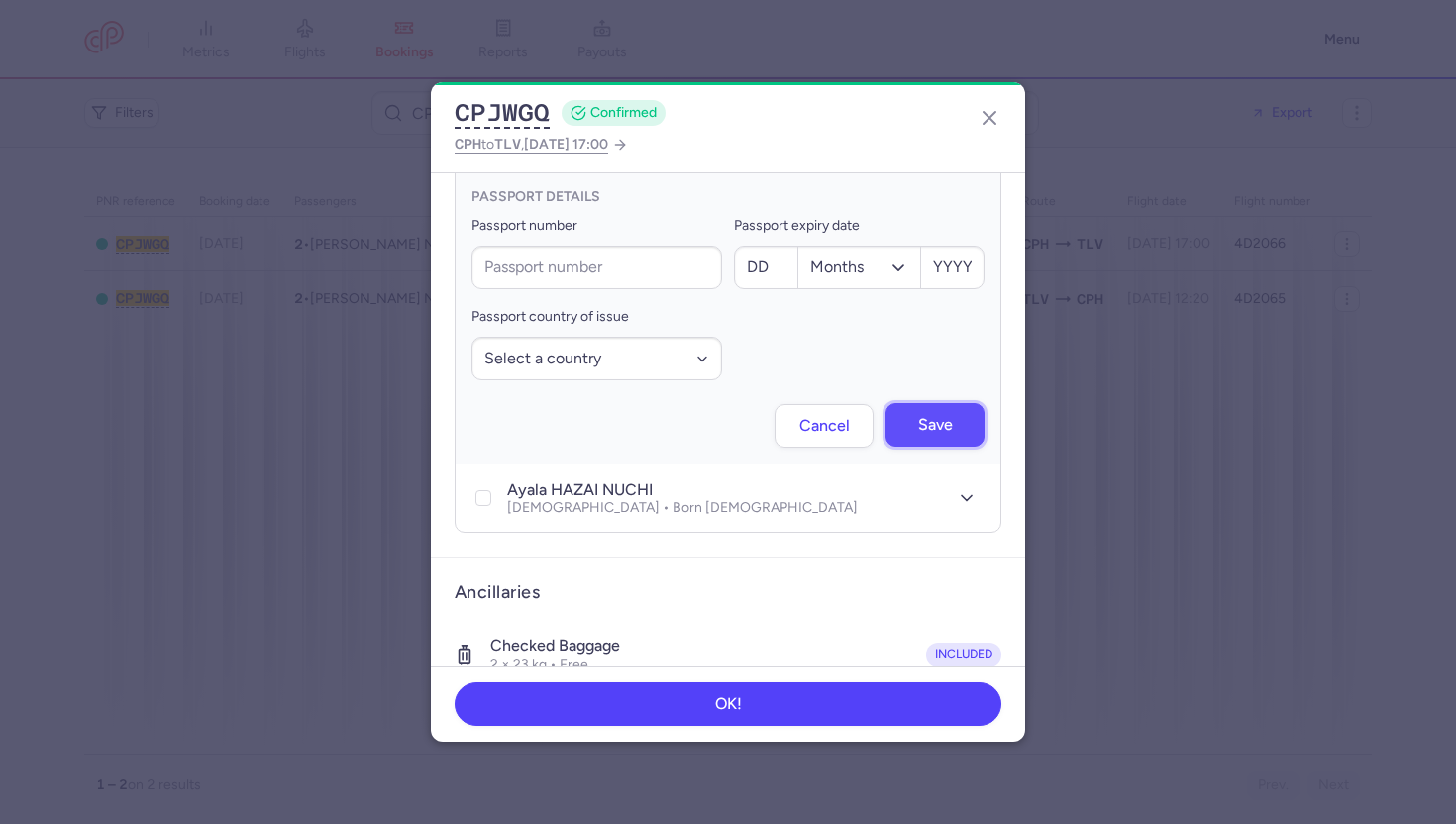 click on "Save" at bounding box center [935, 425] 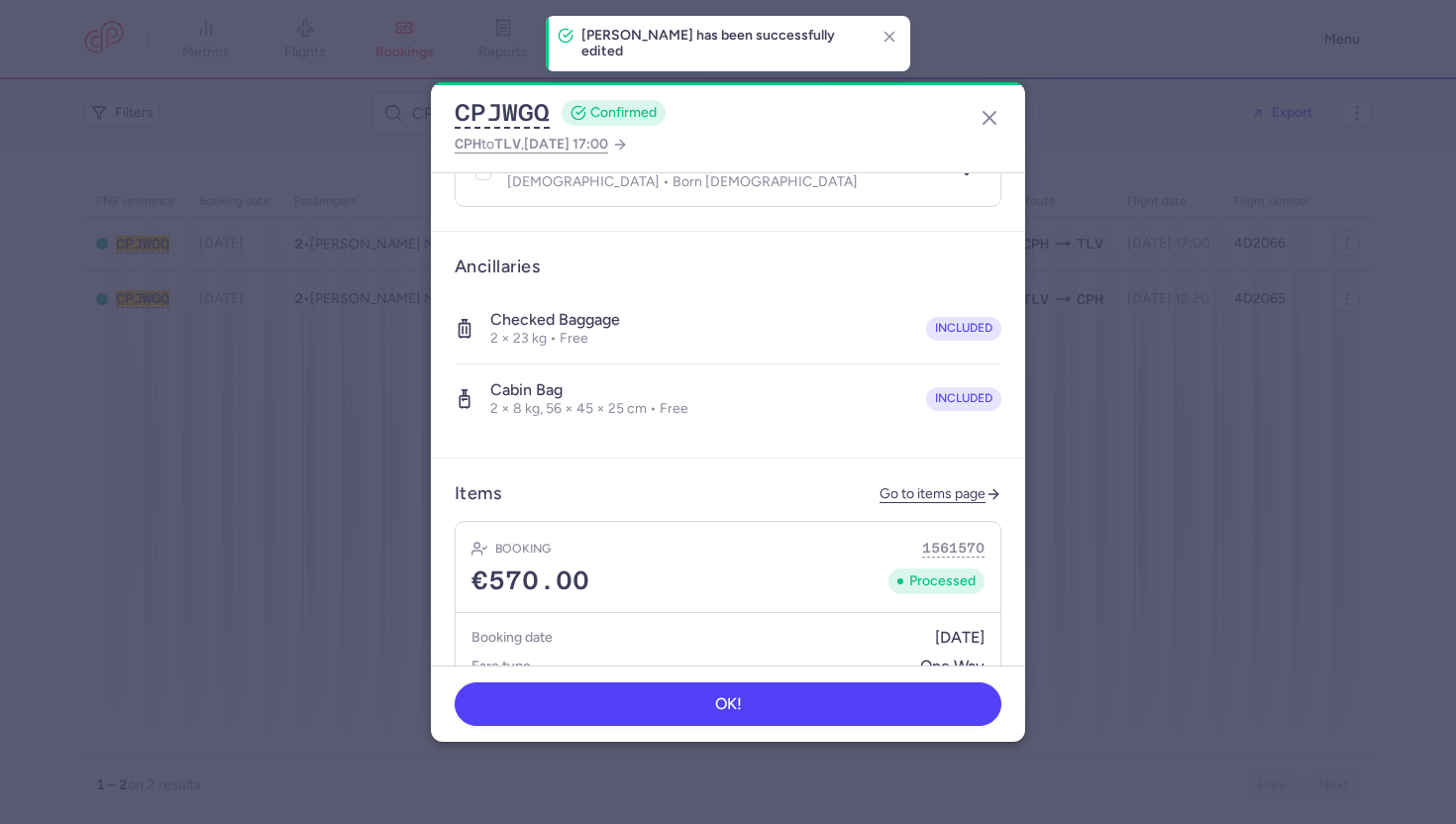 scroll, scrollTop: 1069, scrollLeft: 0, axis: vertical 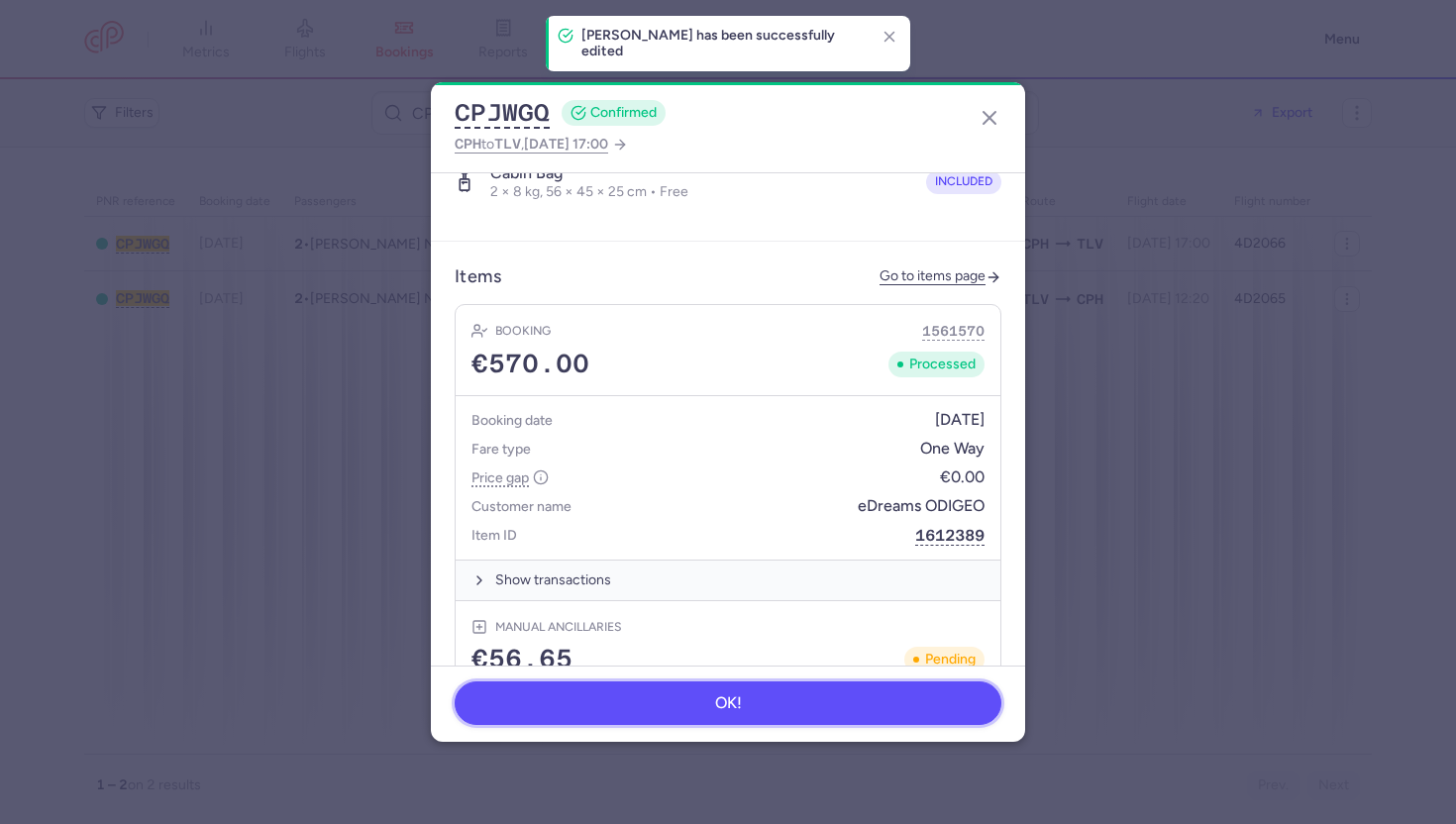 click on "OK!" at bounding box center [728, 703] 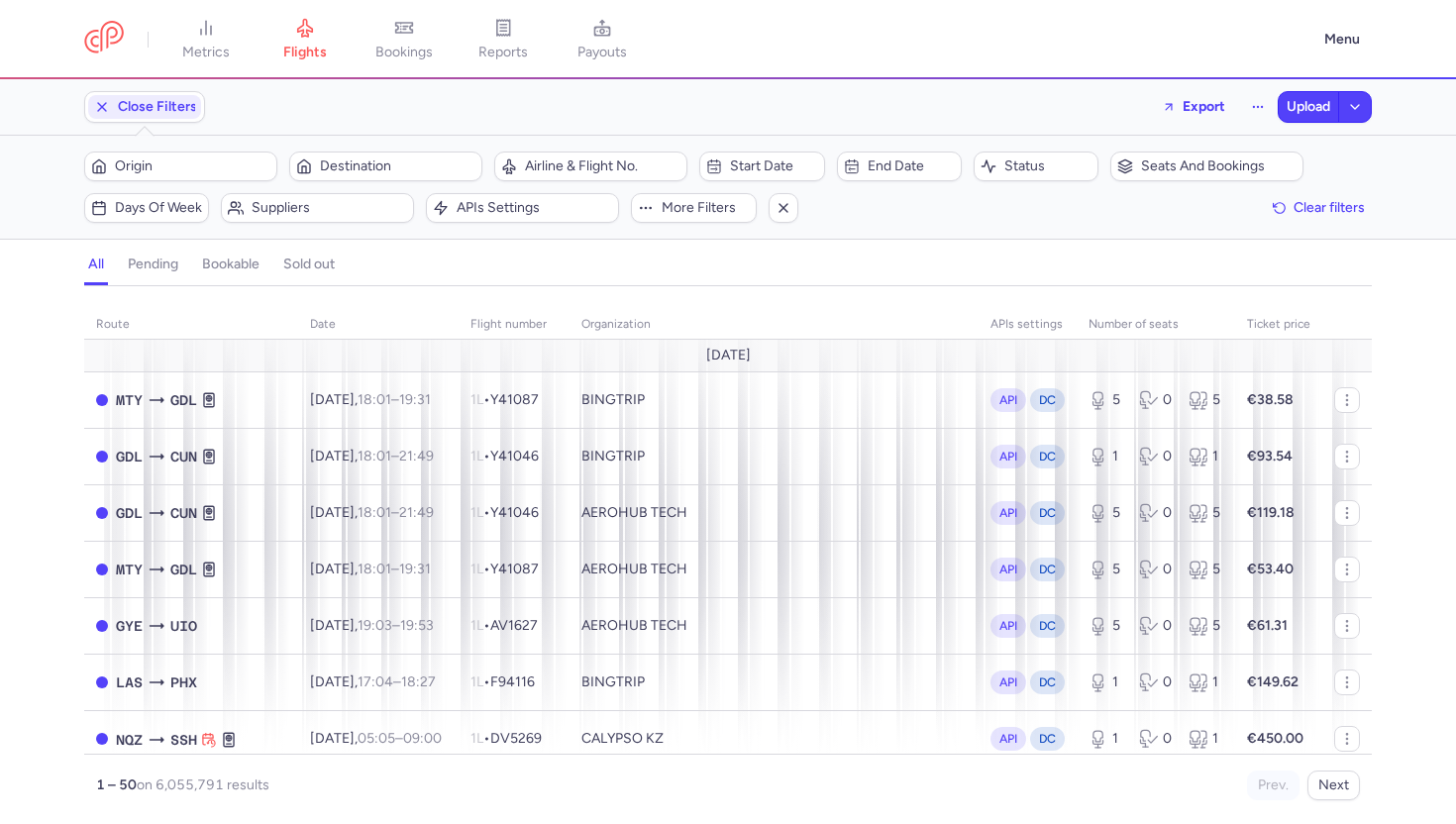scroll, scrollTop: 0, scrollLeft: 0, axis: both 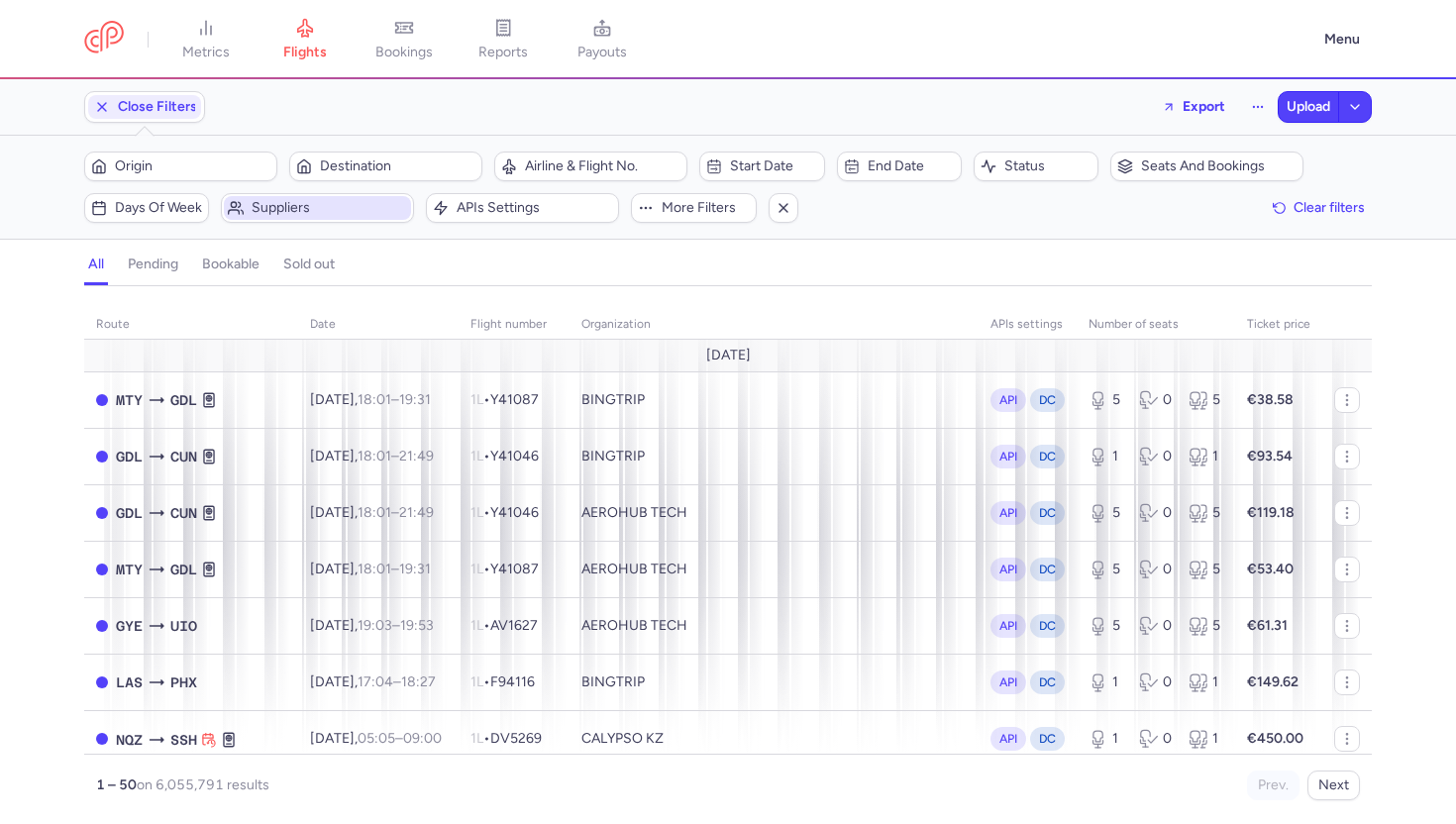 click on "Suppliers" at bounding box center (329, 208) 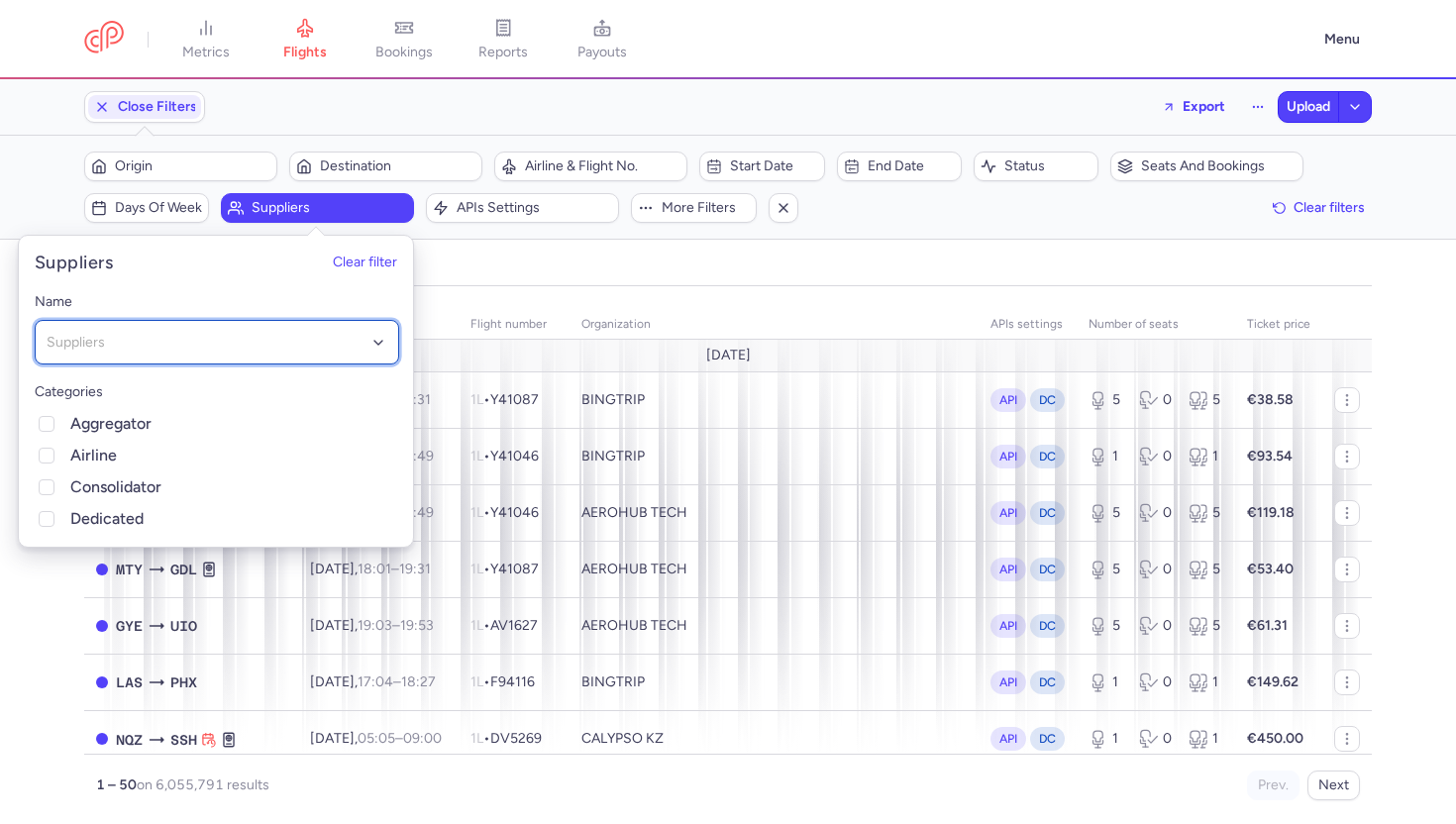 click on "Suppliers" 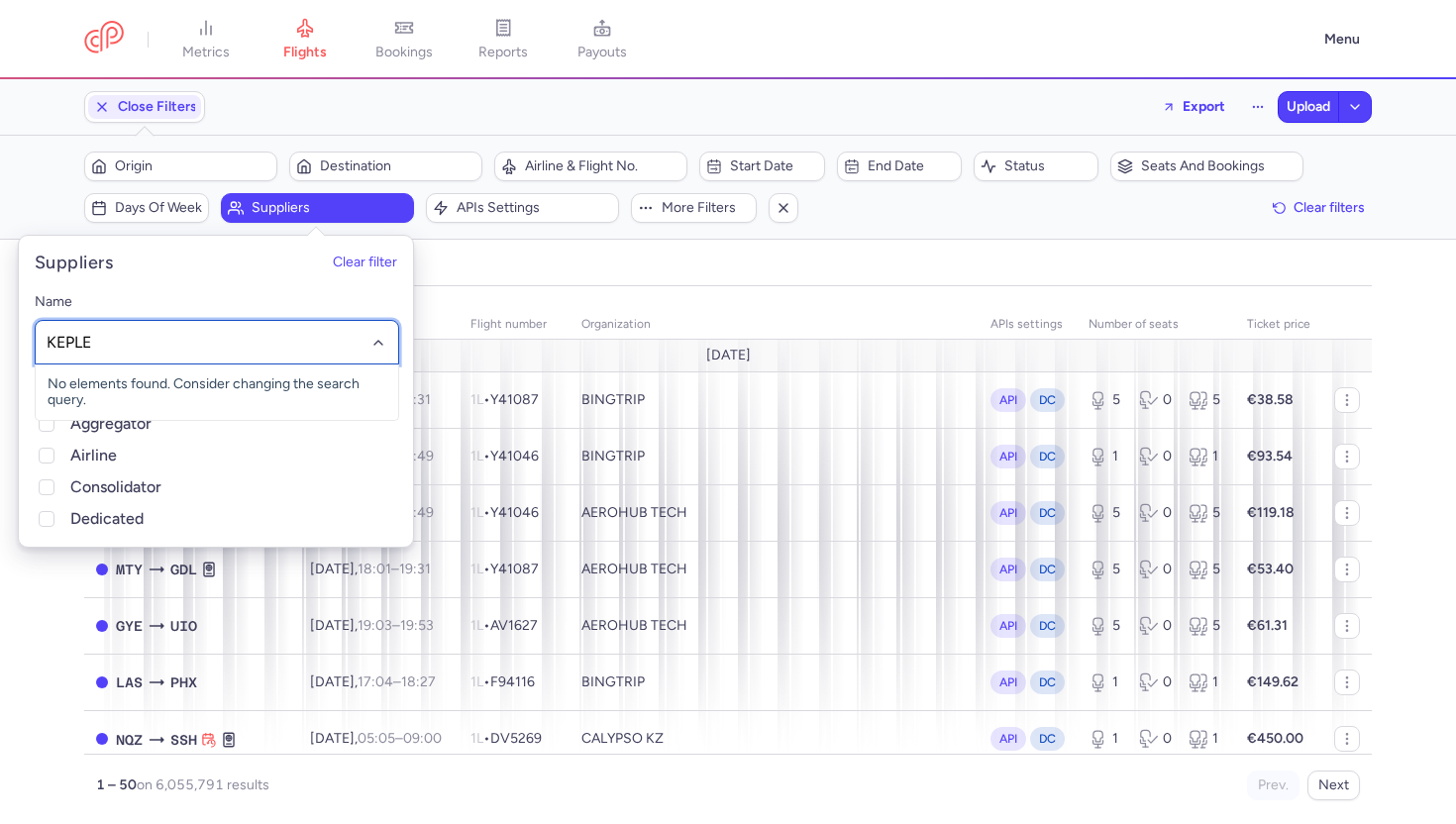 type on "KEPLER" 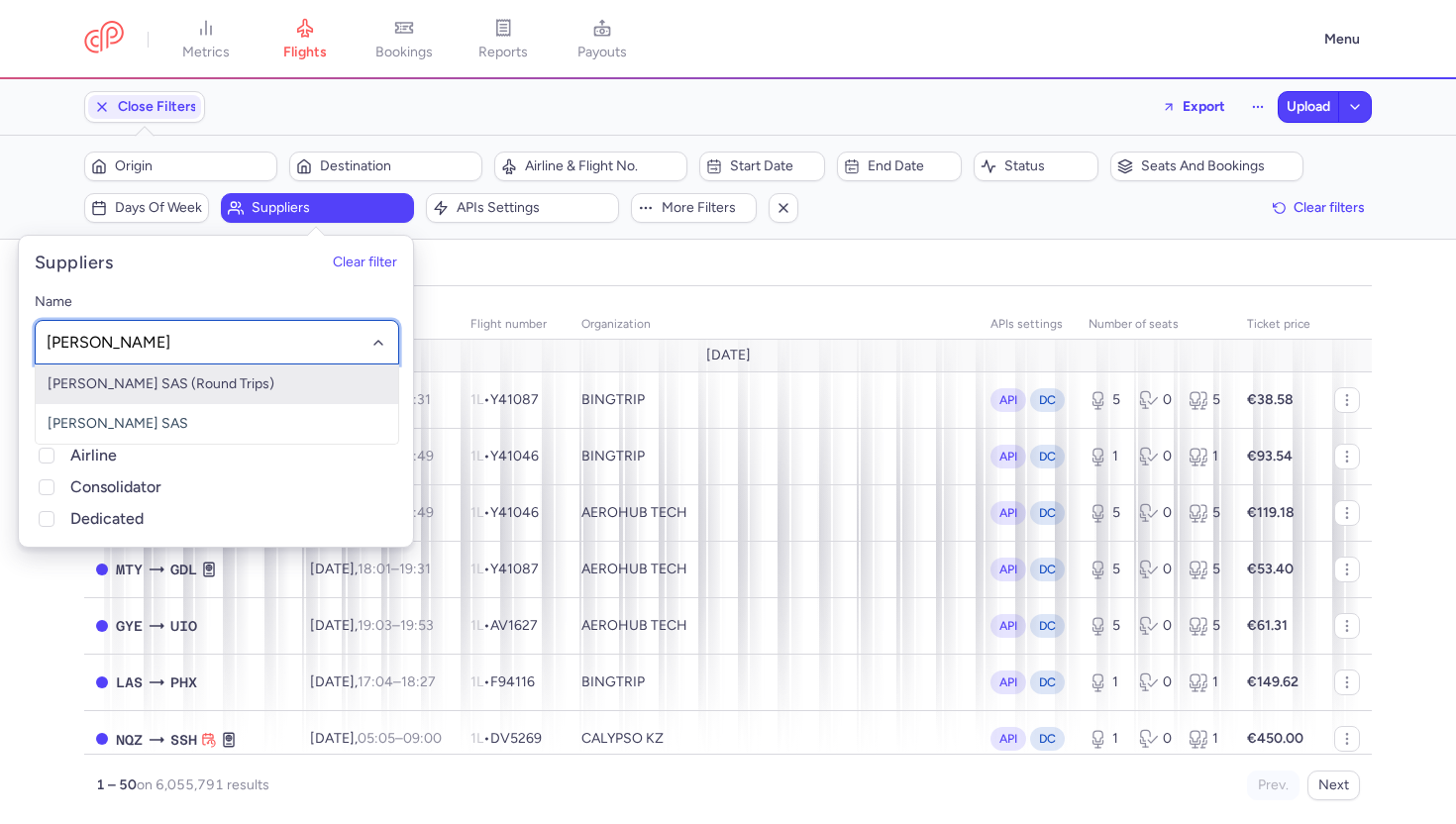 click on "[PERSON_NAME] SAS (Round Trips)" at bounding box center [217, 384] 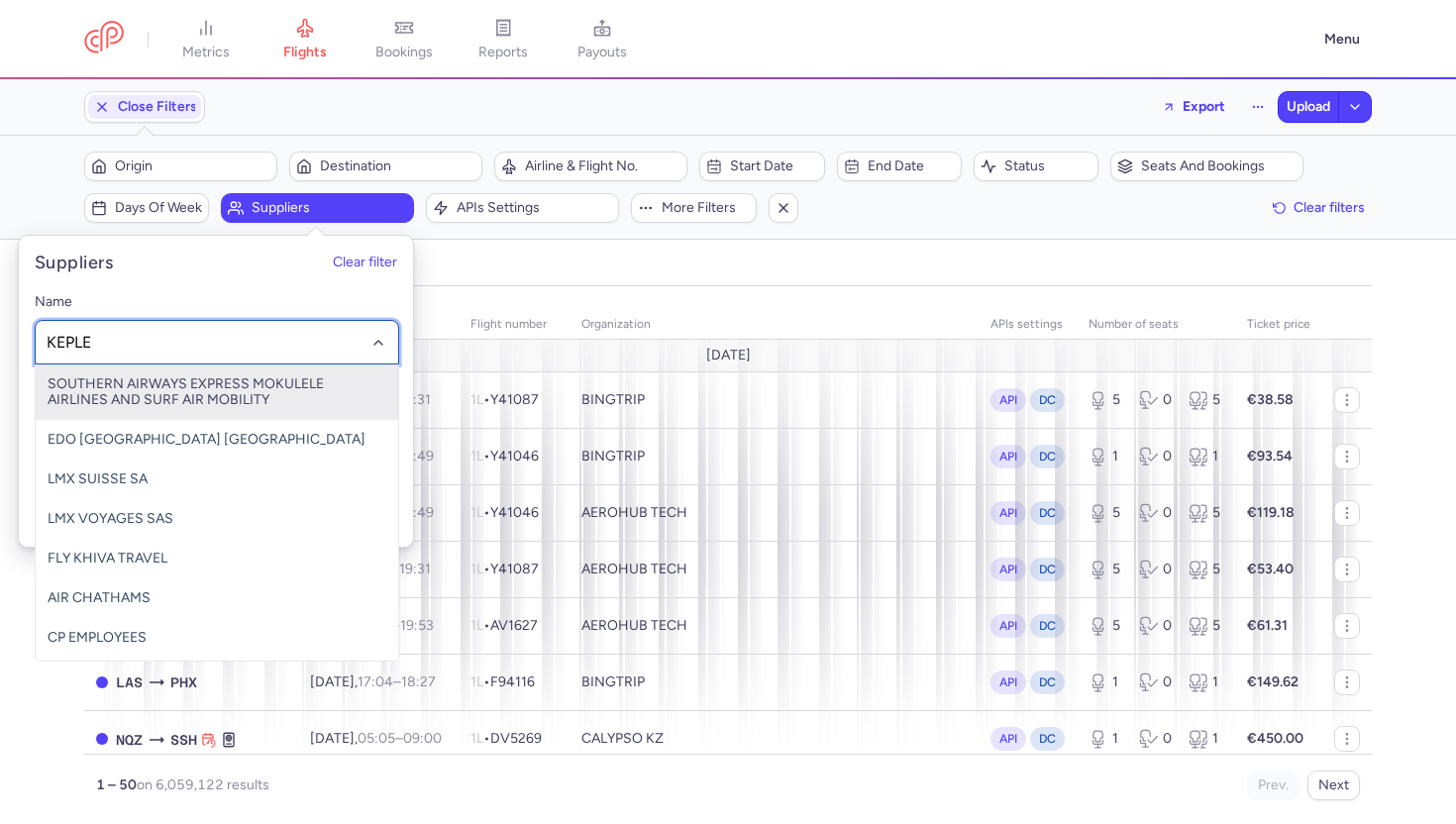 type on "KEPLER" 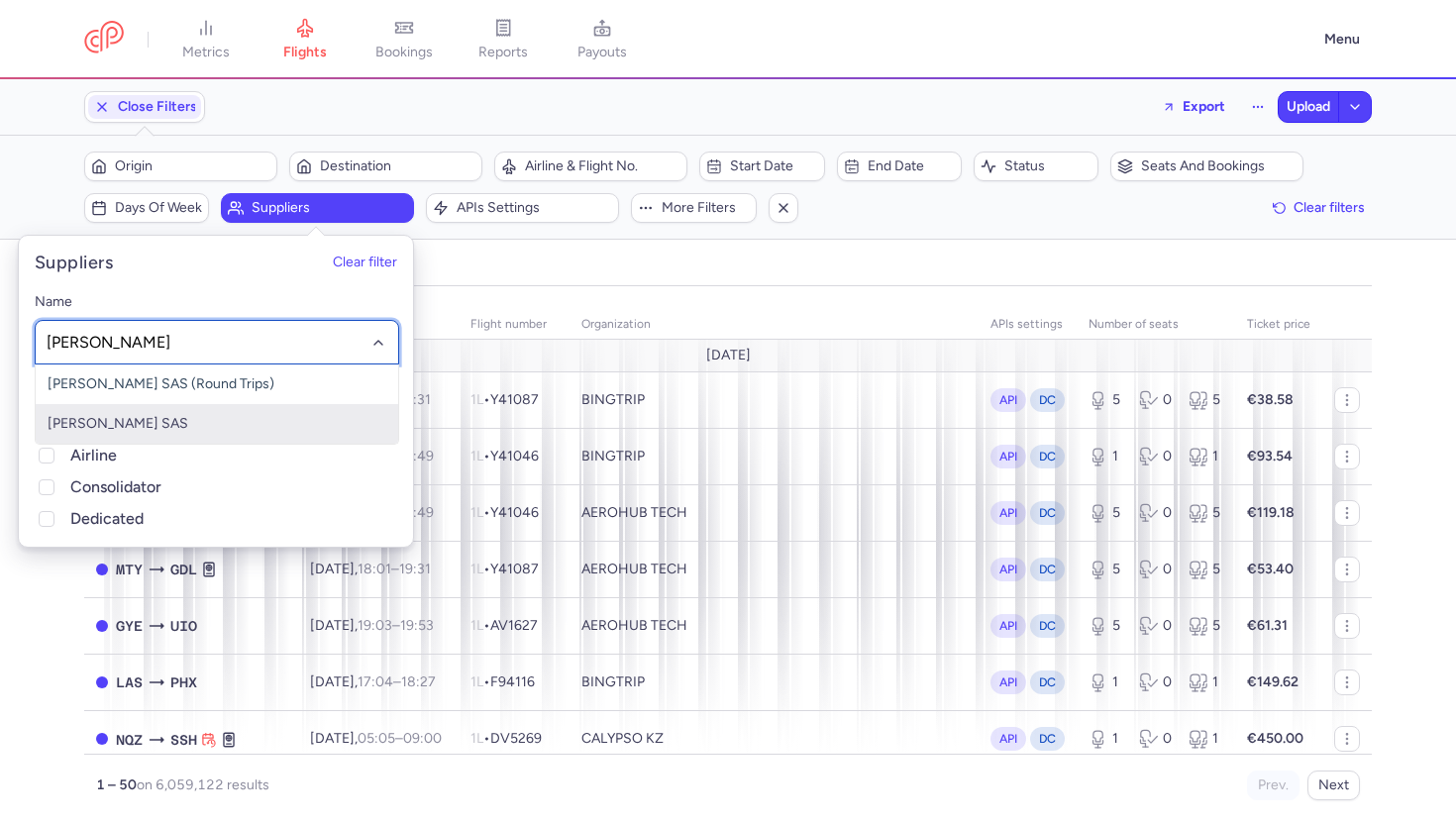 click on "KEPLER SAS" at bounding box center [217, 424] 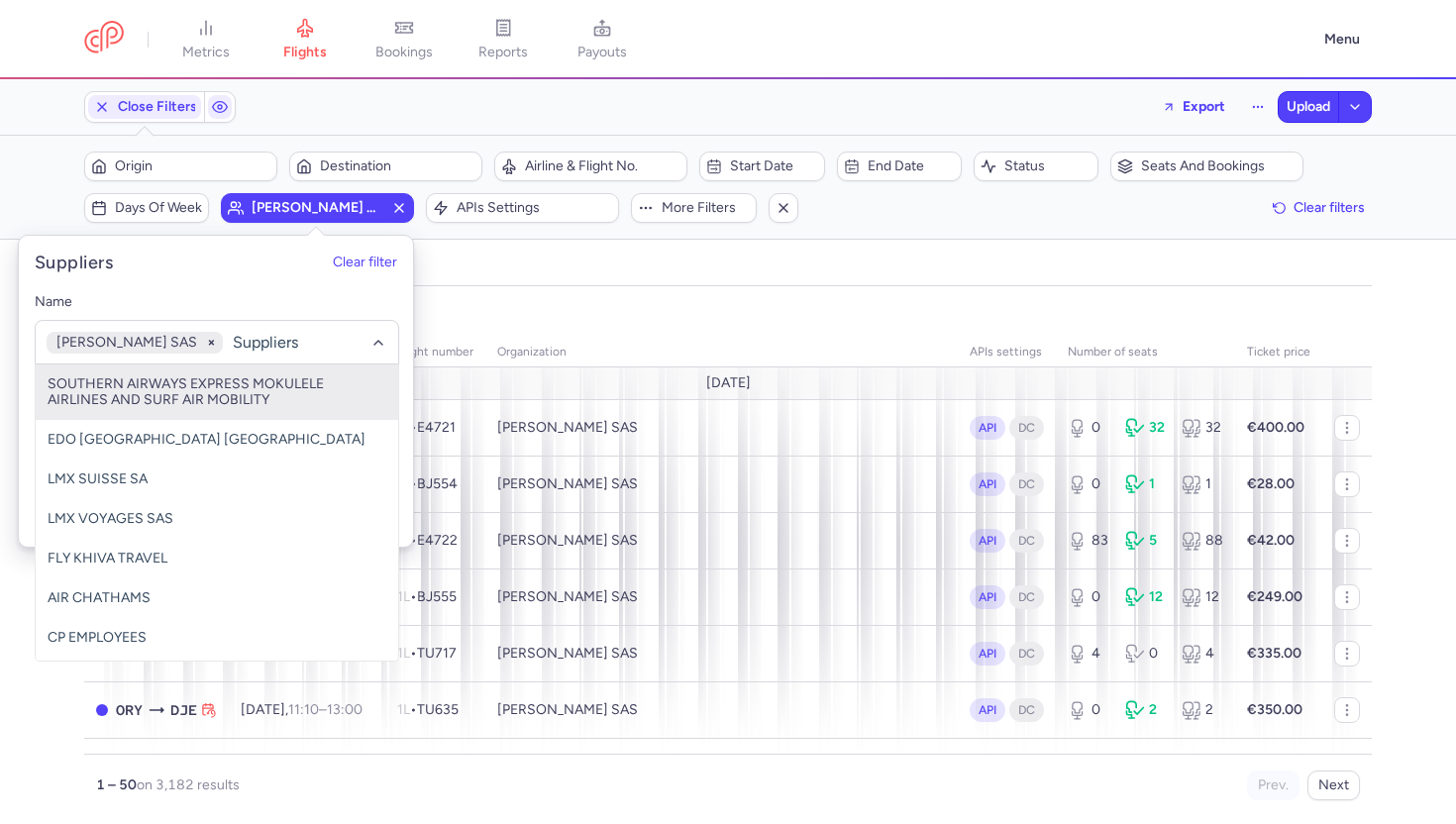 click on "all pending bookable sold out" at bounding box center (728, 268) 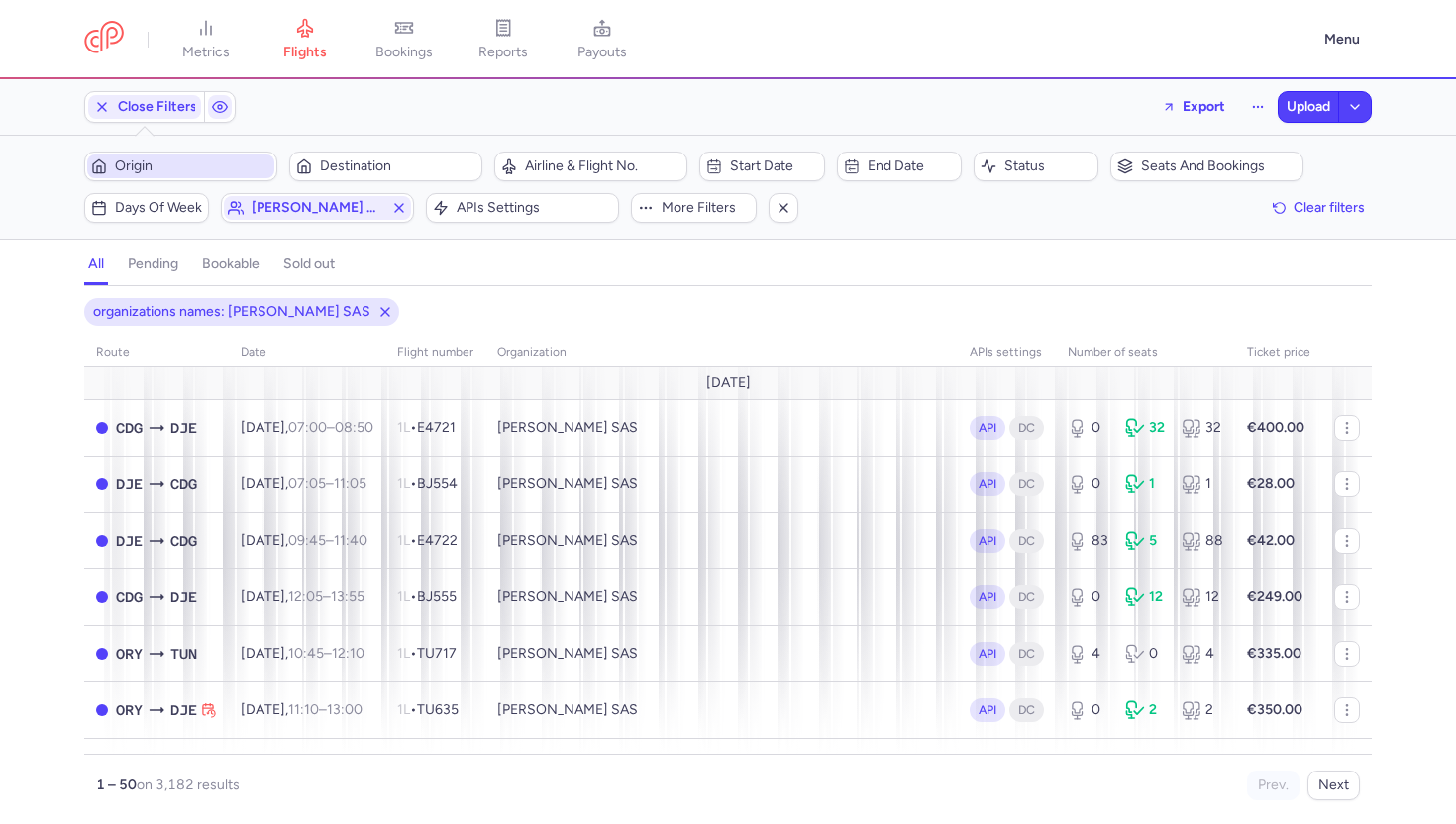 click on "Origin" at bounding box center (192, 166) 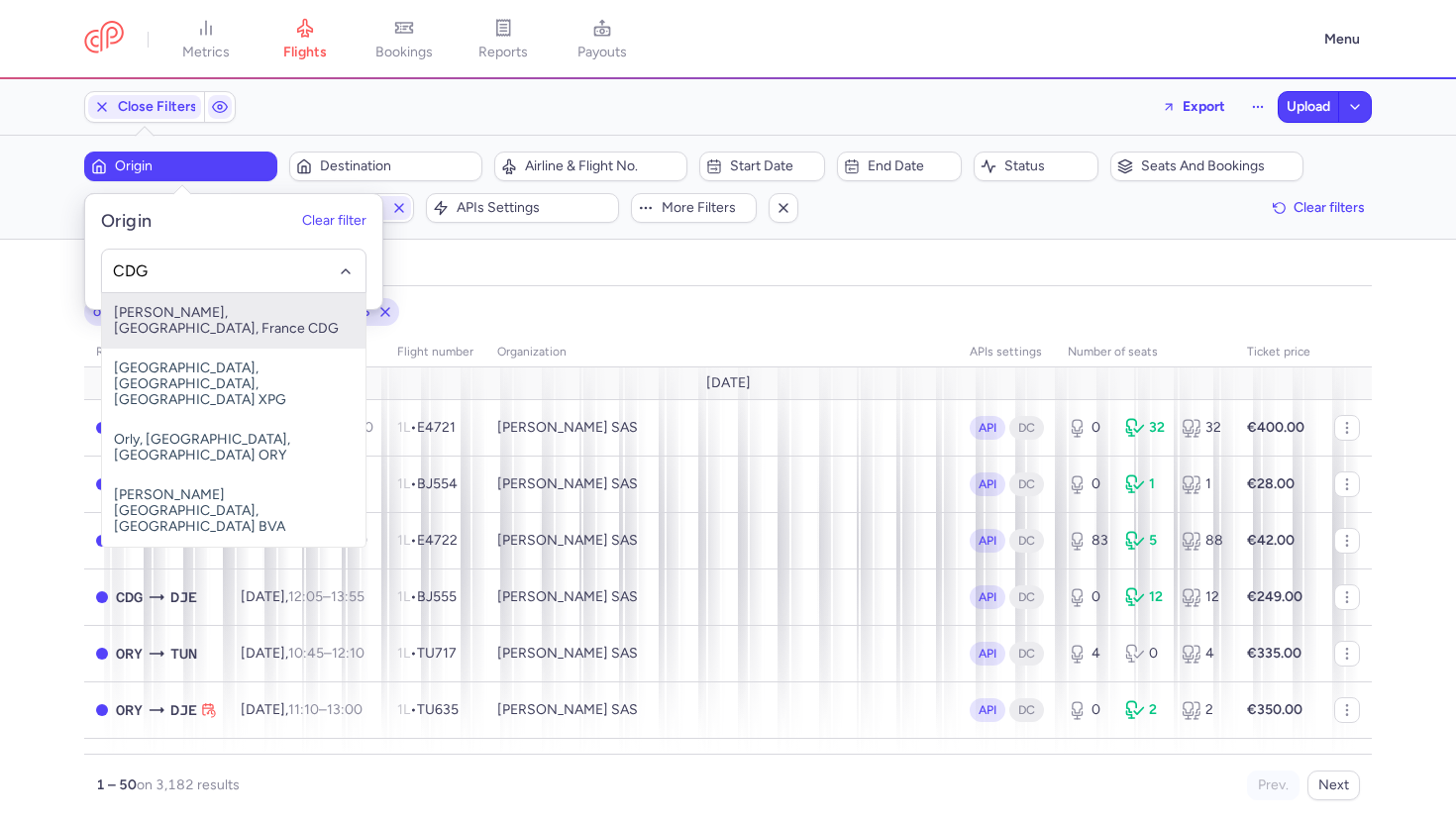 click on "Charles De Gaulle, Paris, France CDG" at bounding box center (234, 321) 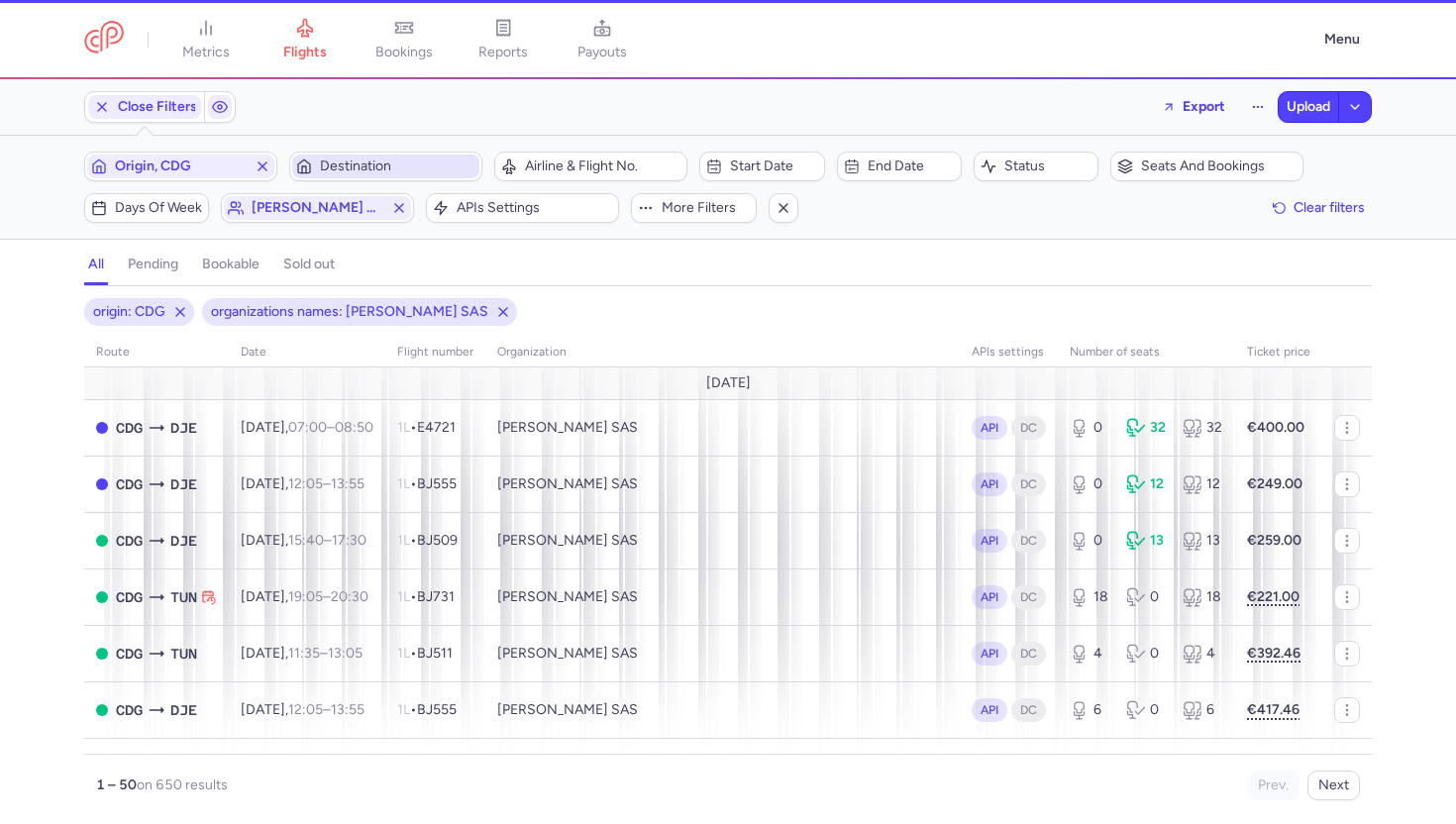 click on "Destination" at bounding box center [397, 166] 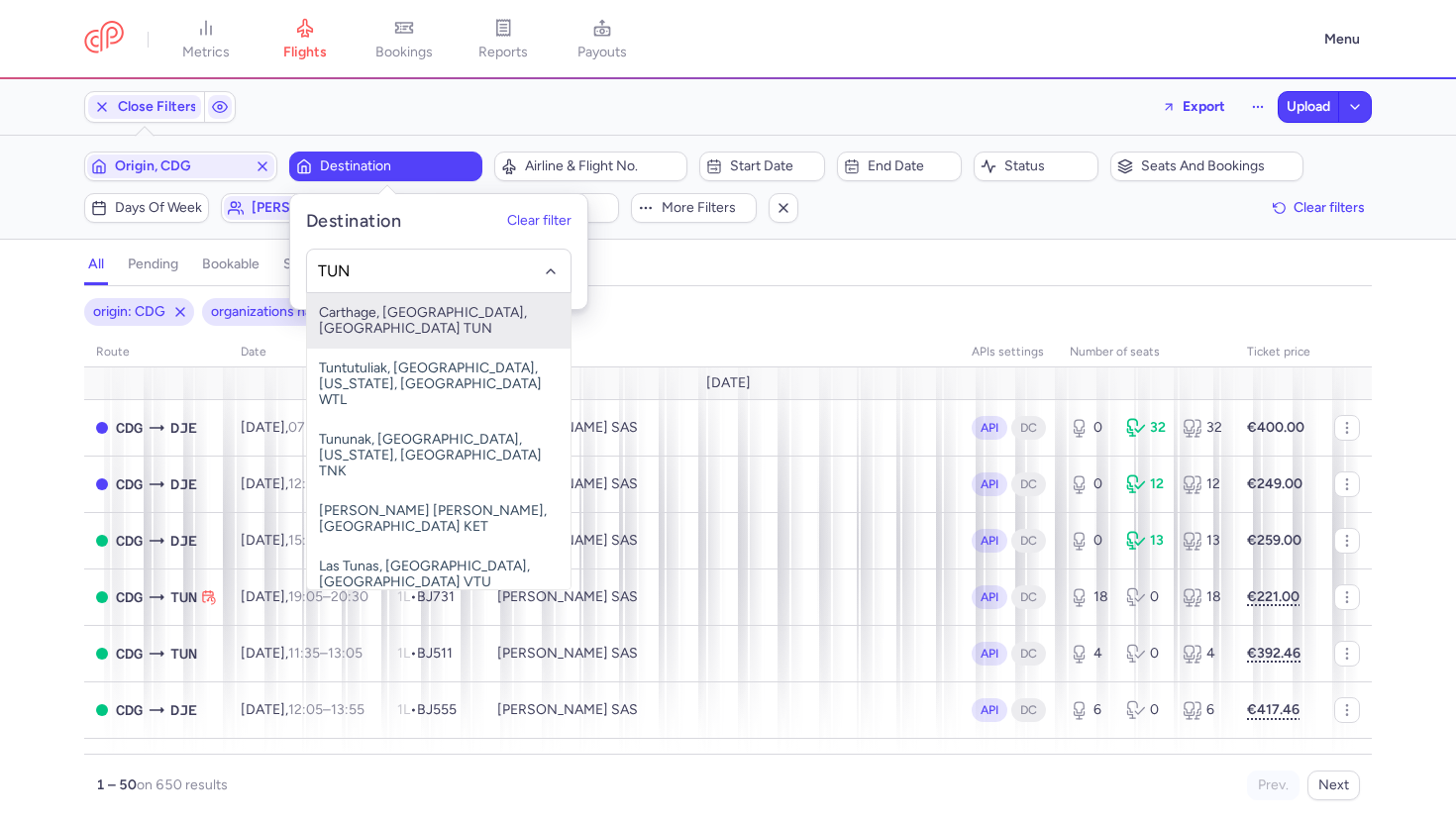 click on "Carthage, Tunis, Tunisia TUN" at bounding box center (439, 321) 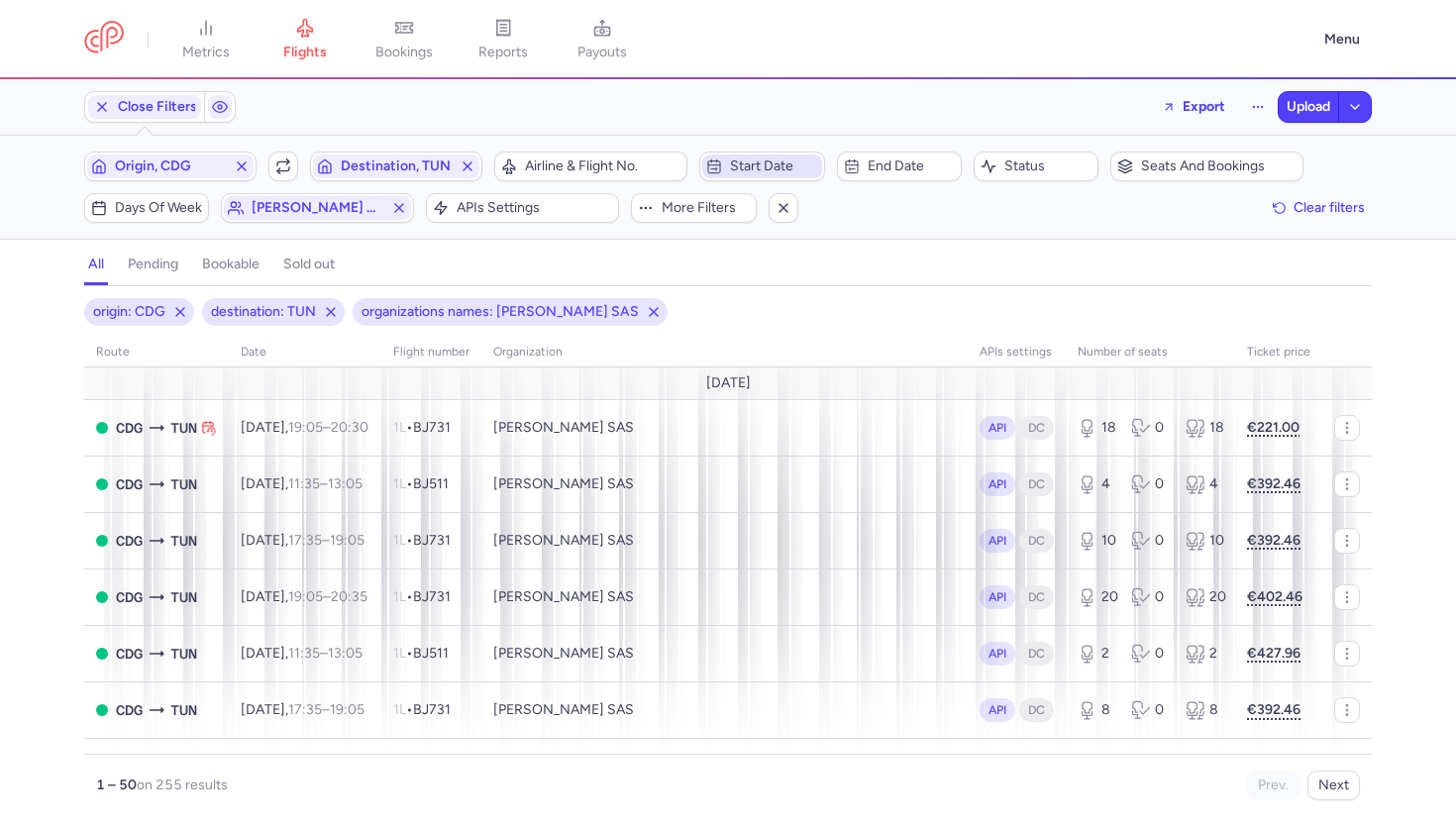 click on "Start date" at bounding box center (774, 166) 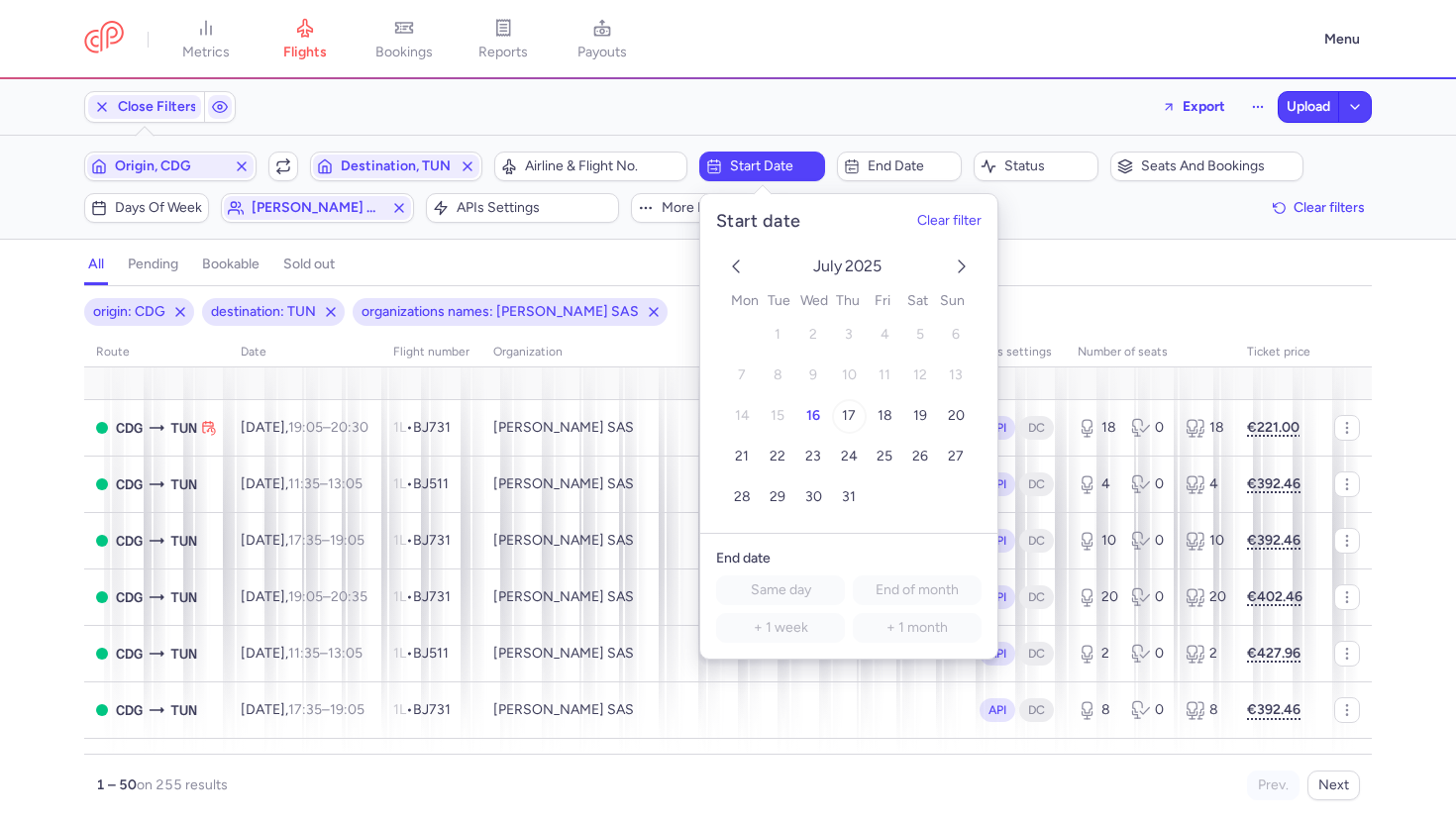 click on "17" at bounding box center (849, 416) 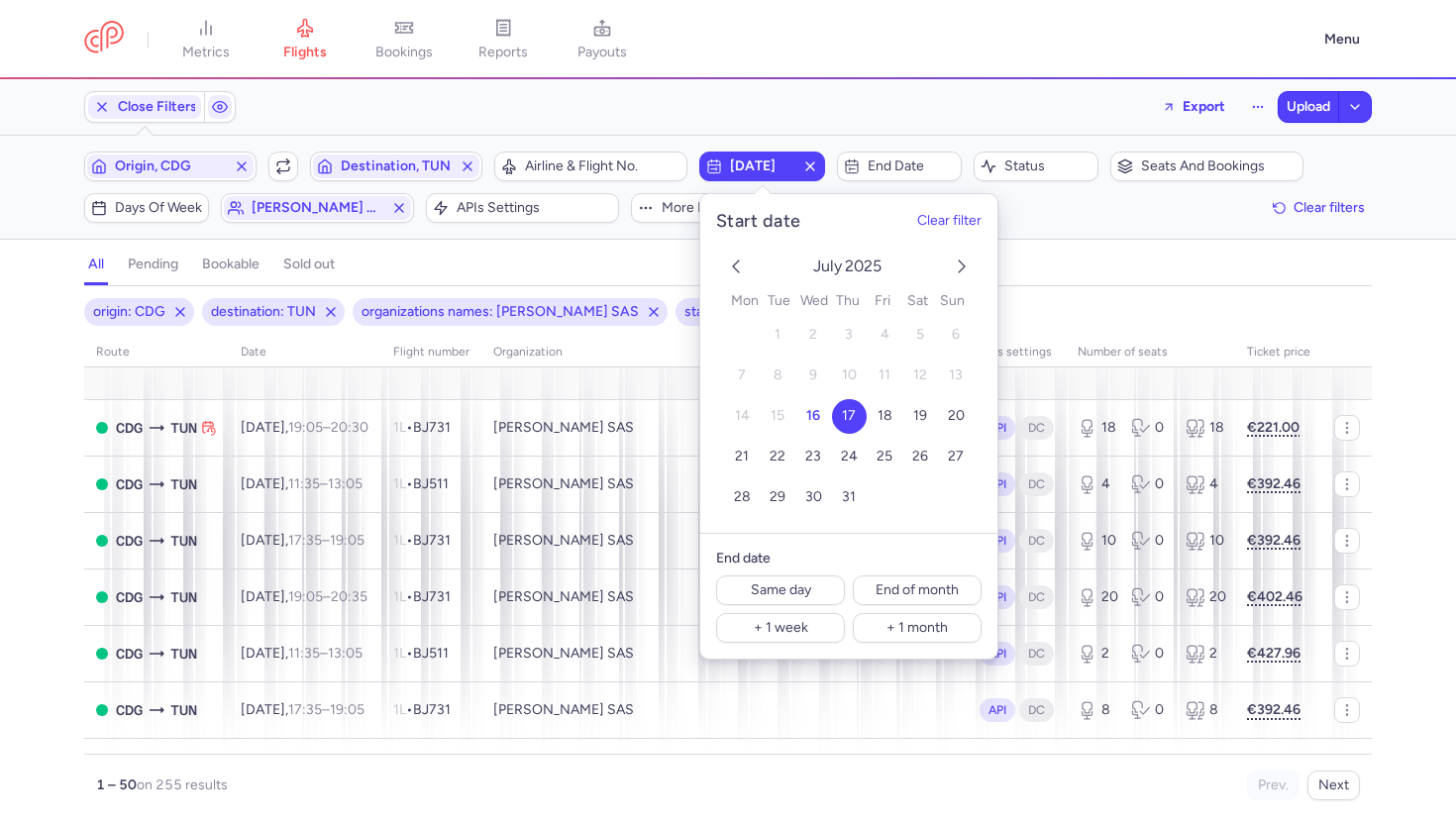 click on "Close Filters  Export  Upload" at bounding box center [728, 107] 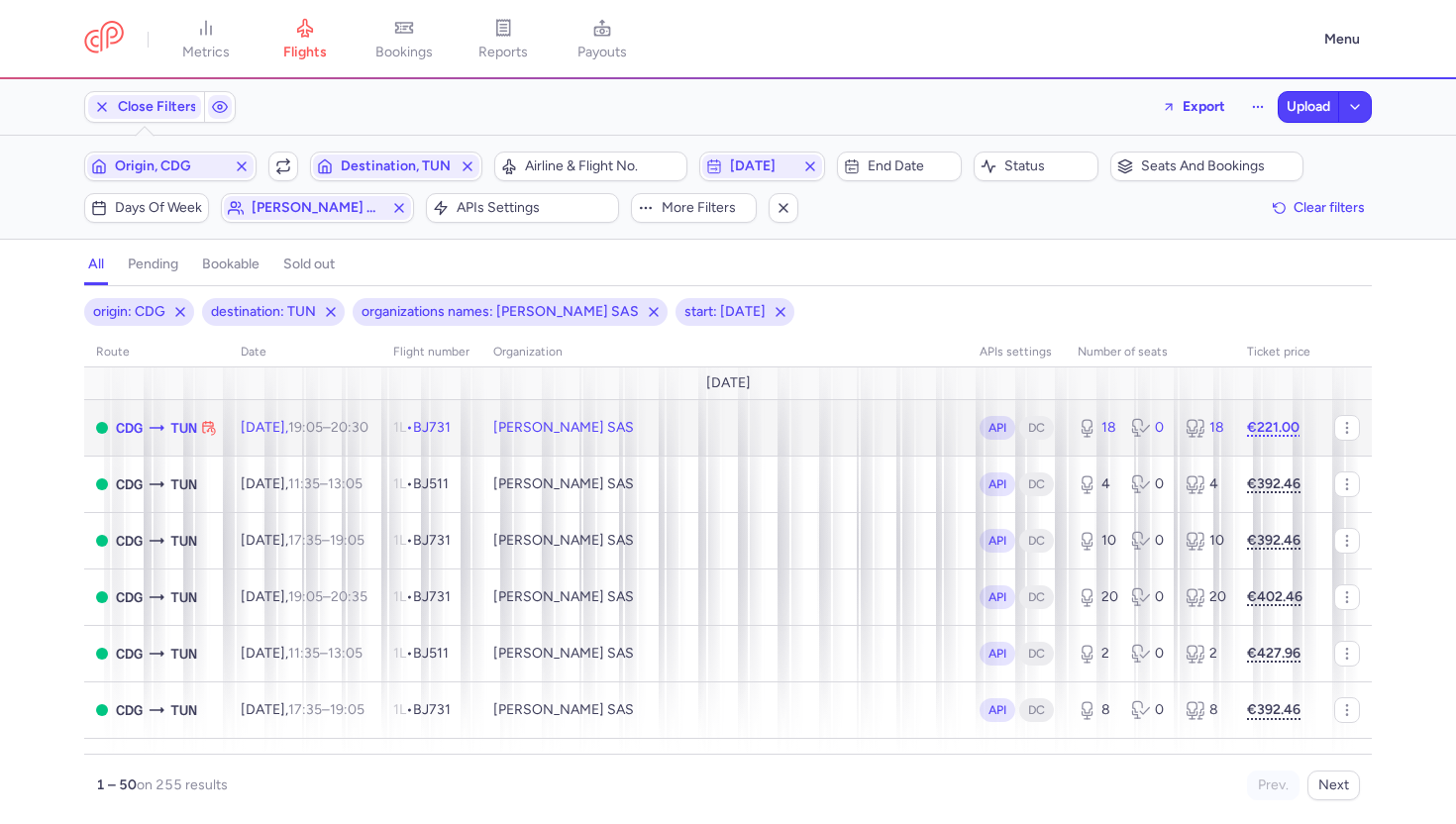 click on "1L  •   BJ731" 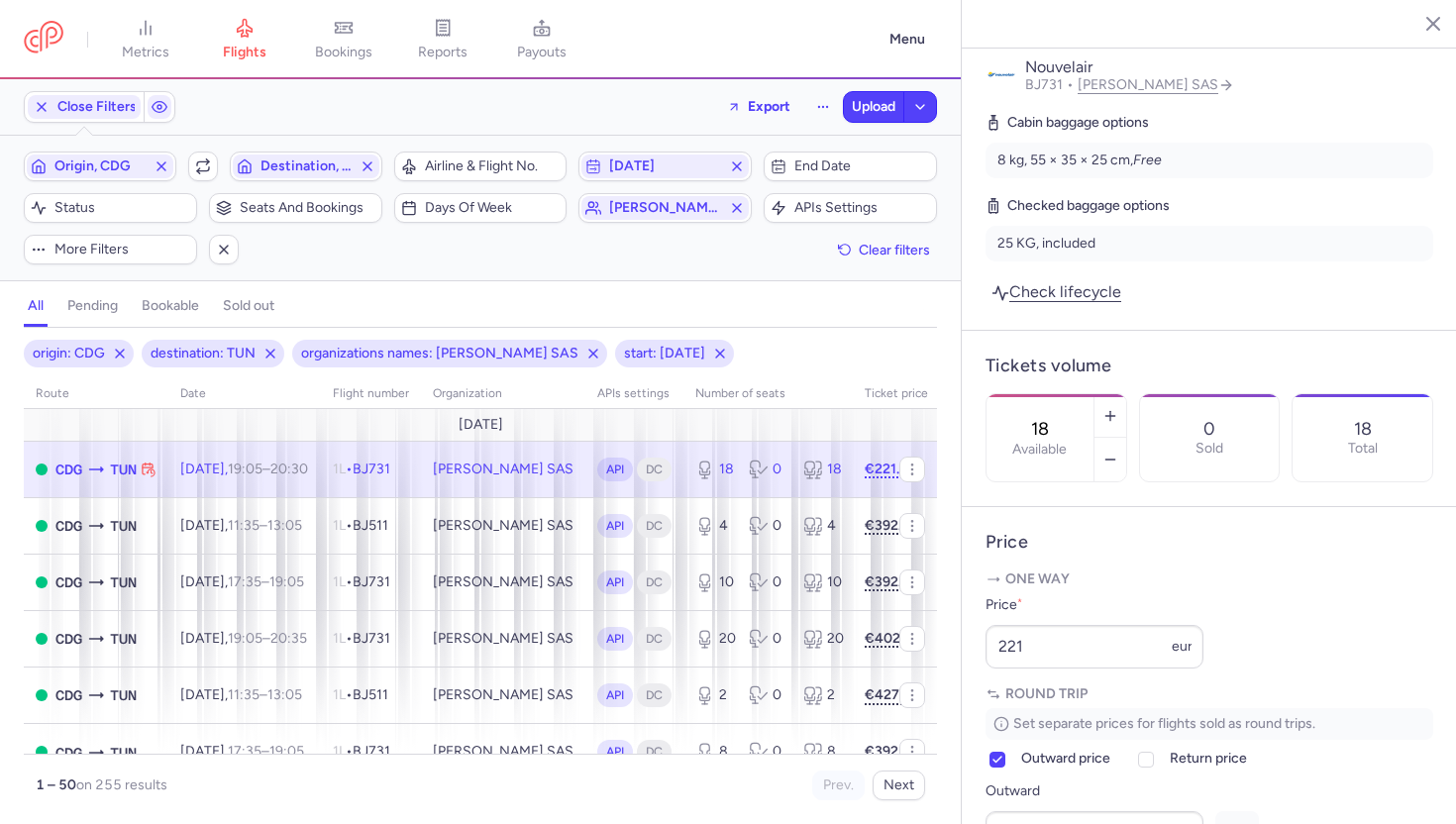 scroll, scrollTop: 437, scrollLeft: 0, axis: vertical 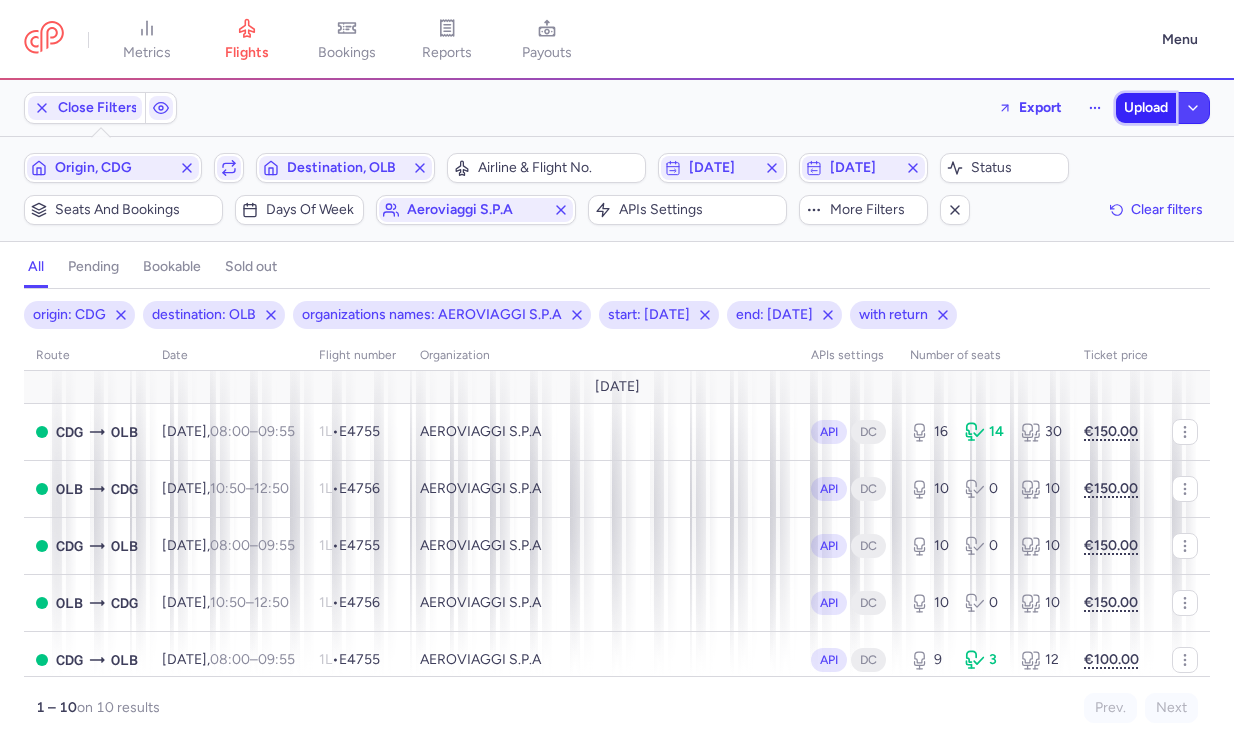 click on "Upload" at bounding box center [1146, 108] 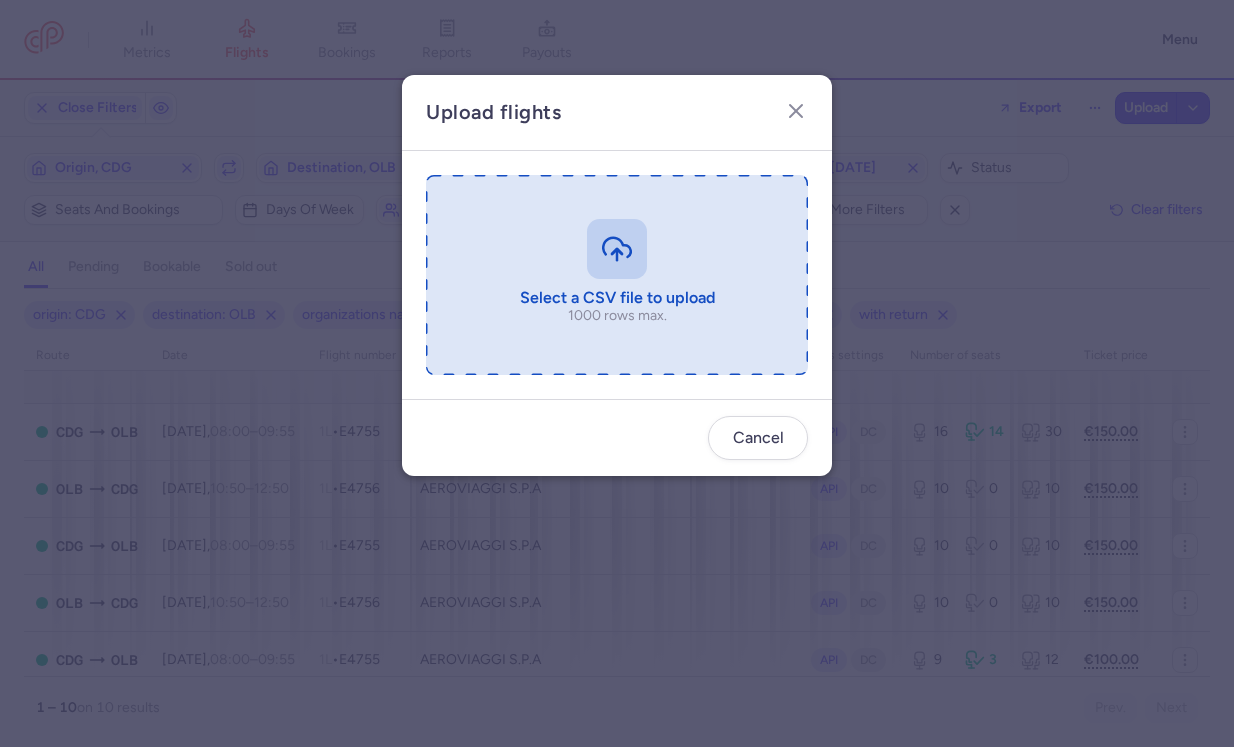 click at bounding box center [617, 275] 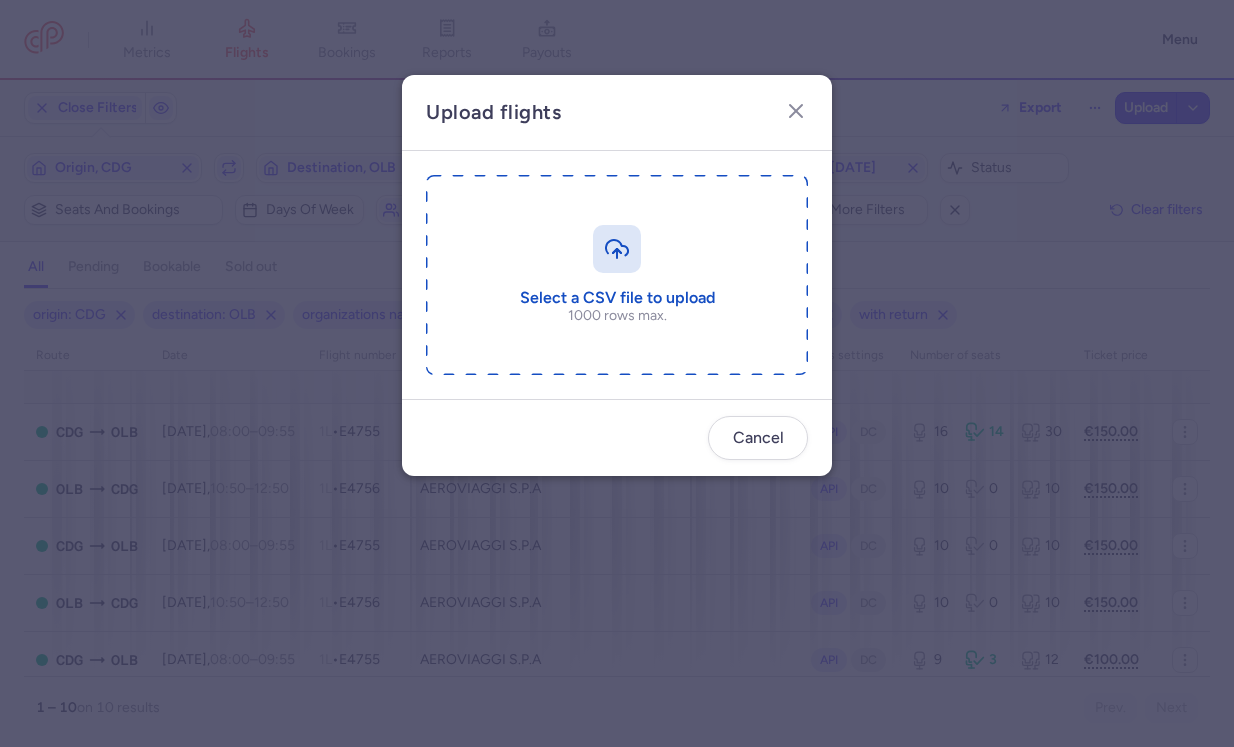 type on "C:\fakepath\export_flights_20250716,1428 (2).csv" 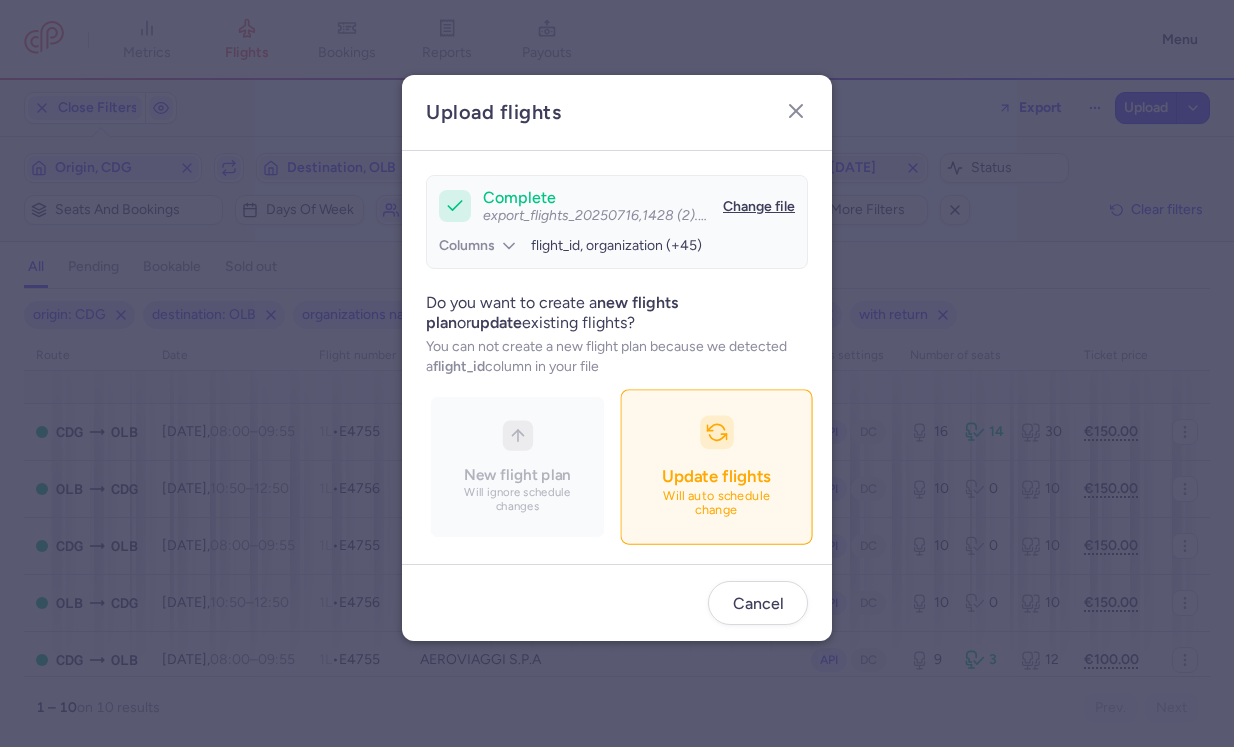 click on "Update flights Will auto schedule change" at bounding box center (716, 466) 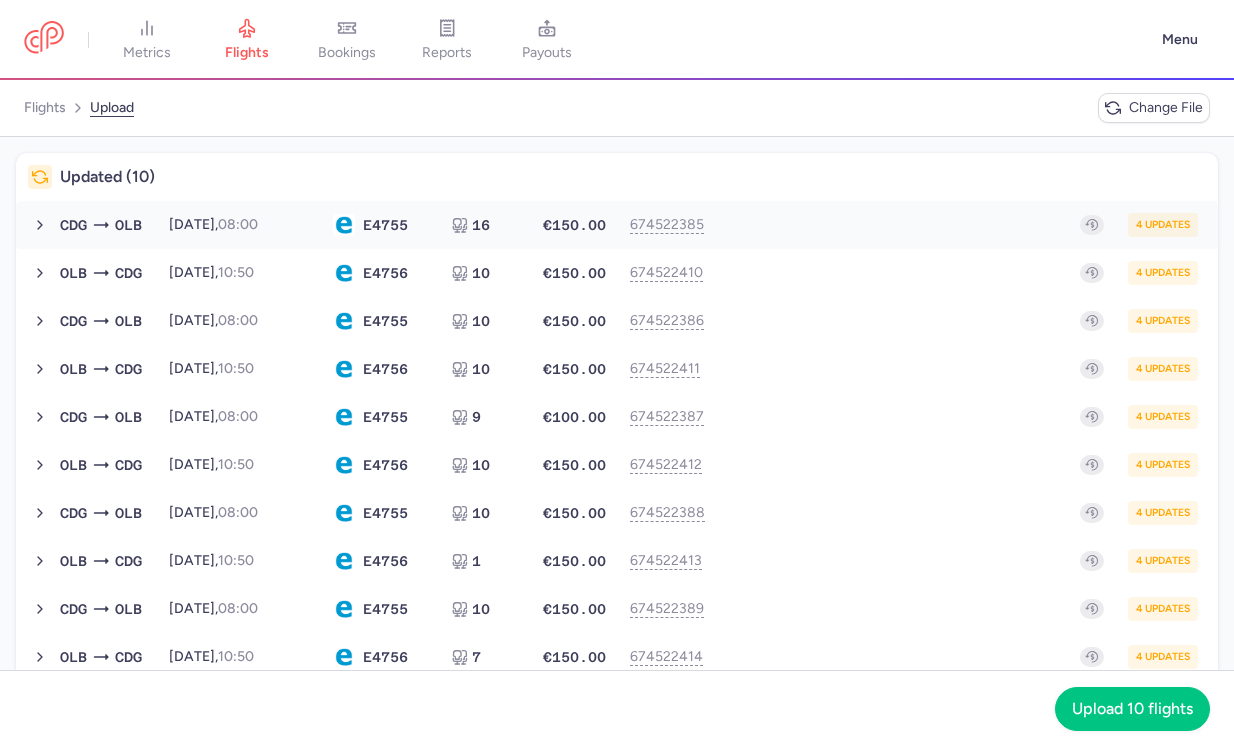 click on "CDG  OLB [DATE]  08:00 E4  755 16 €150.00 674522385 4 updates [DATE] 08:00 E4755 16 seats €150.00" at bounding box center (629, 225) 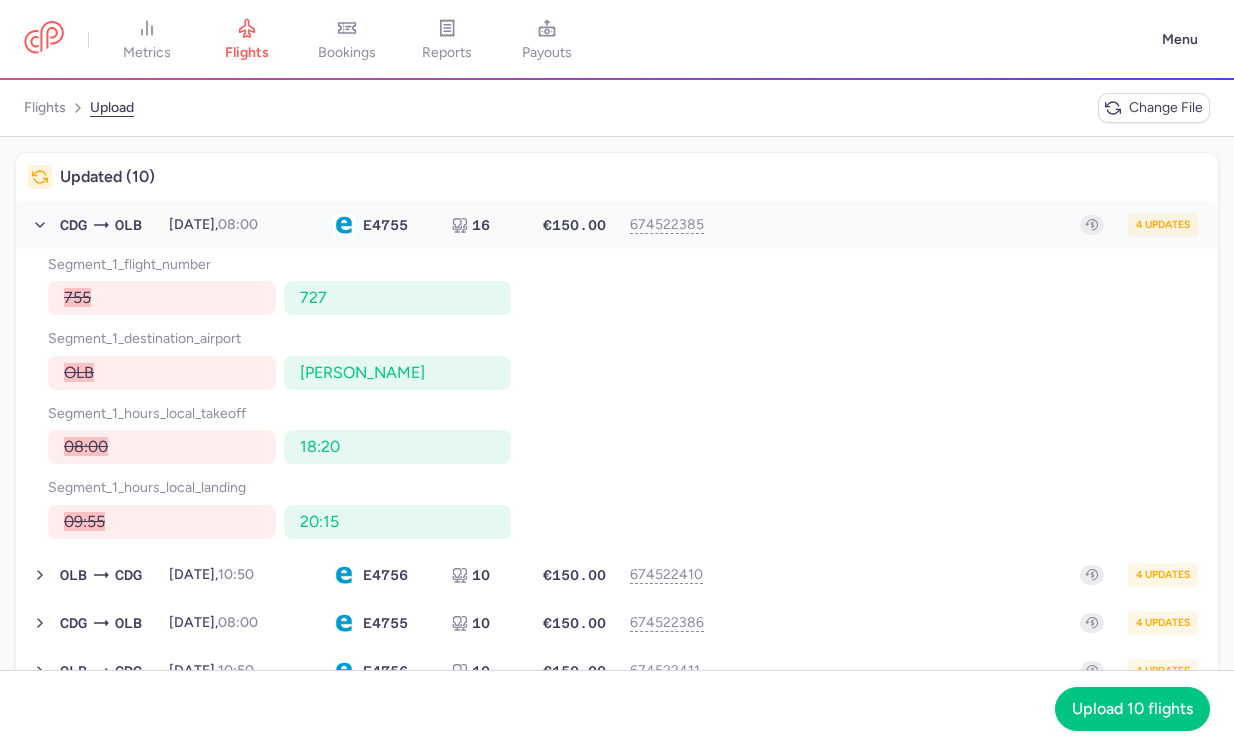 click on "CDG  OLB [DATE]  08:00 E4  755 16 €150.00 674522385 4 updates [DATE] 08:00 E4755 16 seats €150.00" at bounding box center (629, 225) 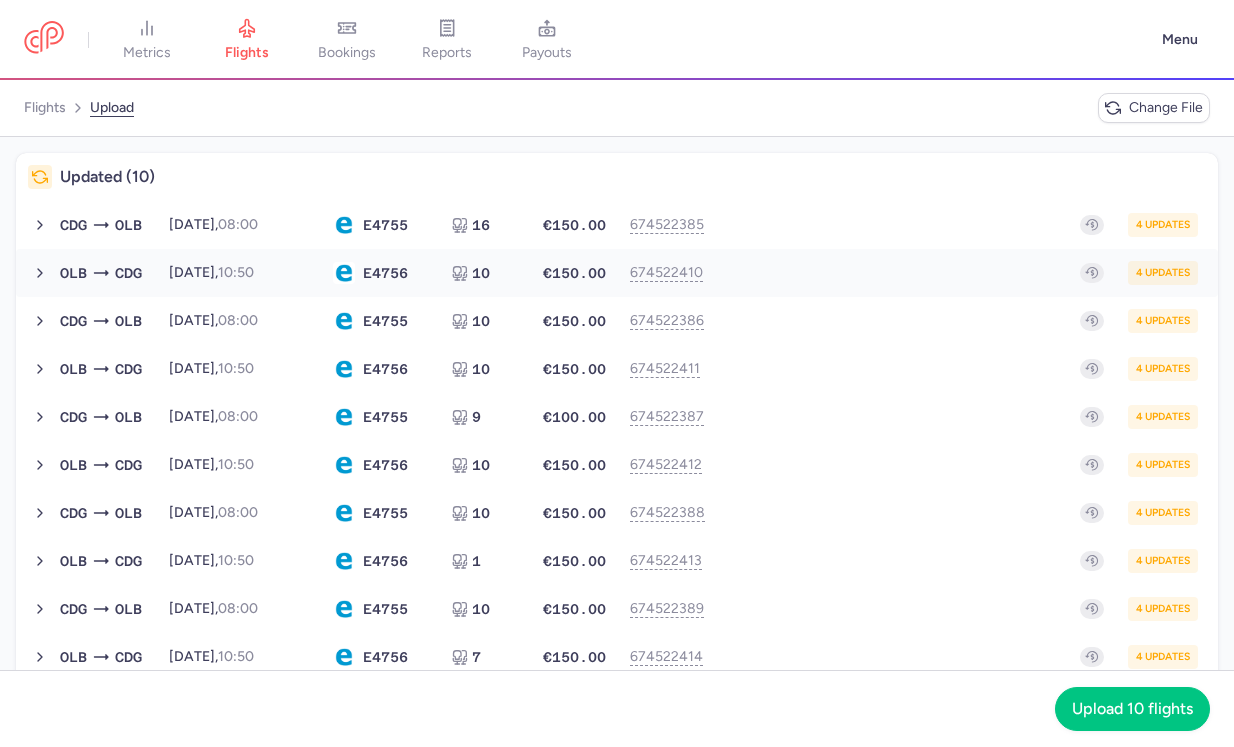 click on "2025-08-01,  10:50" at bounding box center (239, 273) 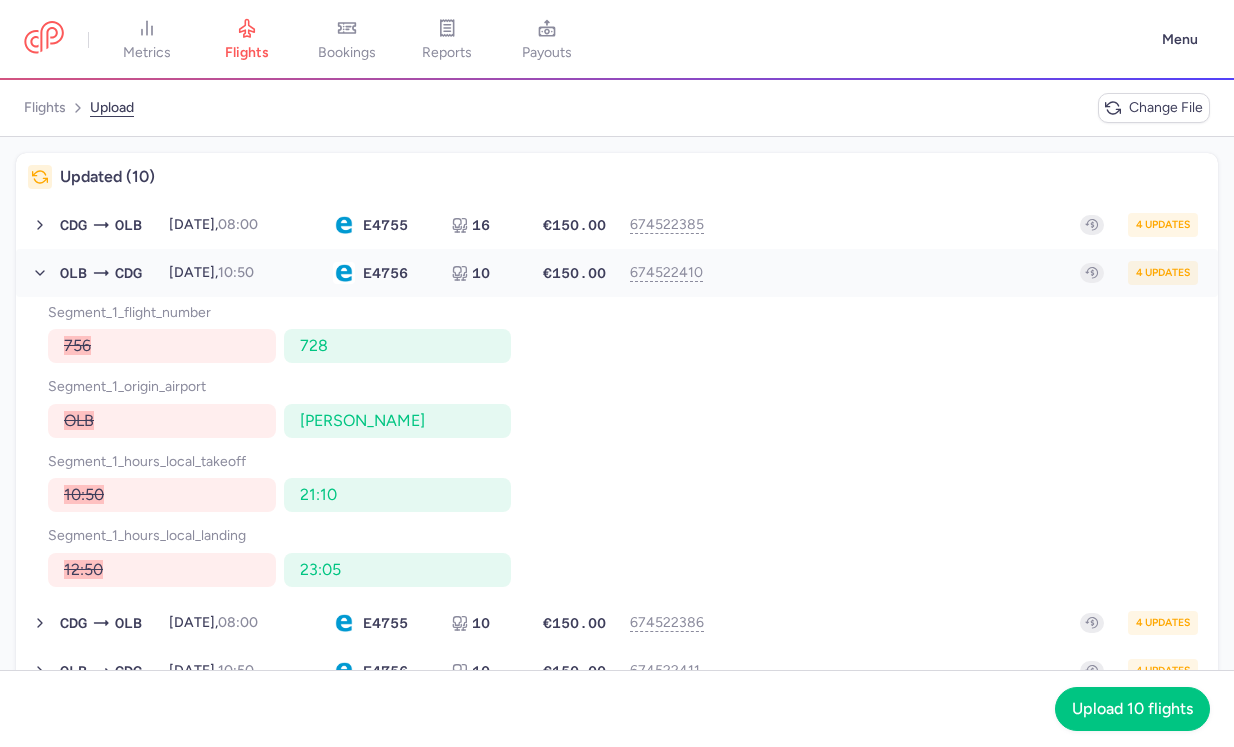 click on "2025-08-01,  10:50" at bounding box center (239, 273) 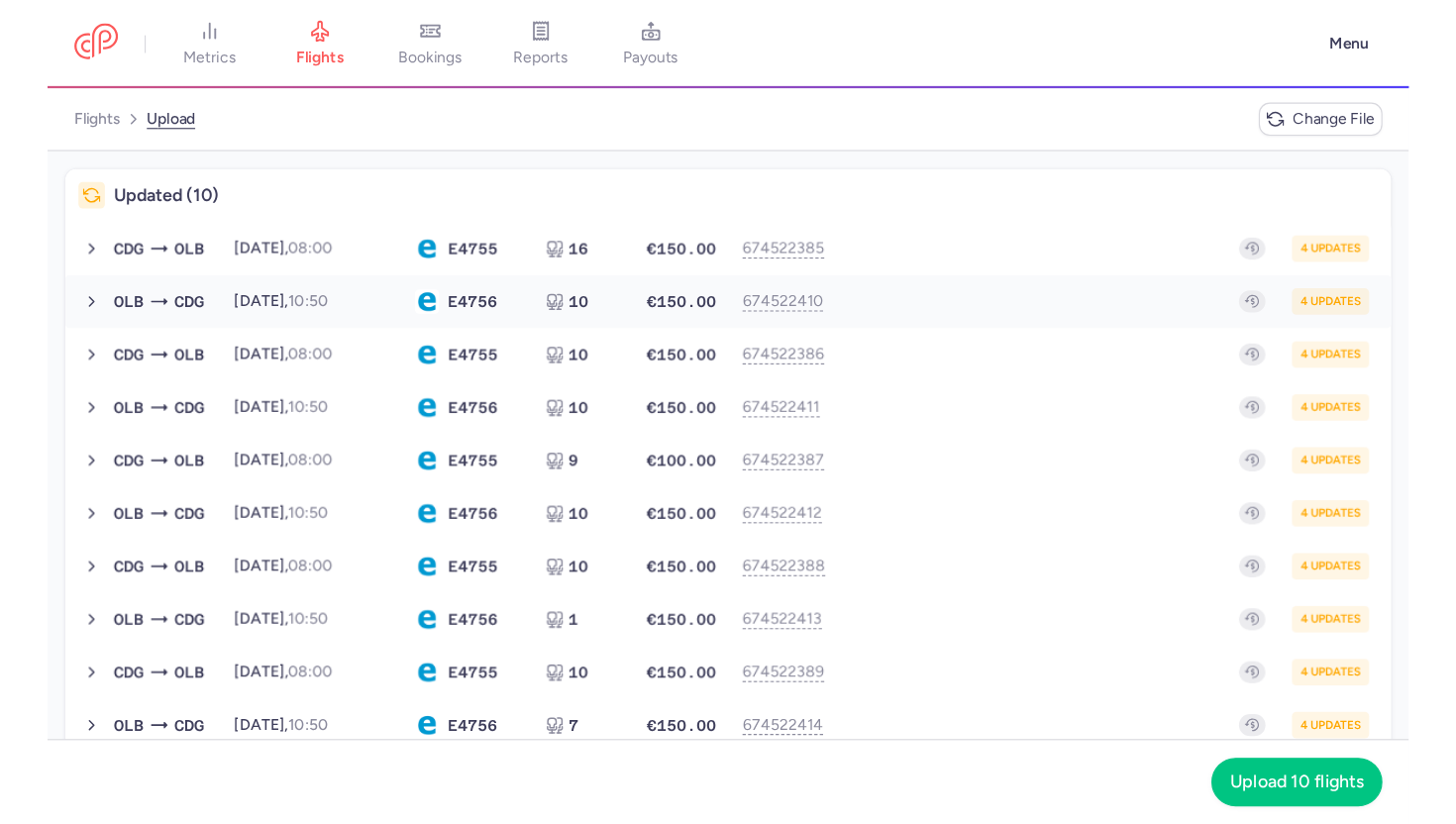 scroll, scrollTop: 35, scrollLeft: 0, axis: vertical 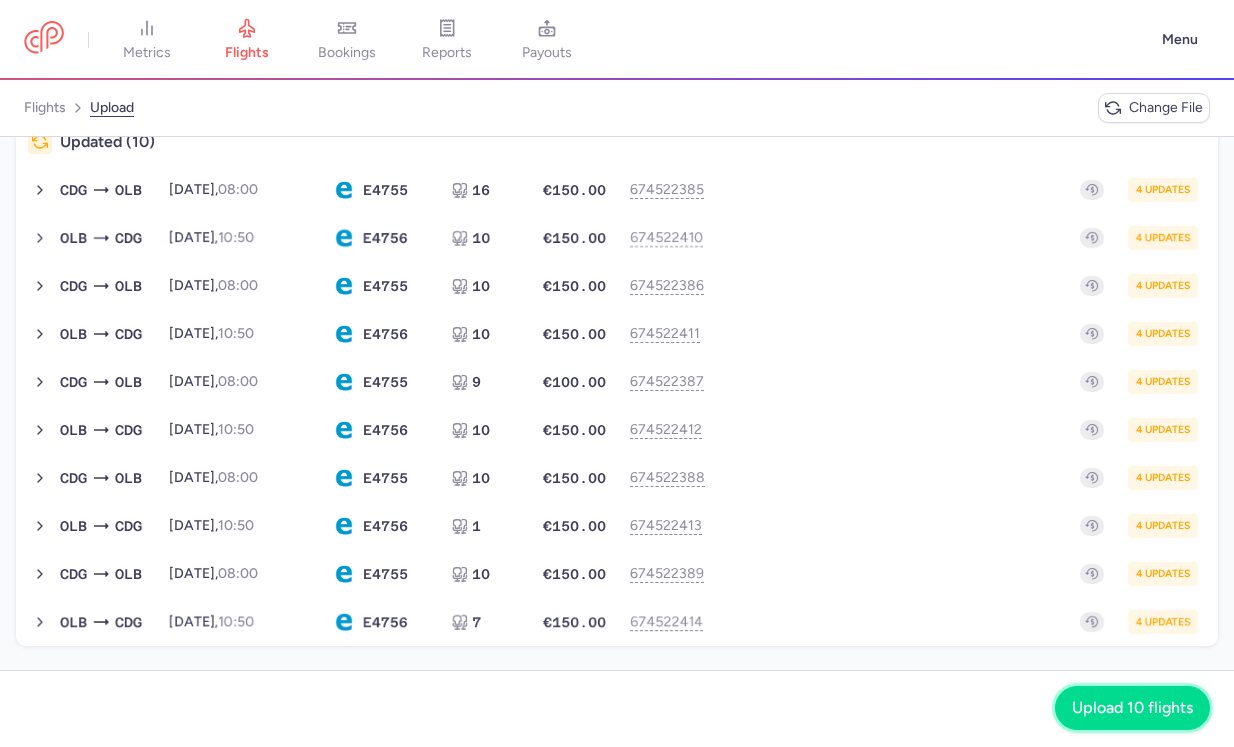 click on "Upload 10 flights" at bounding box center [1132, 708] 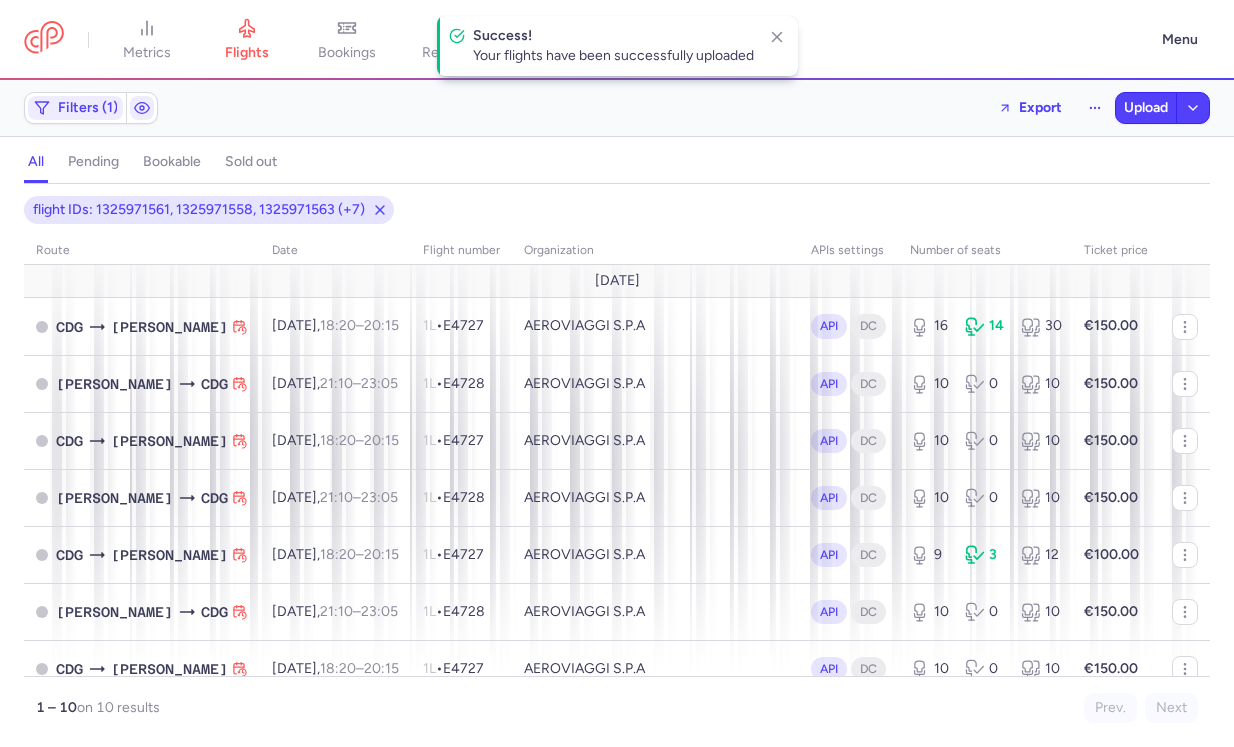 click 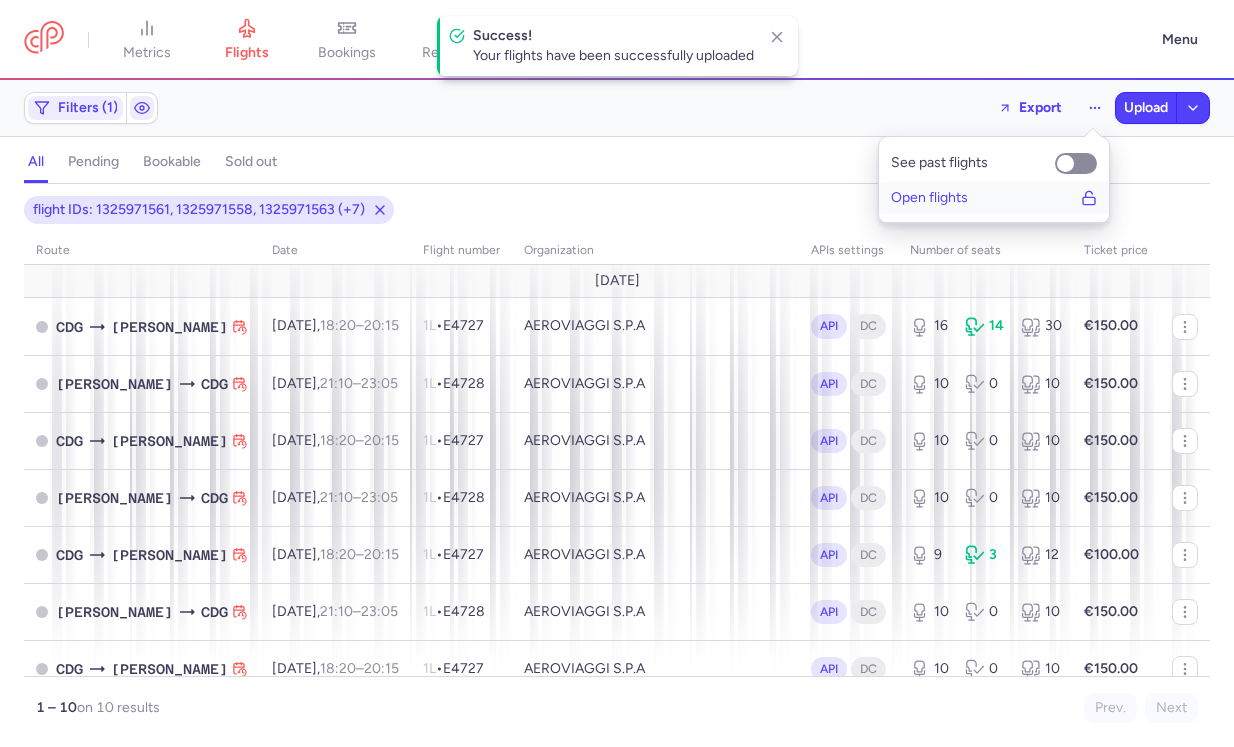 click on "Open flights" at bounding box center [994, 198] 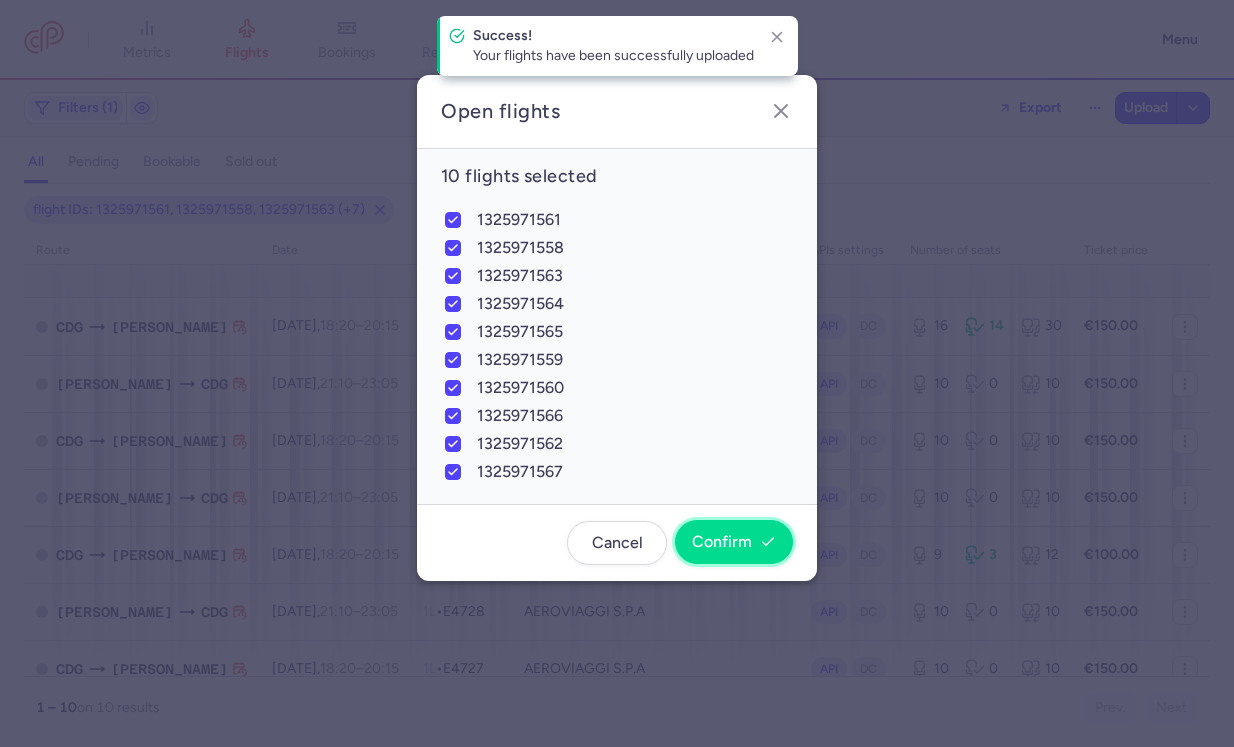click on "Confirm" at bounding box center (734, 542) 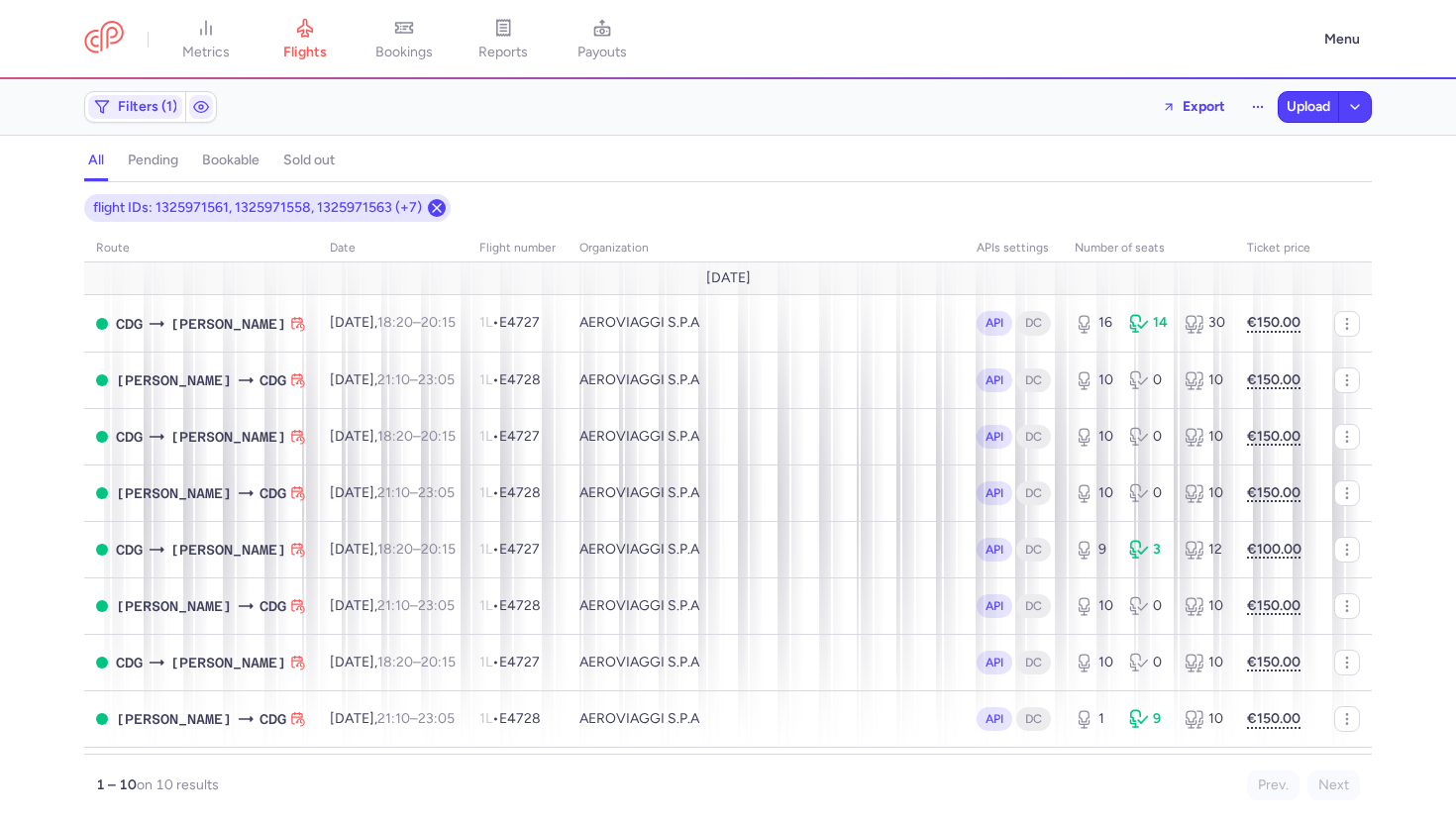 click 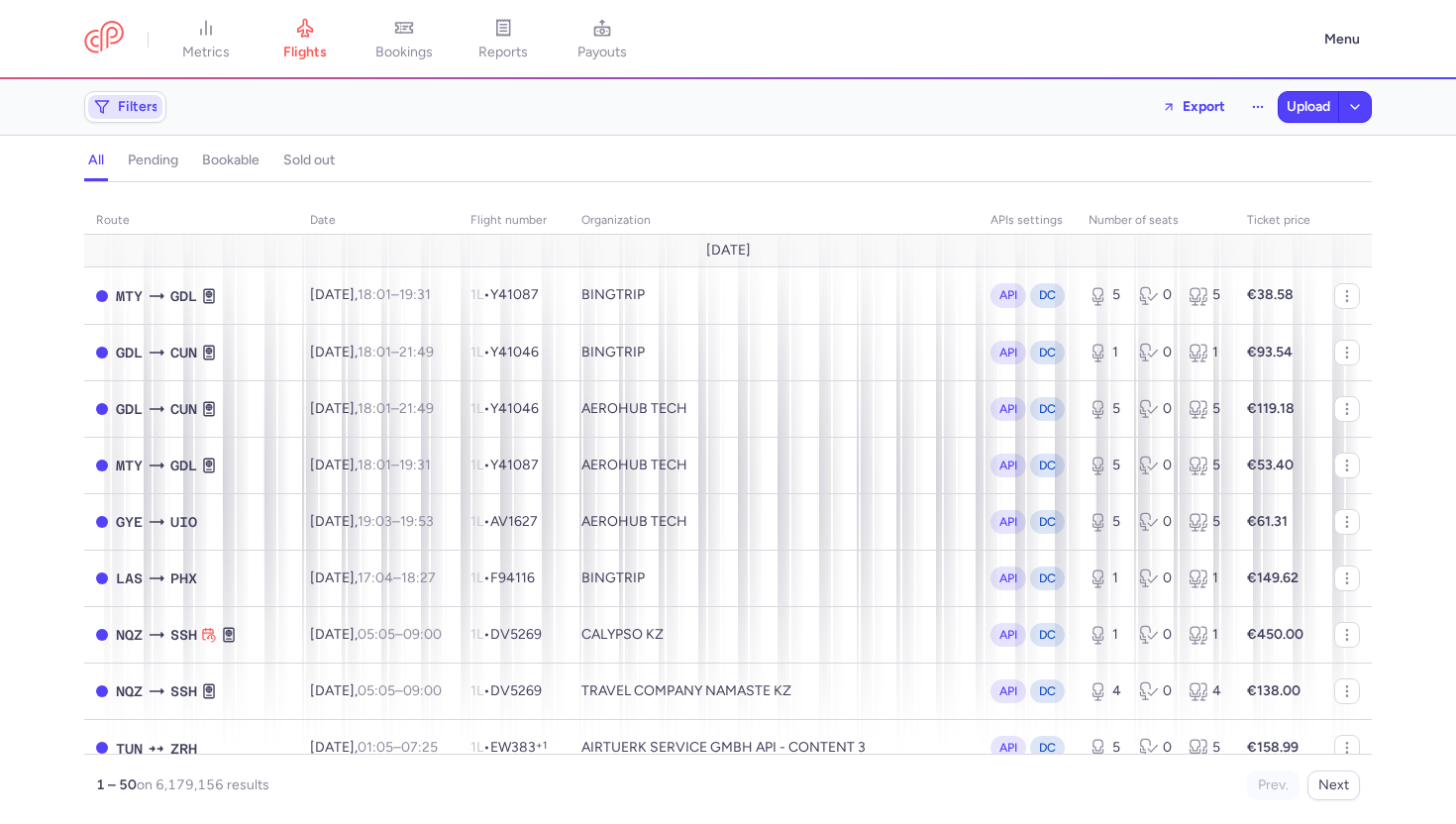 click on "Filters" 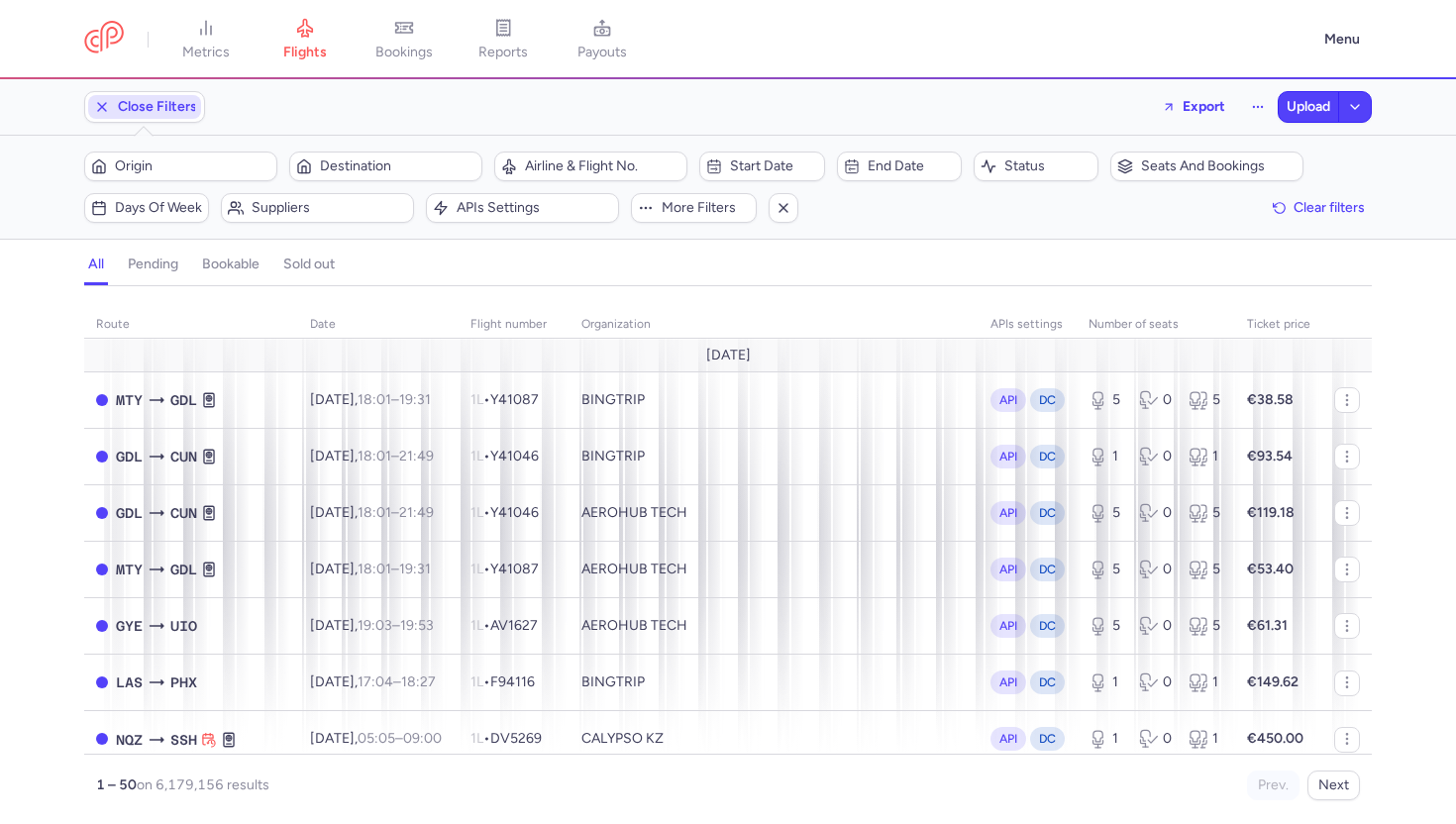 scroll, scrollTop: 0, scrollLeft: 0, axis: both 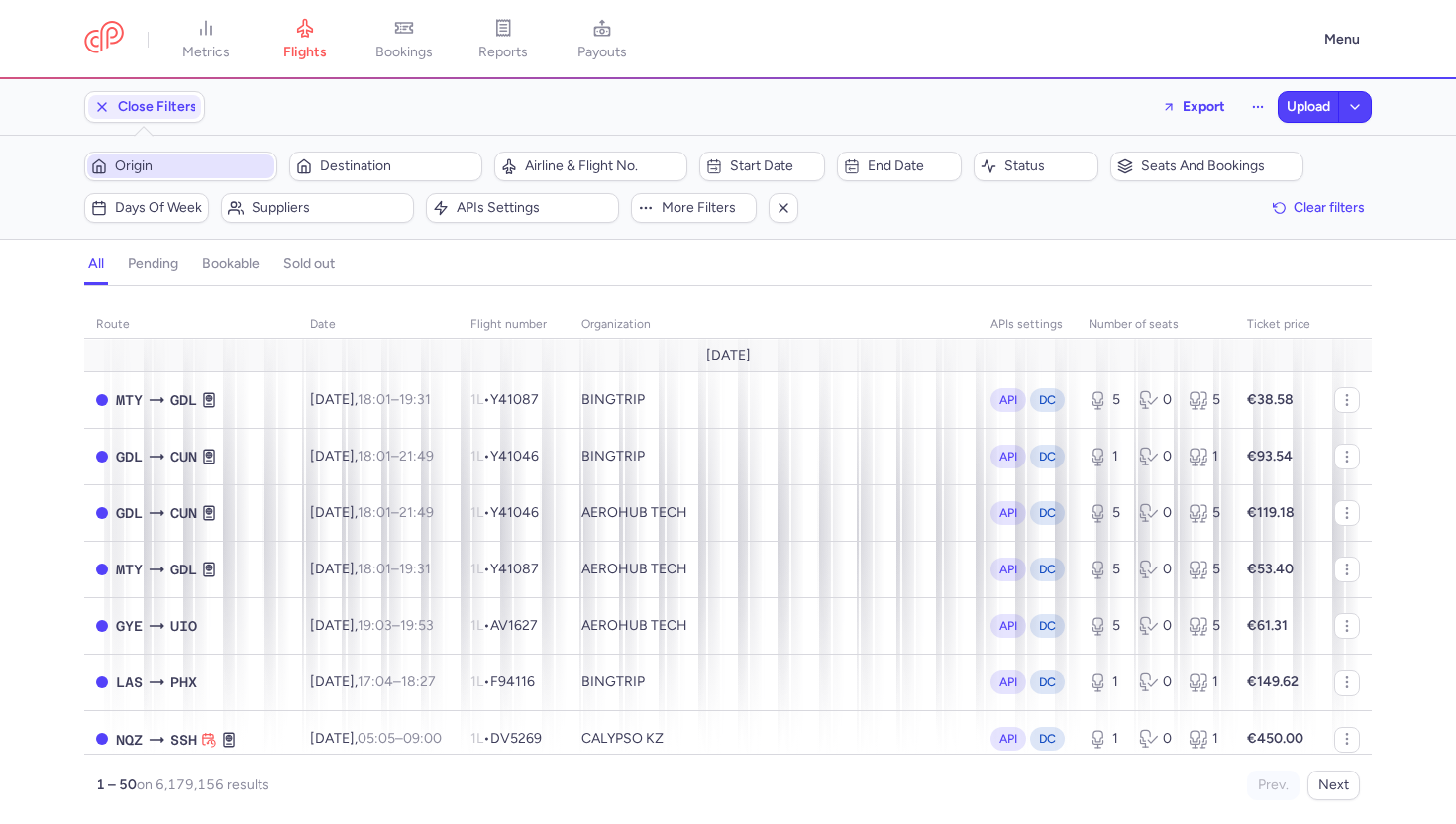click on "Origin" at bounding box center [192, 166] 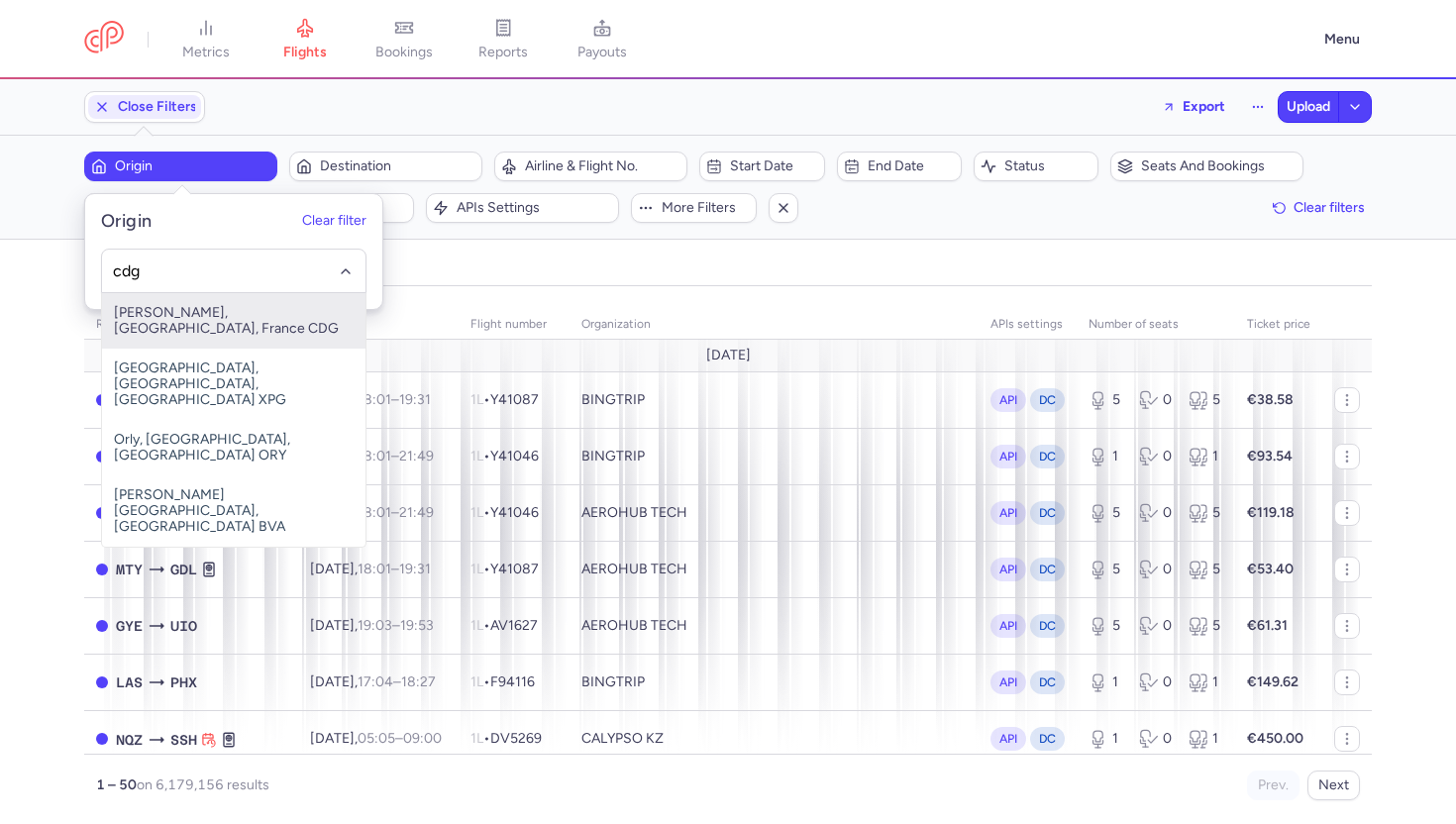 click on "Charles De Gaulle, Paris, France CDG" at bounding box center (234, 321) 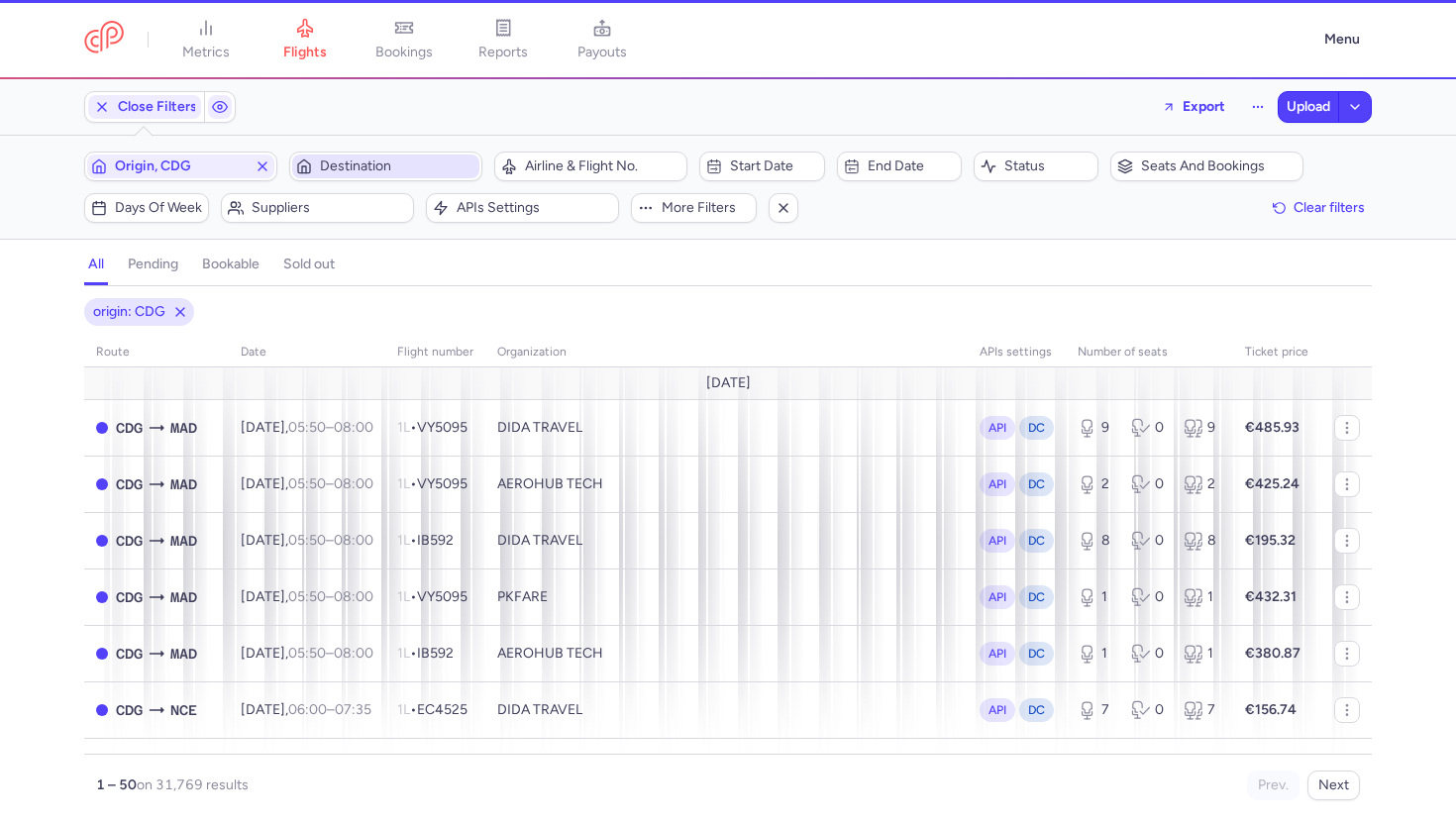 click on "Destination" at bounding box center (397, 166) 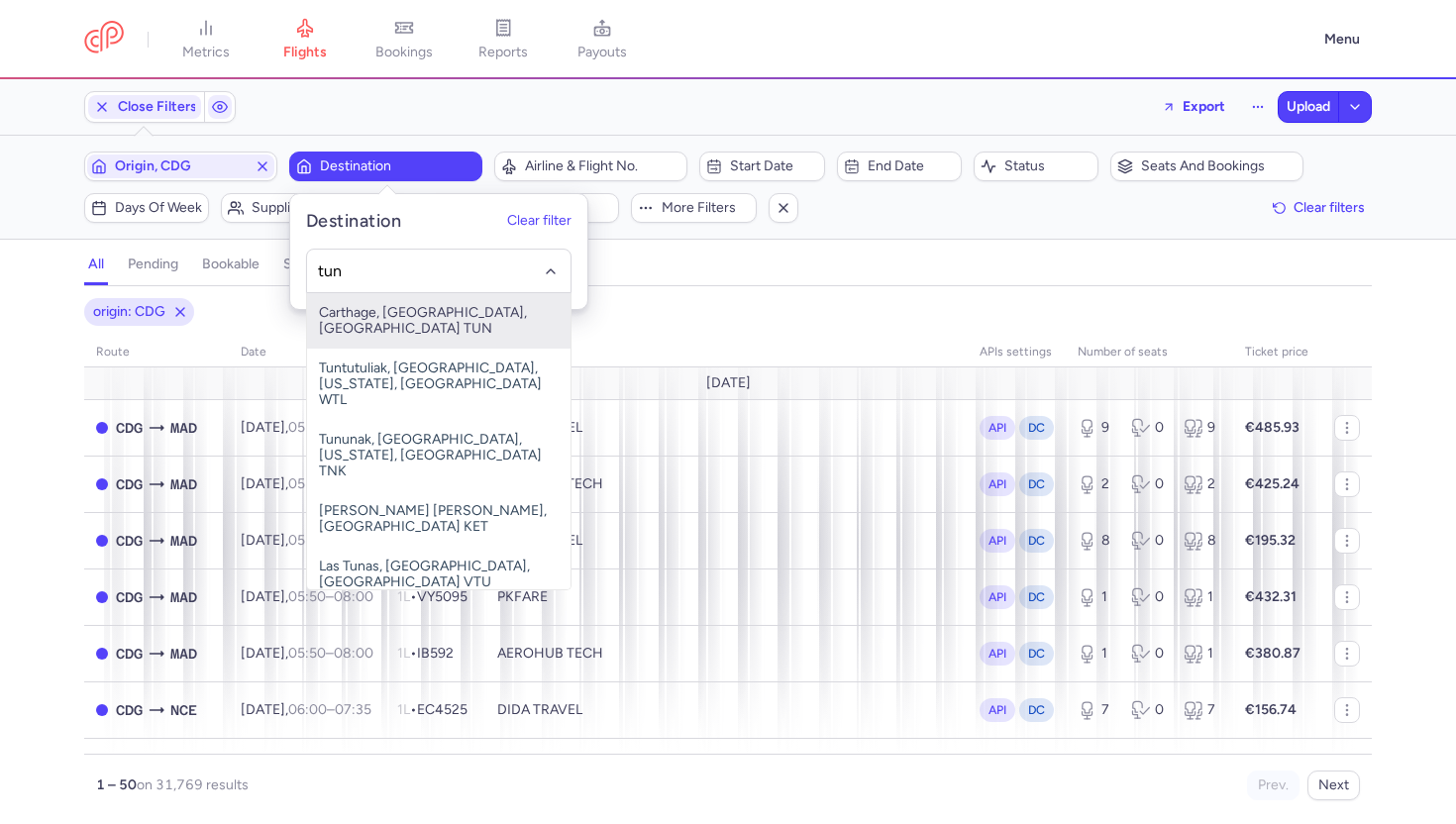 click on "Carthage, Tunis, Tunisia TUN" at bounding box center (439, 321) 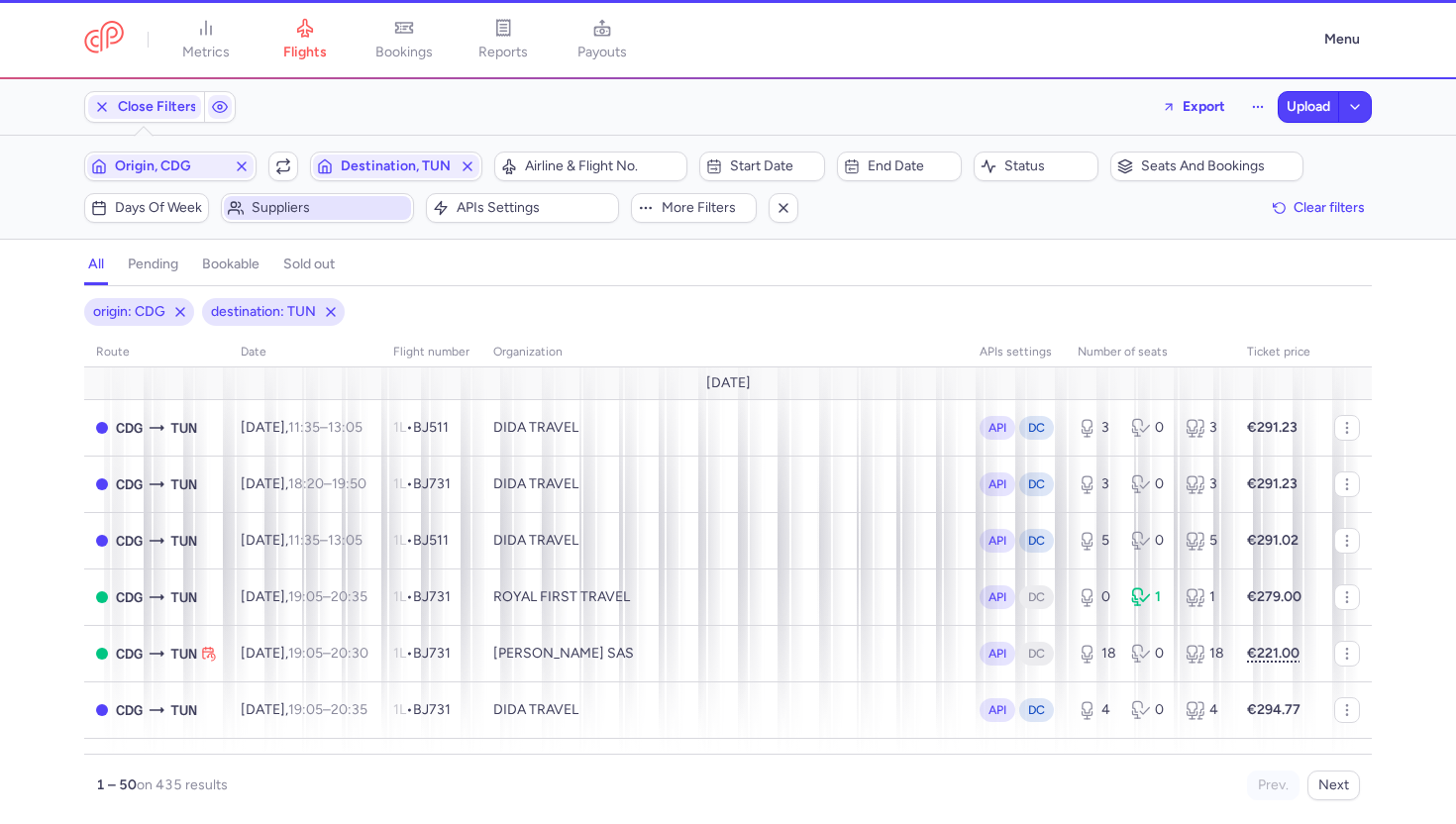 click on "Suppliers" at bounding box center (329, 208) 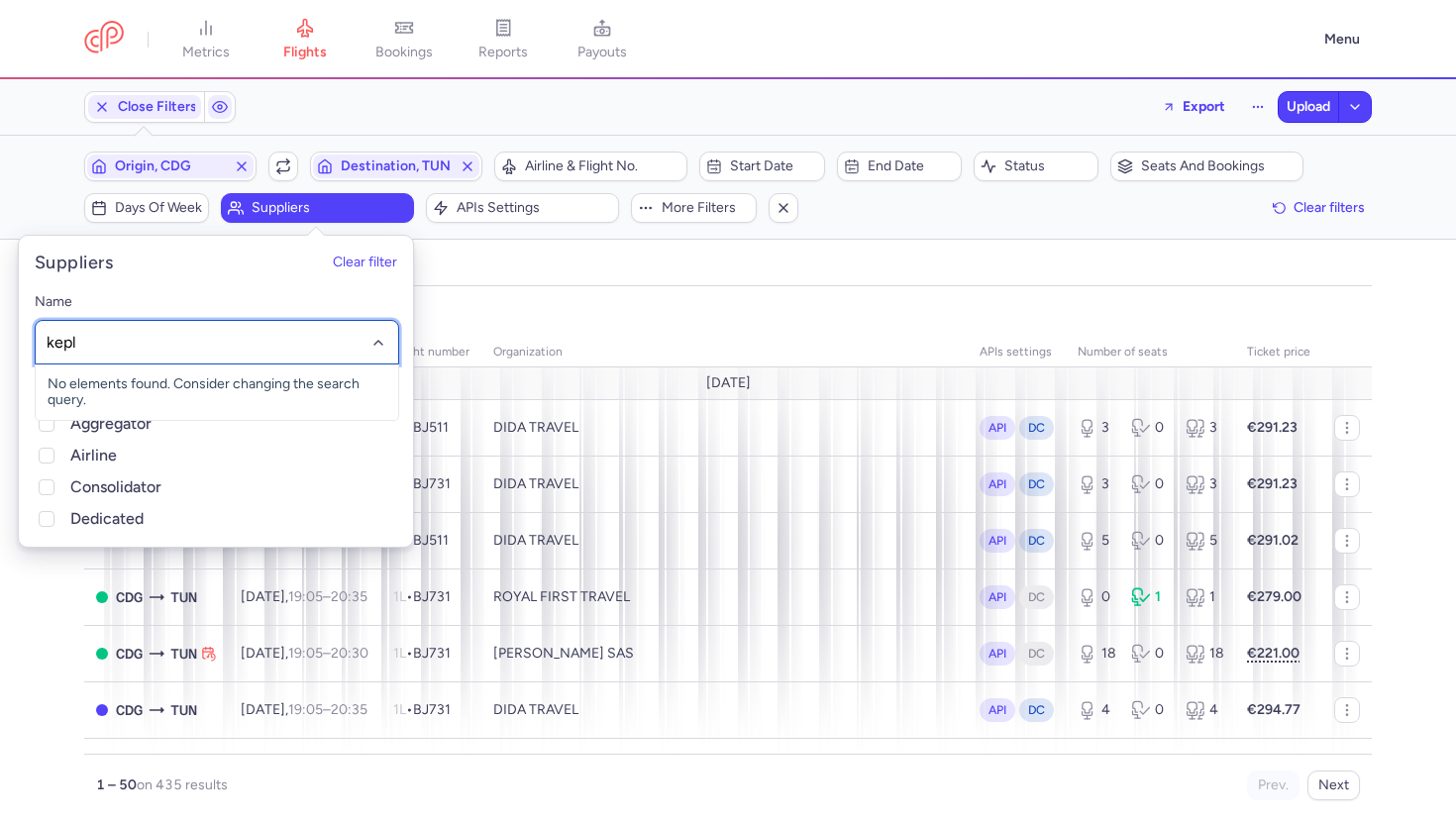 type on "keple" 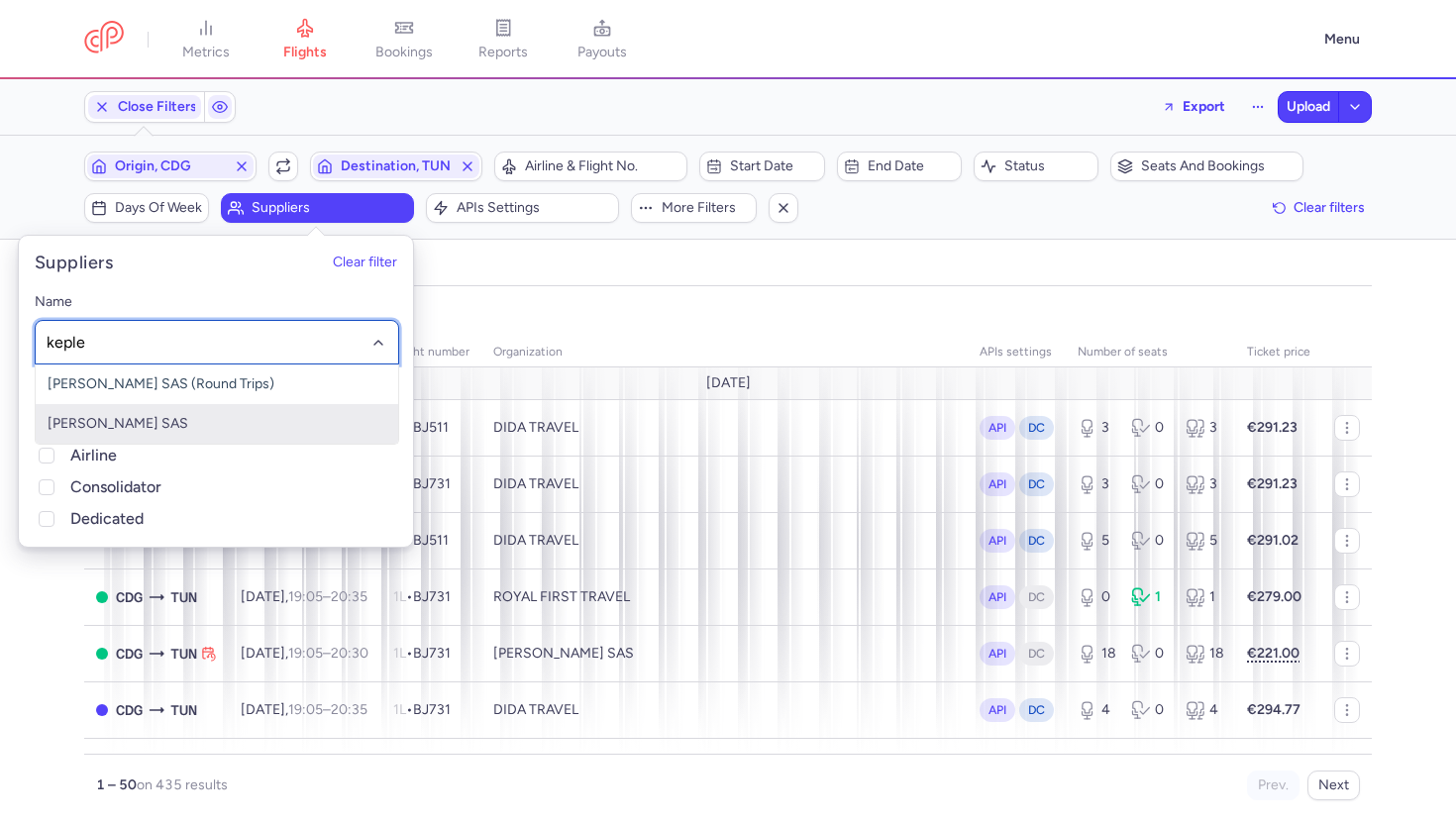 click on "KEPLER SAS" at bounding box center (217, 424) 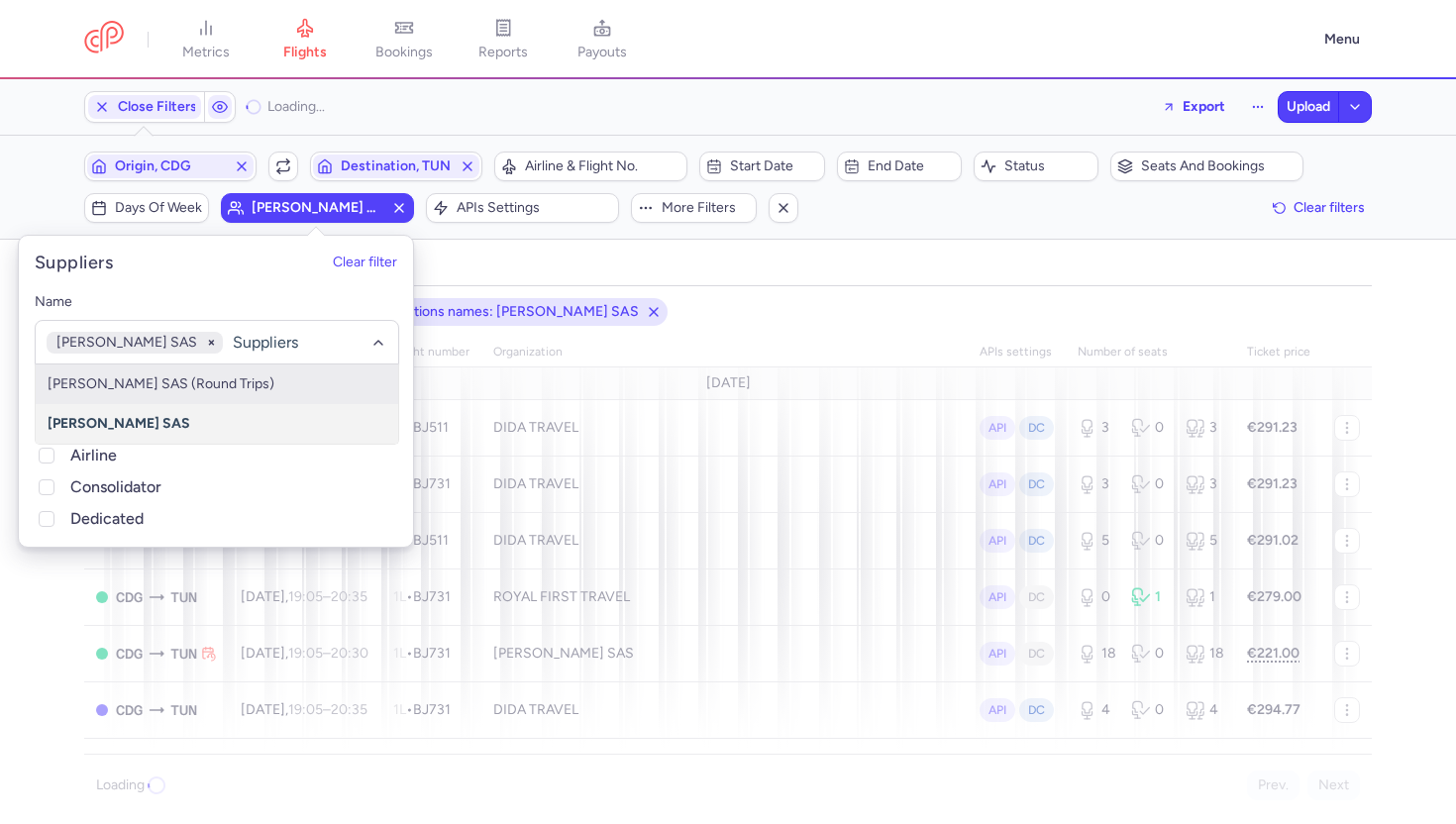 click on "all pending bookable sold out" at bounding box center (728, 268) 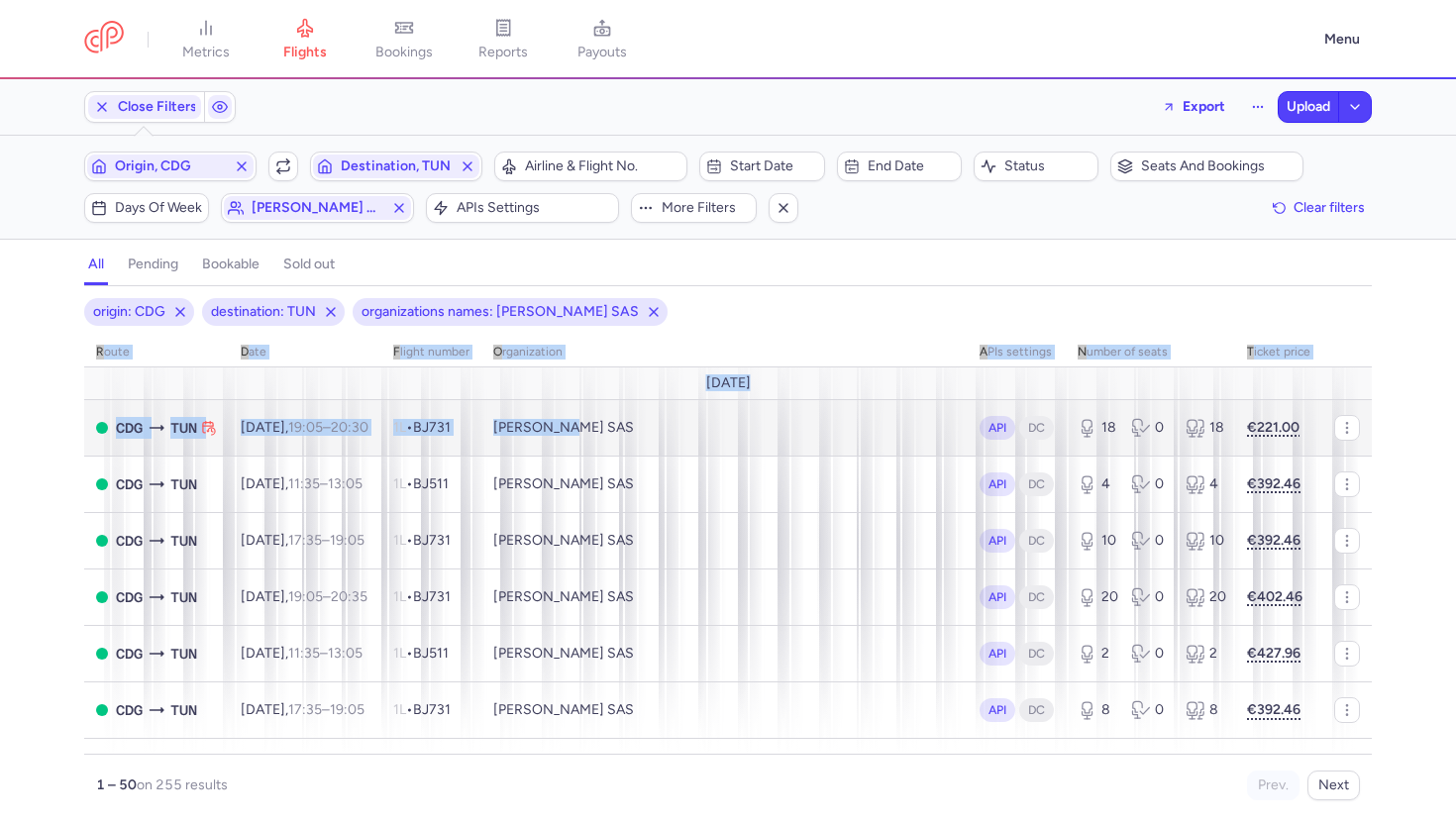 drag, startPoint x: 59, startPoint y: 422, endPoint x: 645, endPoint y: 434, distance: 586.1229 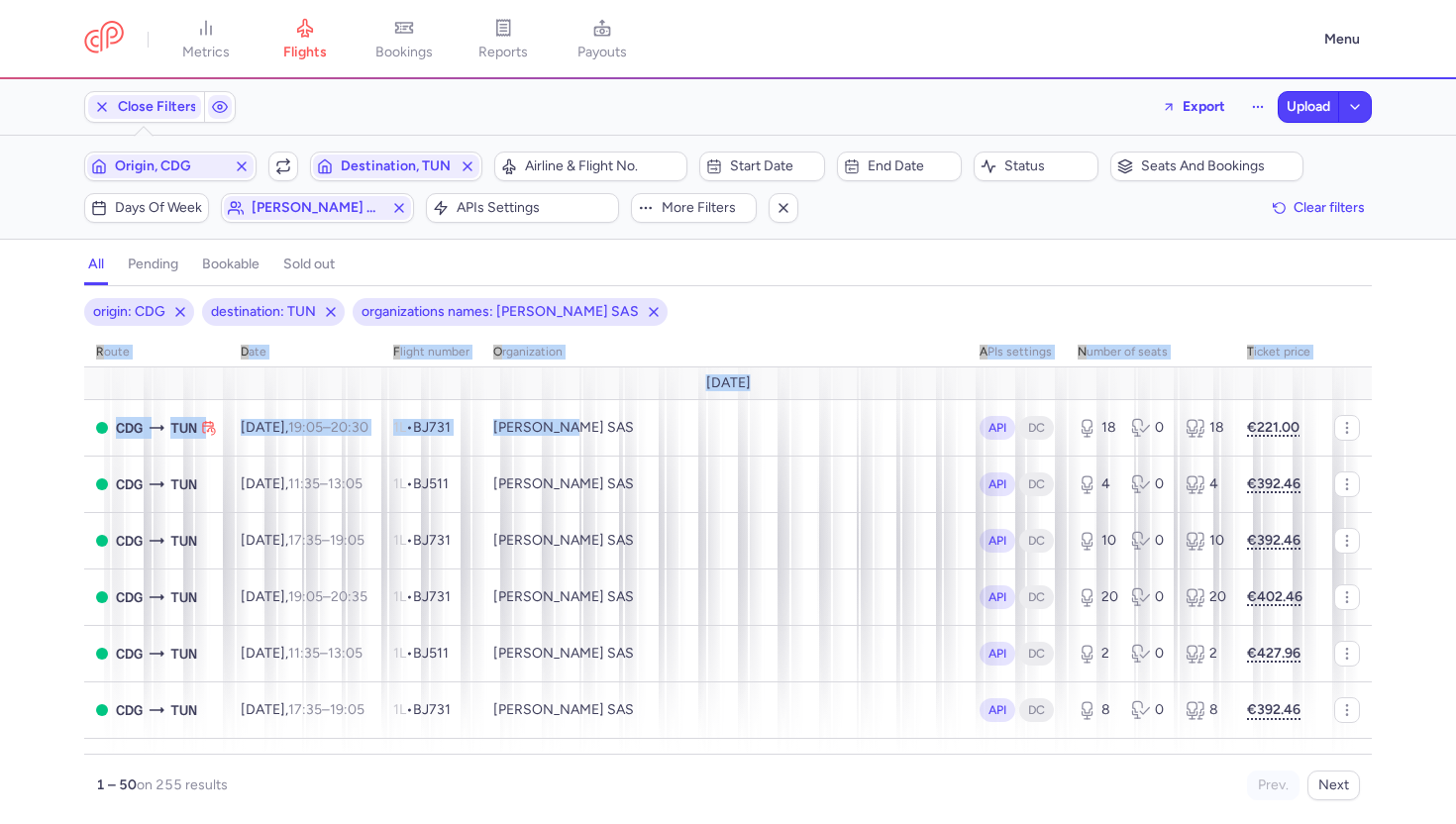 click on "origin: CDG destination: TUN organizations names: KEPLER SAS route date Flight number organization APIs settings number of seats Ticket price July 25  CDG  TUN Thu, 17 Jul,  19:05  –  20:30  +0 1L  •   BJ731  KEPLER SAS API DC 18 0 18 €221.00  CDG  TUN Sat, 19 Jul,  11:35  –  13:05  +0 1L  •   BJ511  KEPLER SAS API DC 4 0 4 €392.46  CDG  TUN Sat, 19 Jul,  17:35  –  19:05  +0 1L  •   BJ731  KEPLER SAS API DC 10 0 10 €392.46  CDG  TUN Thu, 24 Jul,  19:05  –  20:35  +0 1L  •   BJ731  KEPLER SAS API DC 20 0 20 €402.46  CDG  TUN Sat, 26 Jul,  11:35  –  13:05  +0 1L  •   BJ511  KEPLER SAS API DC 2 0 2 €427.96  CDG  TUN Sat, 26 Jul,  17:35  –  19:05  +0 1L  •   BJ731  KEPLER SAS API DC 8 0 8 €392.46  CDG  TUN Thu, 31 Jul,  19:05  –  20:35  +0 1L  •   BJ731  KEPLER SAS API DC 18 0 18 €402.46 August 25  CDG  TUN Sat, 2 Aug,  11:35  –  13:05  +0 1L  •   BJ511  KEPLER SAS API DC 0 2 2 €263.73  CDG  TUN Sat, 2 Aug,  17:35  –  19:05  +0 1L  •   BJ731  KEPLER SAS API DC 3" at bounding box center (728, 561) 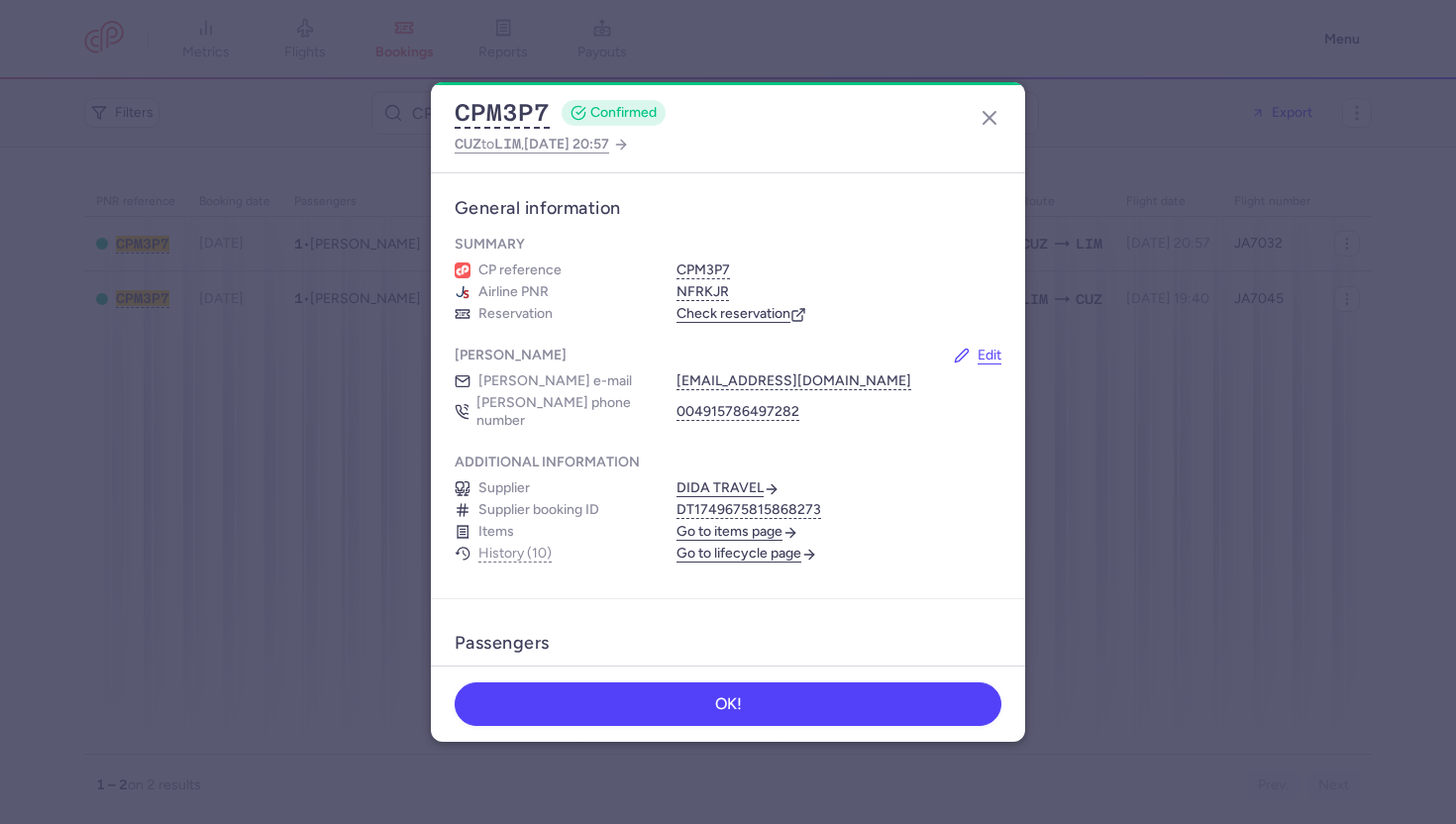 scroll, scrollTop: 0, scrollLeft: 0, axis: both 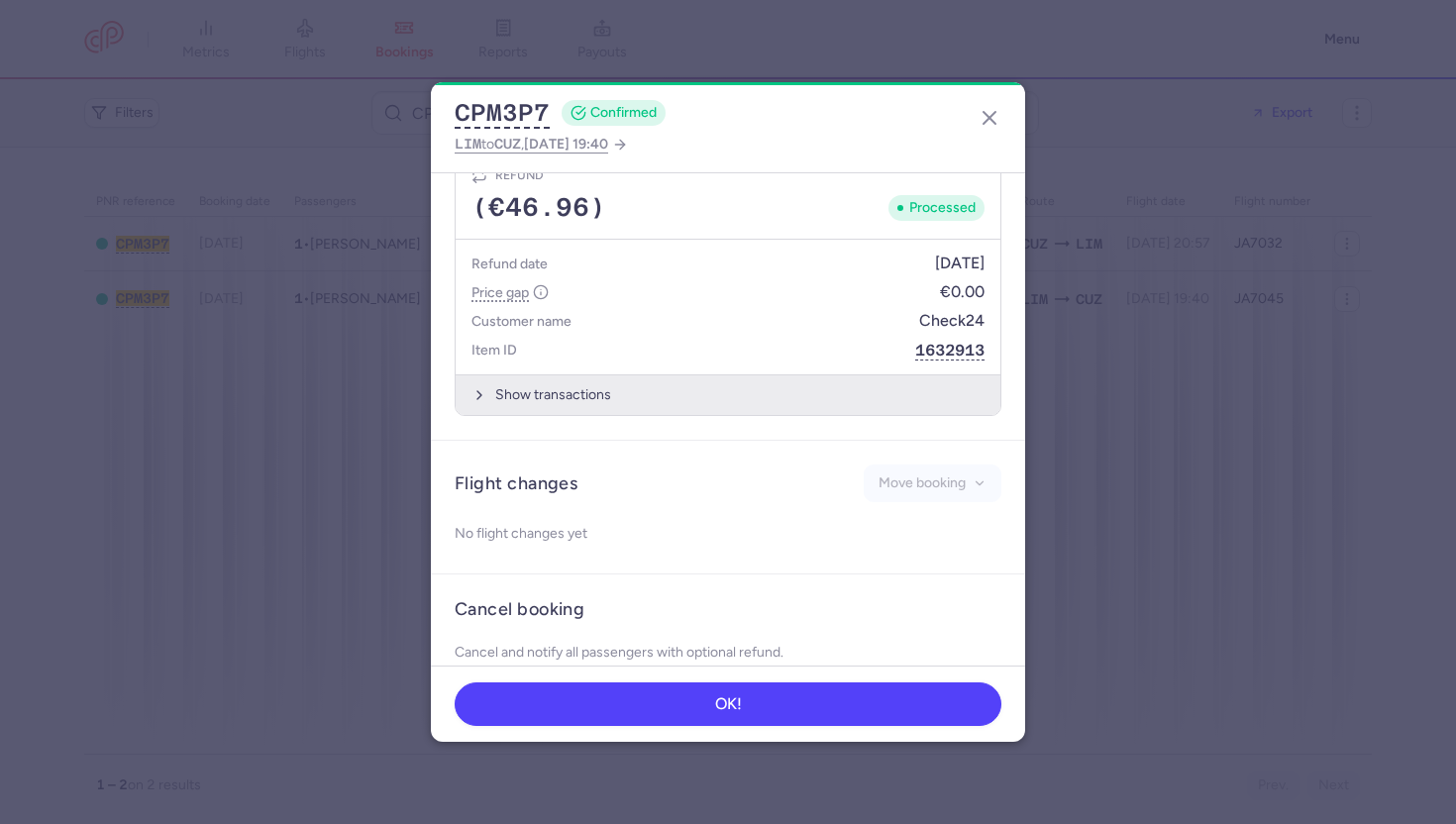 click on "Show transactions" at bounding box center [728, 394] 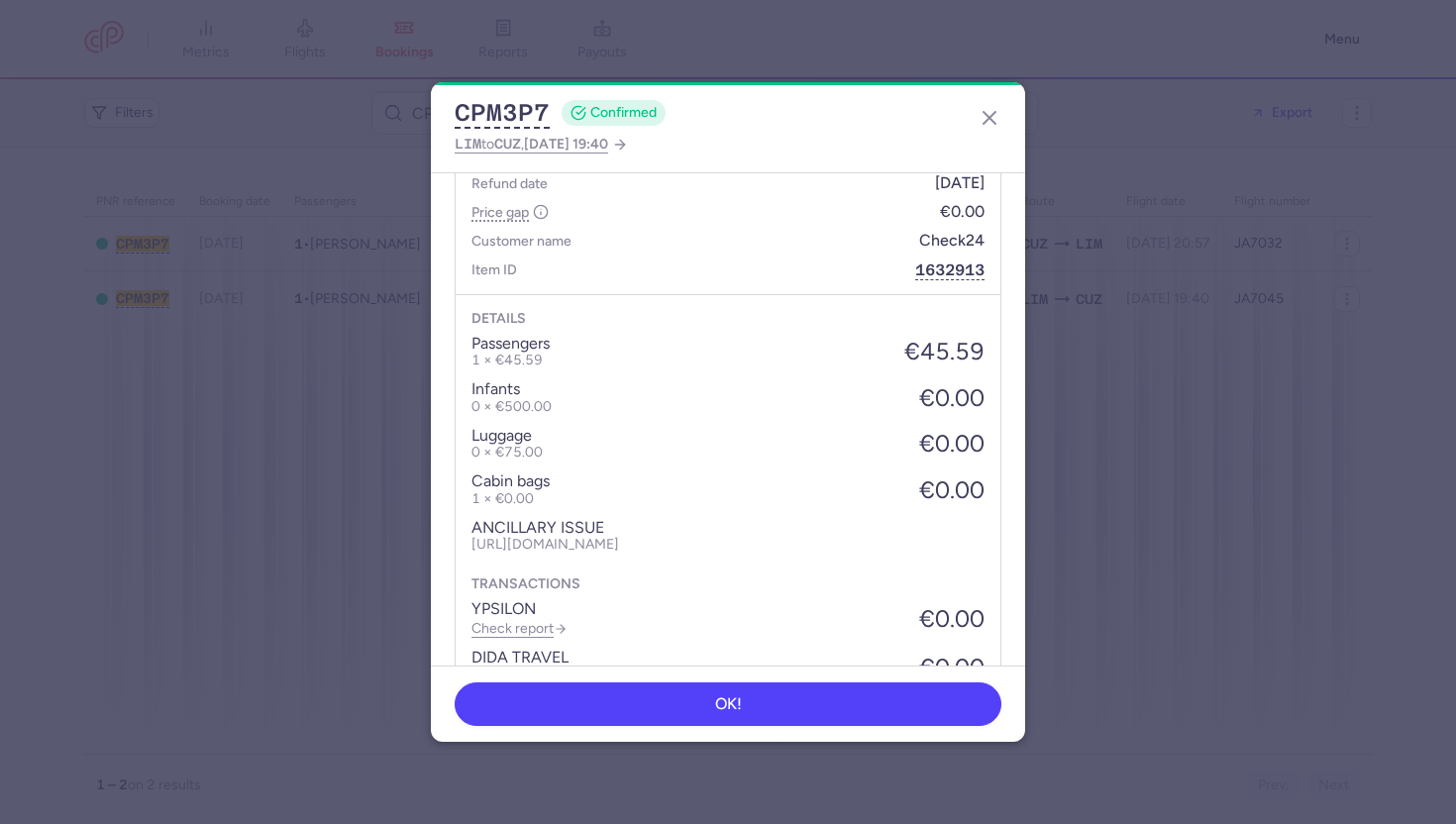 scroll, scrollTop: 1242, scrollLeft: 0, axis: vertical 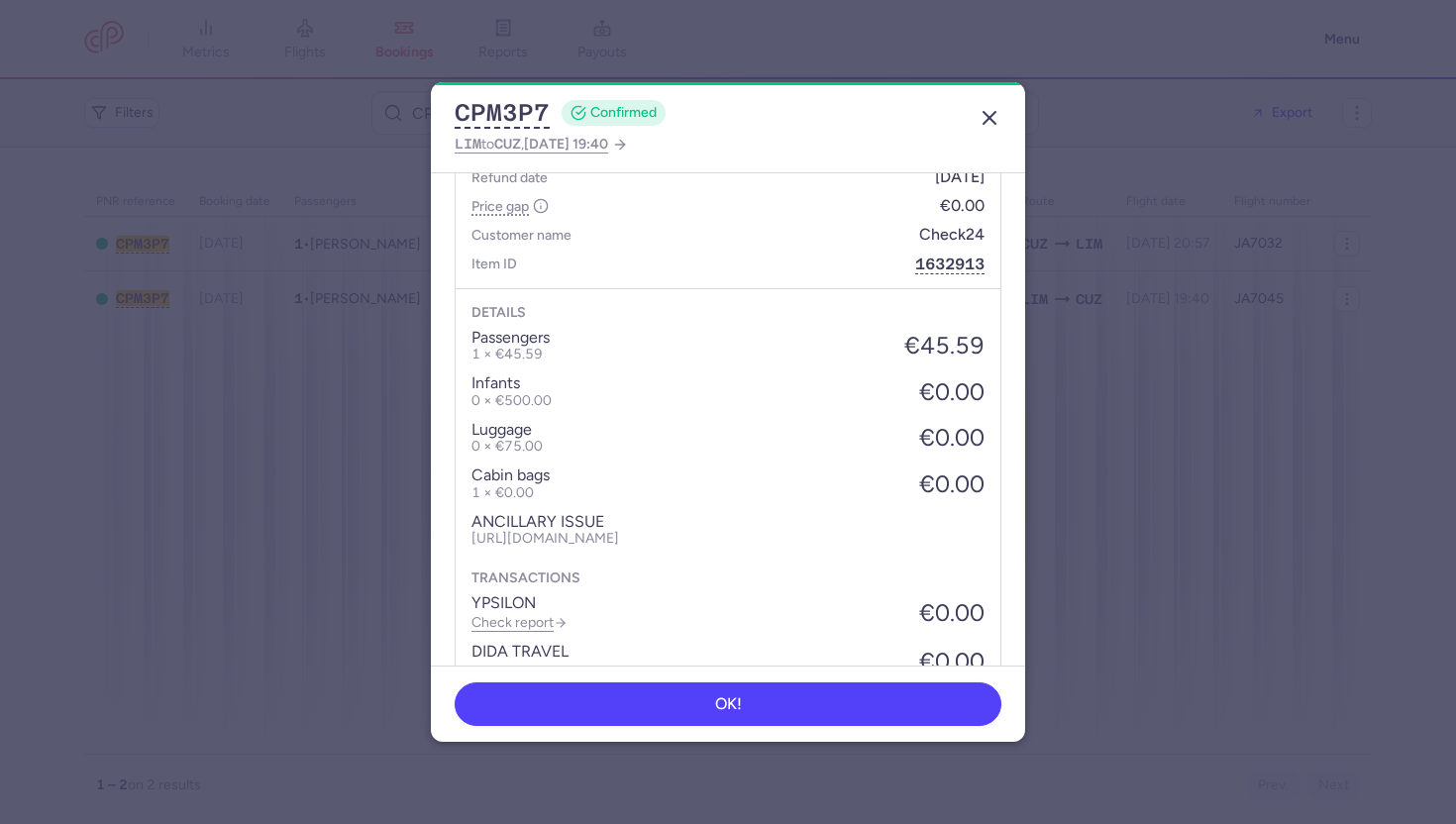 click 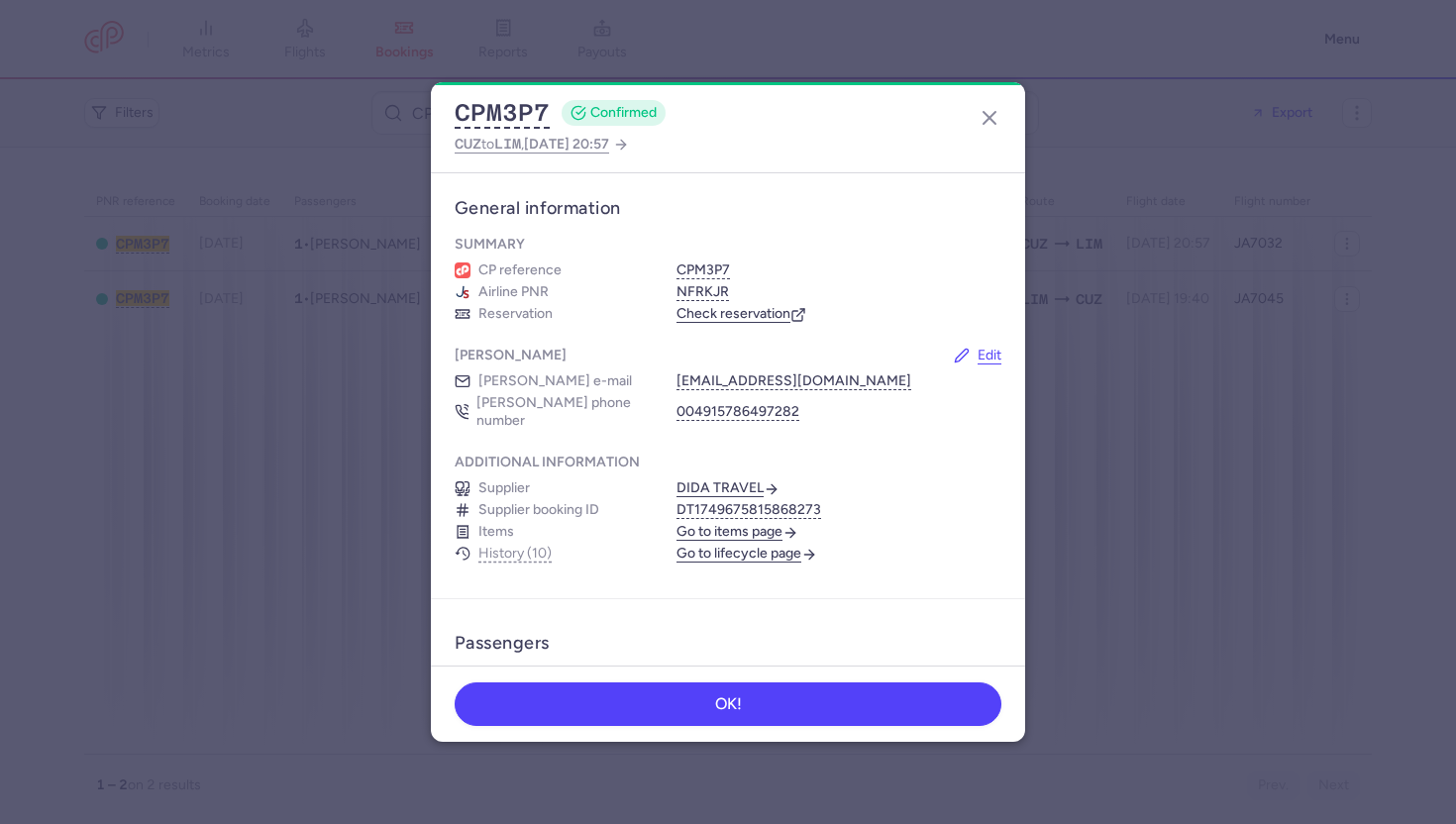 scroll, scrollTop: 0, scrollLeft: 0, axis: both 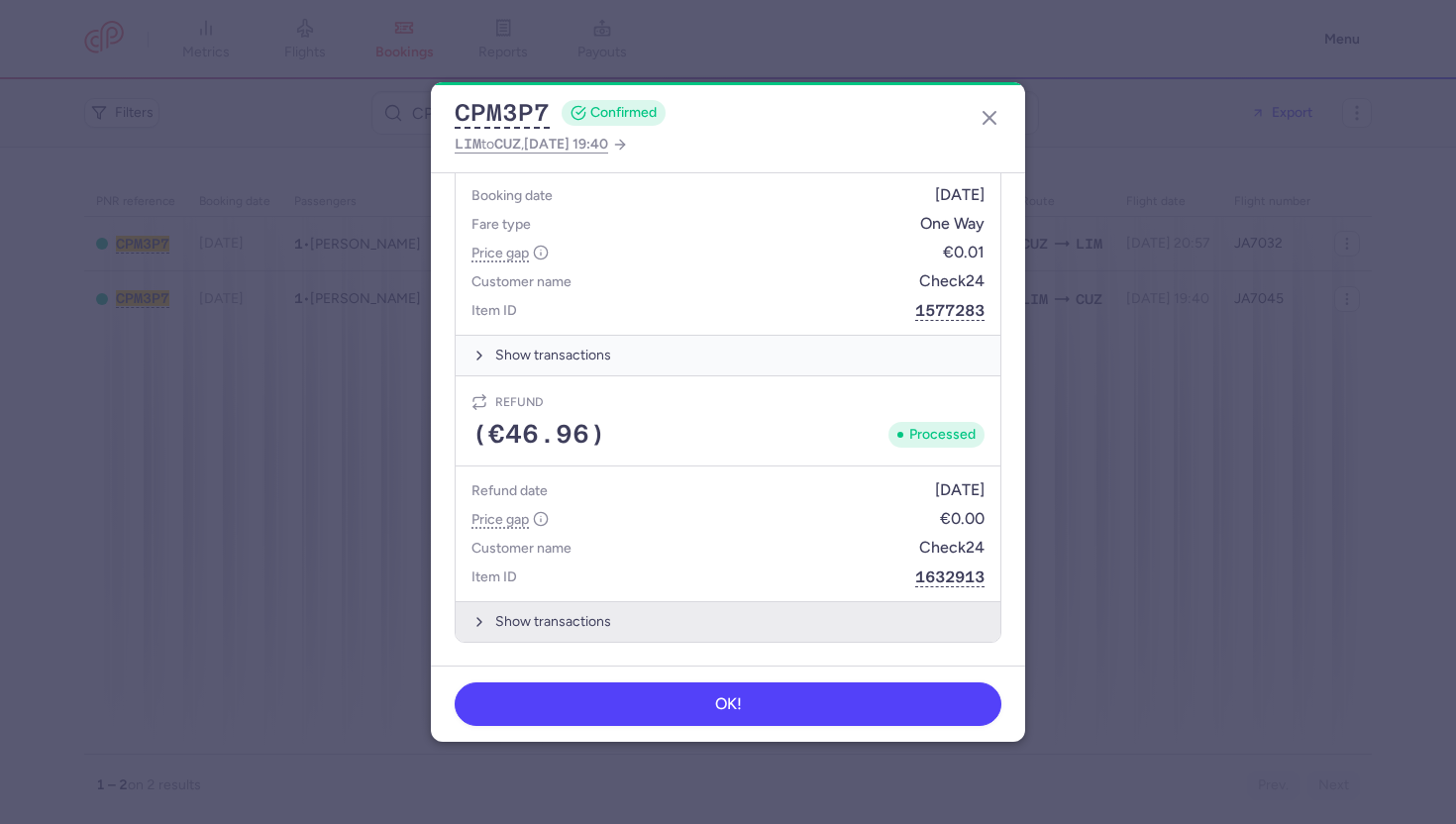 click on "Show transactions" at bounding box center [728, 621] 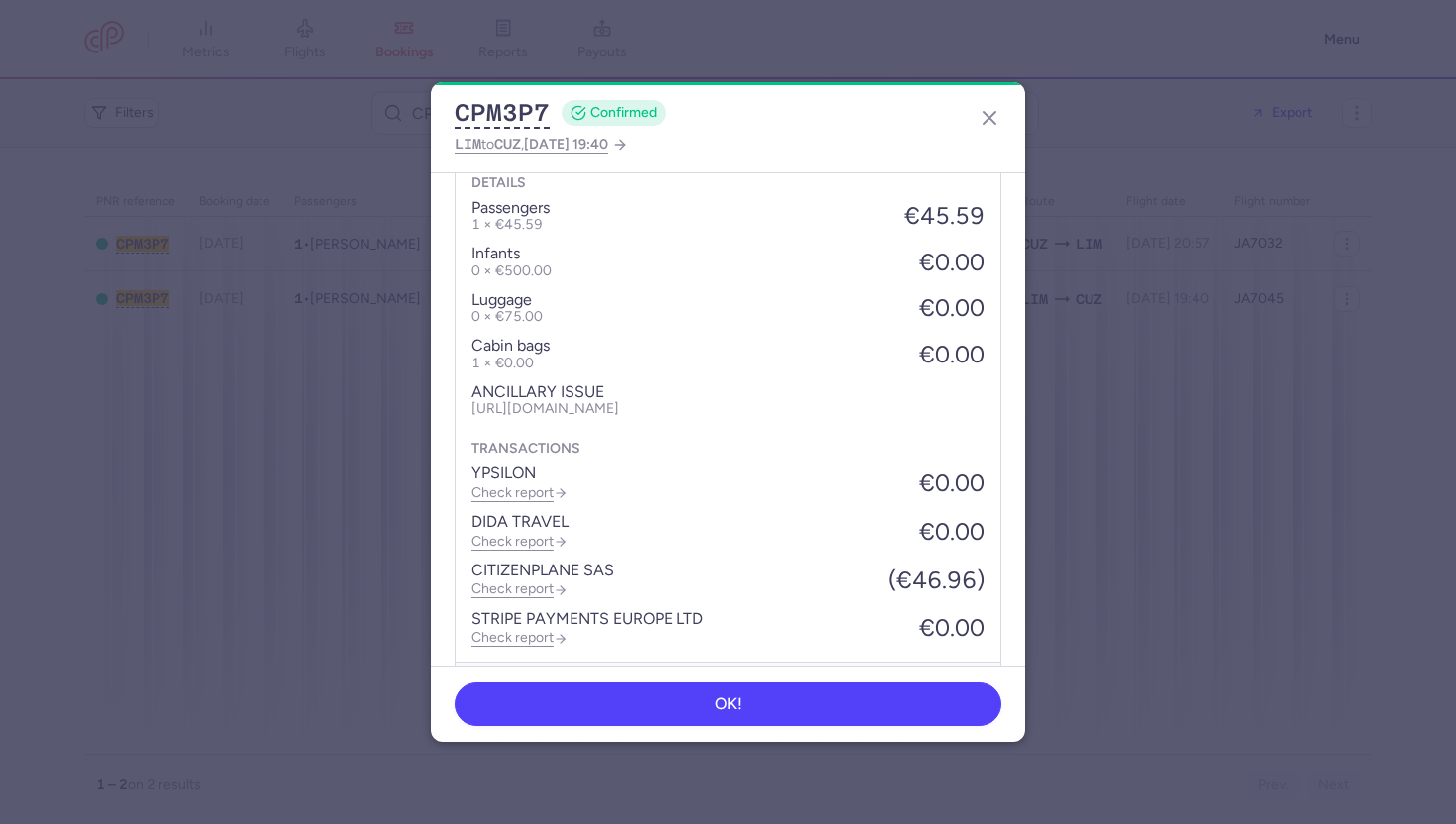 scroll, scrollTop: 1379, scrollLeft: 0, axis: vertical 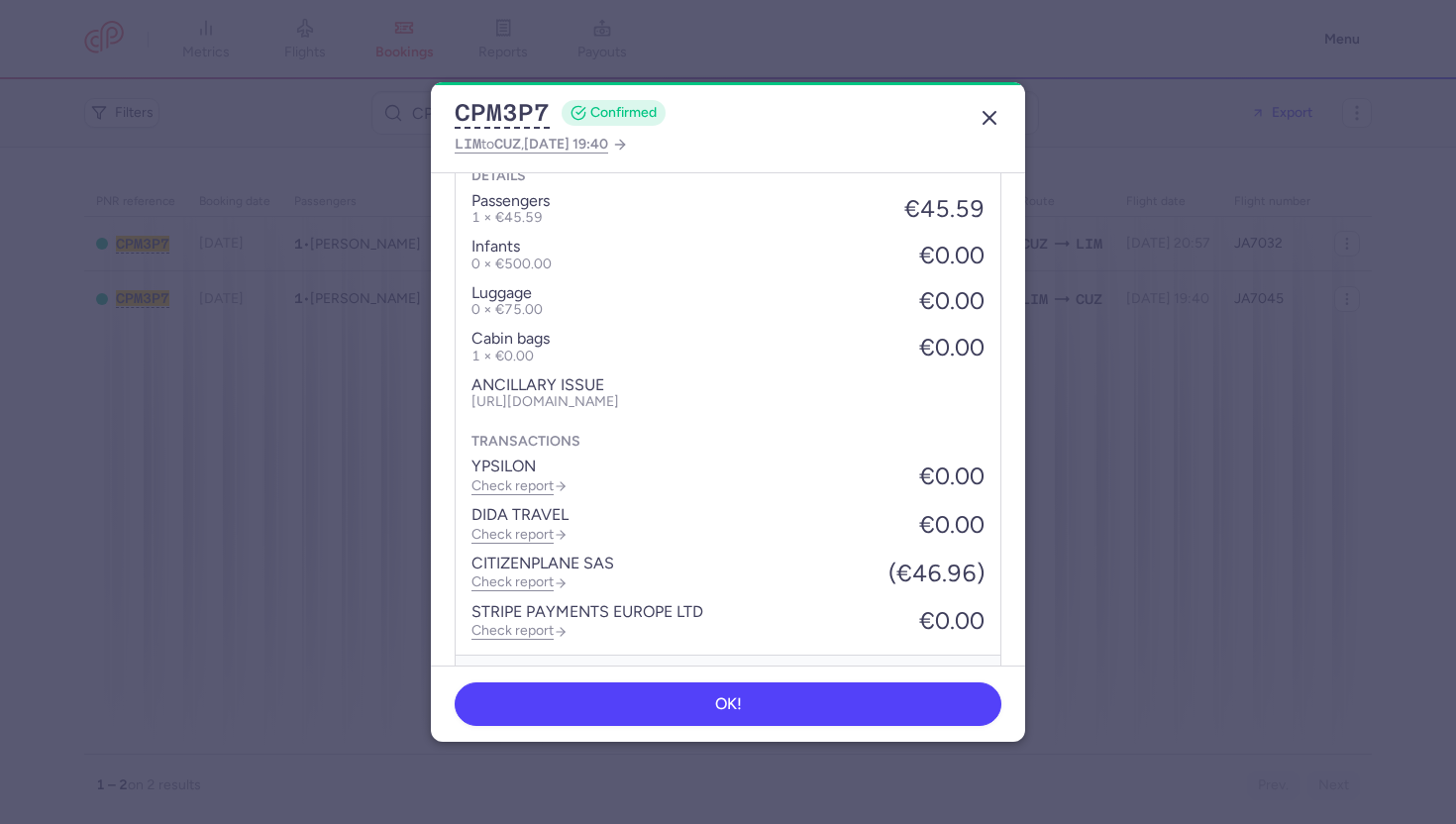 click 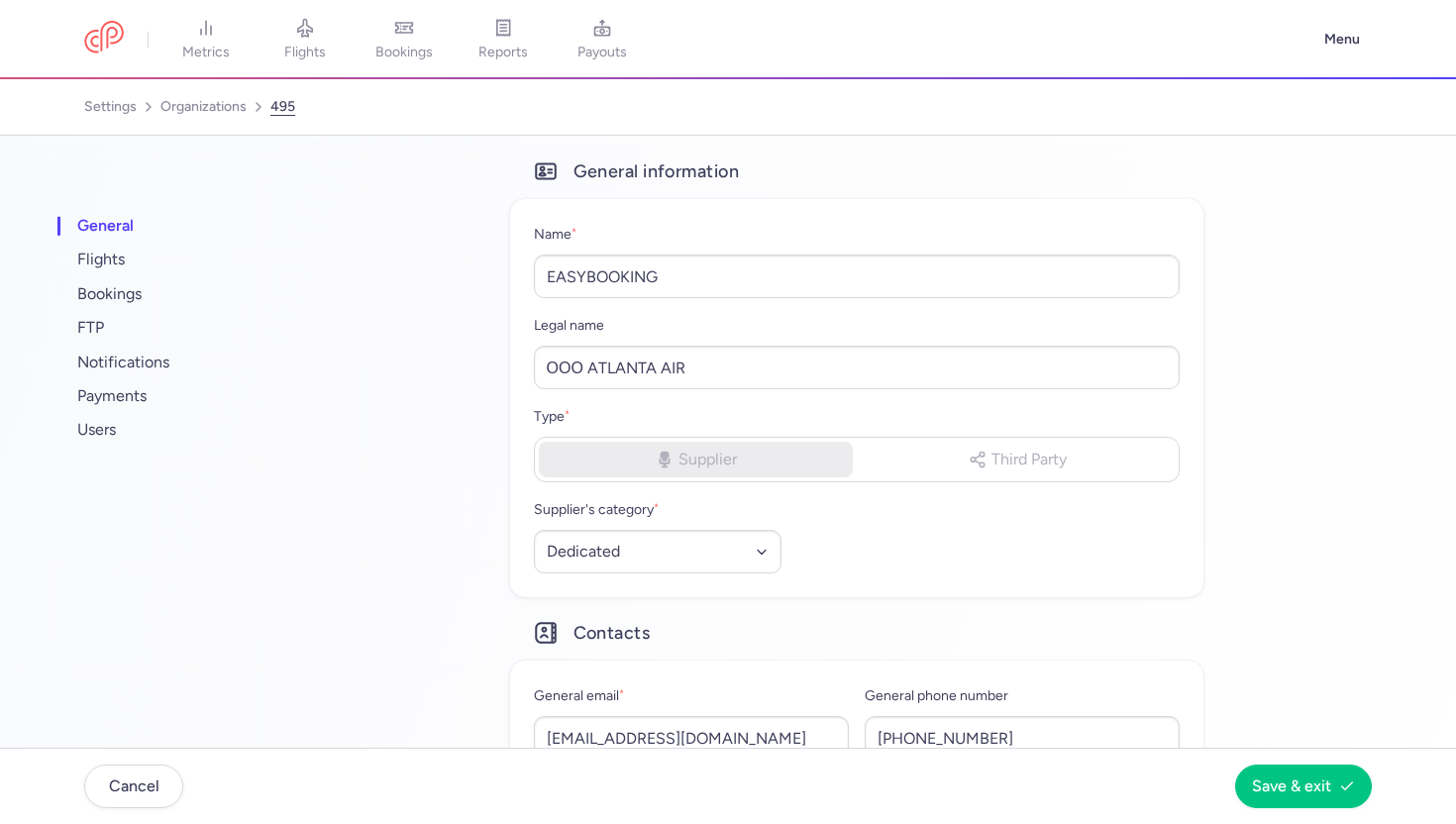 select on "DEDICATED" 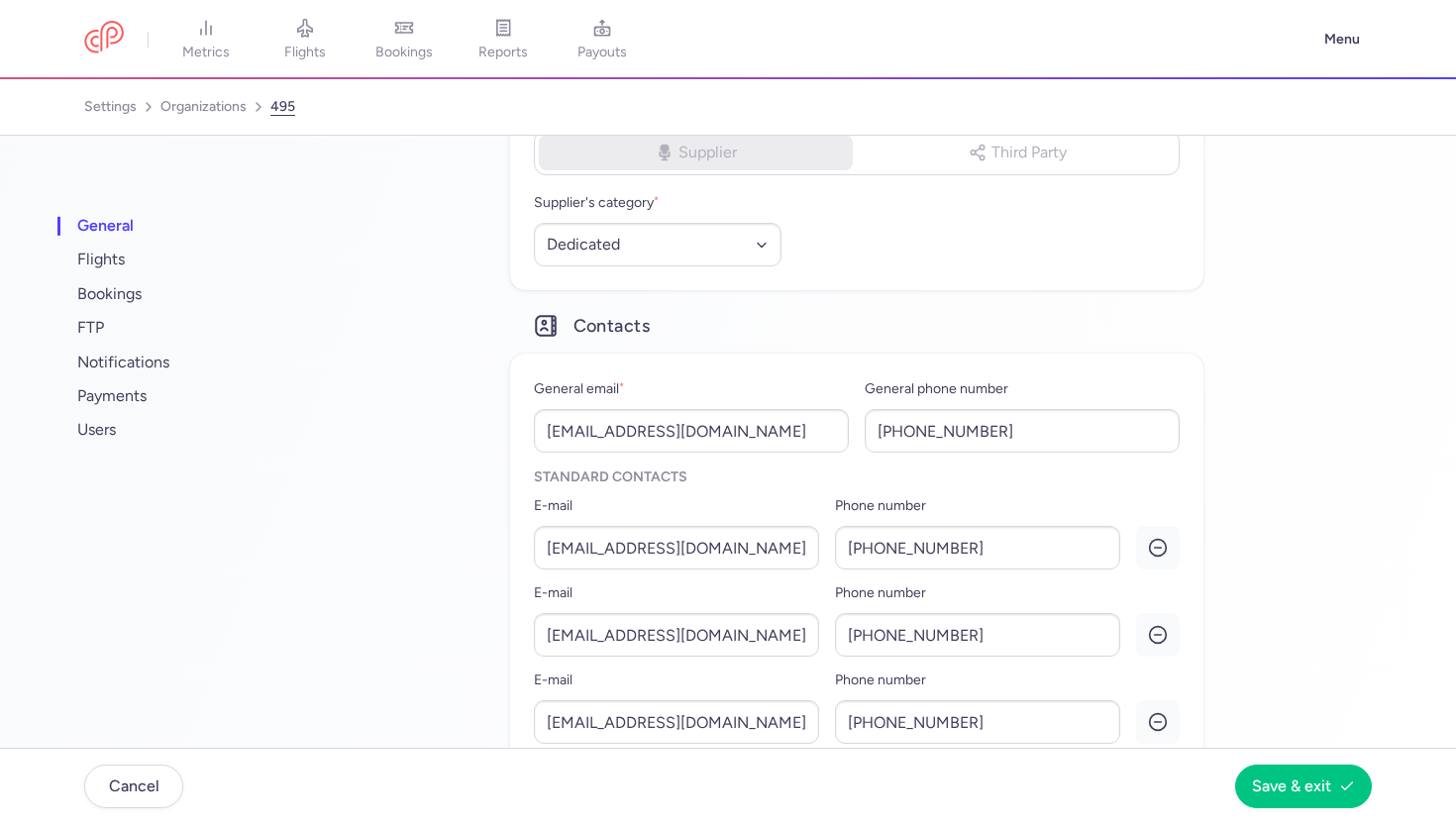 scroll, scrollTop: 0, scrollLeft: 0, axis: both 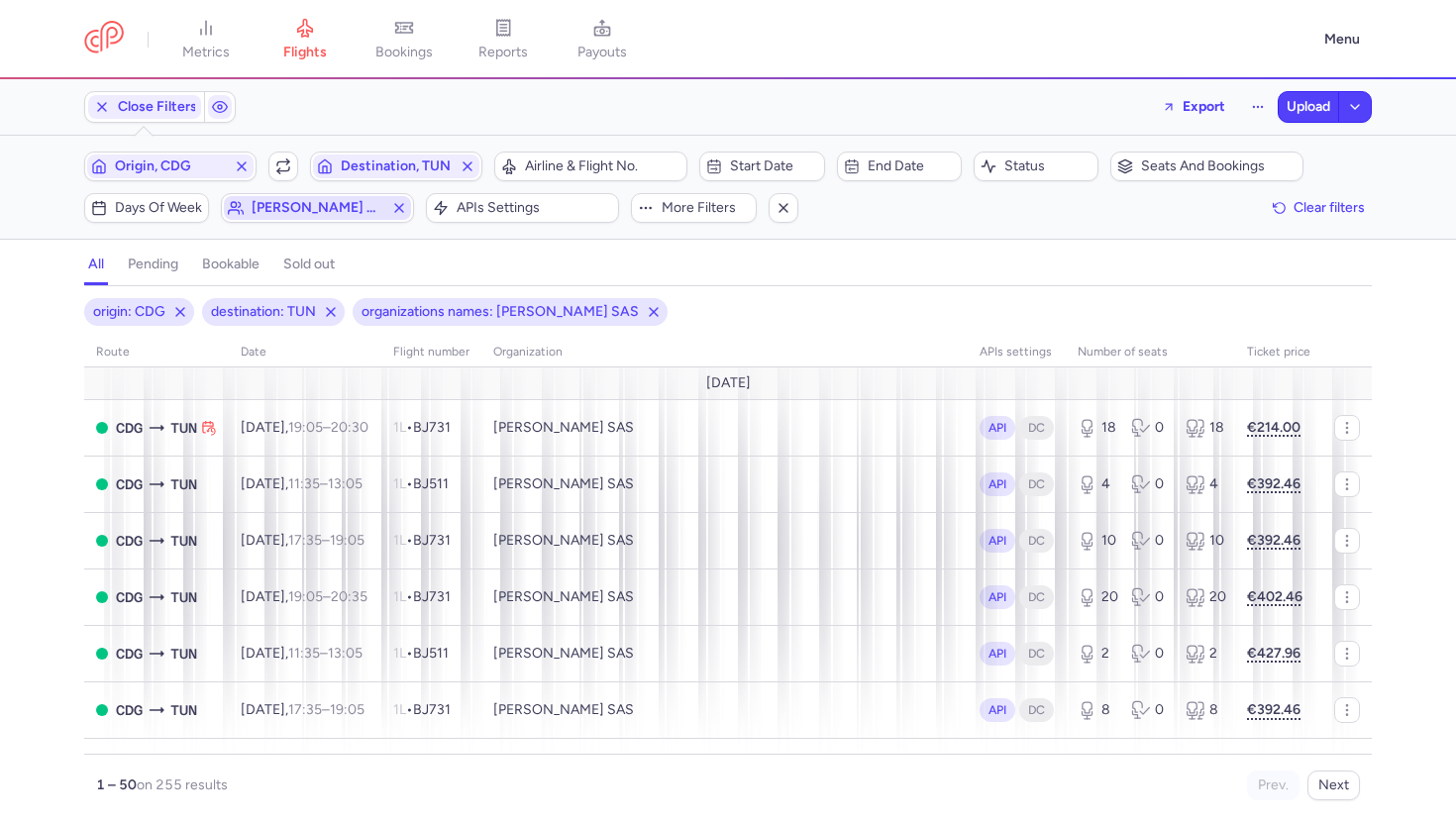 click 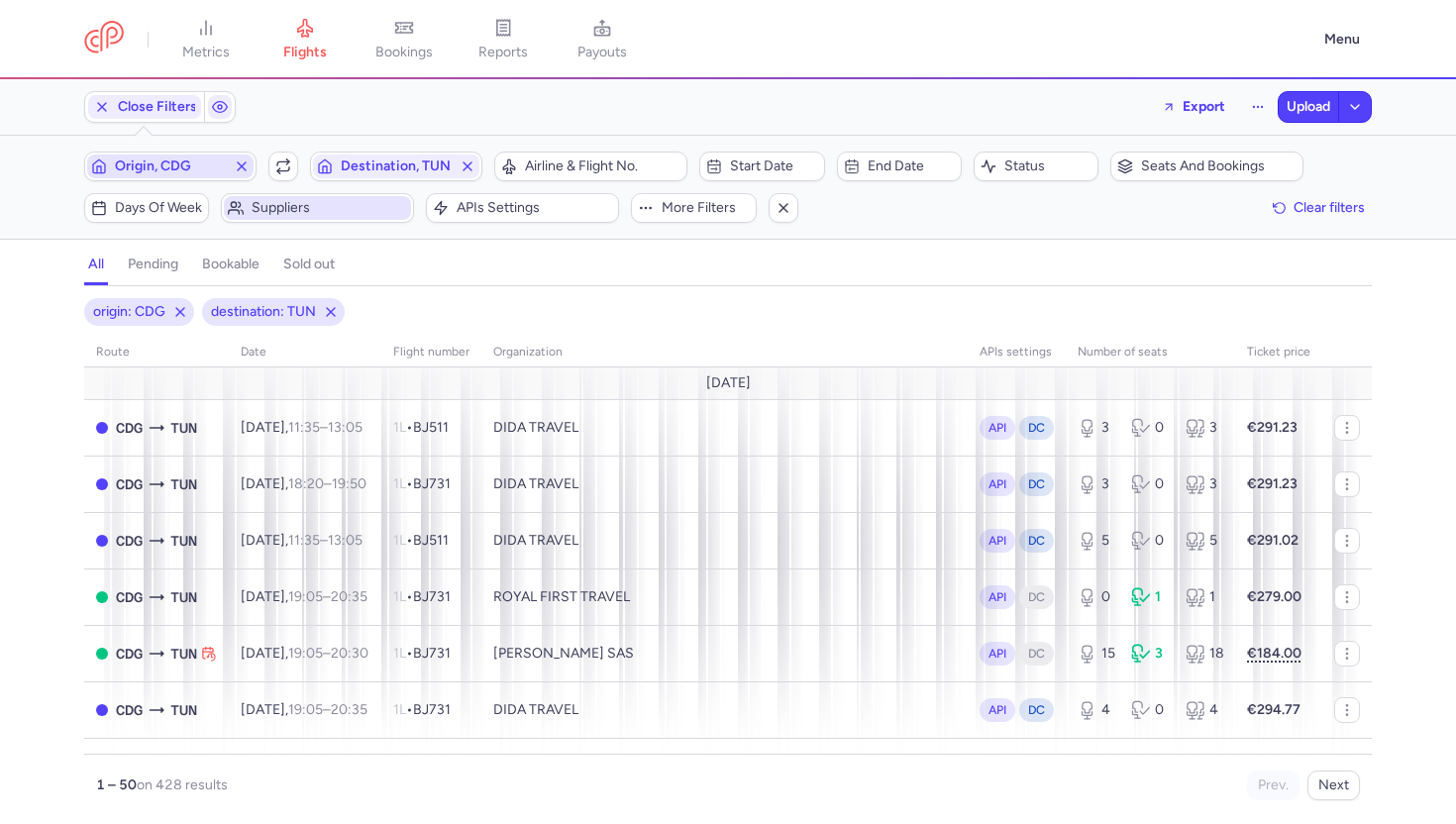 click 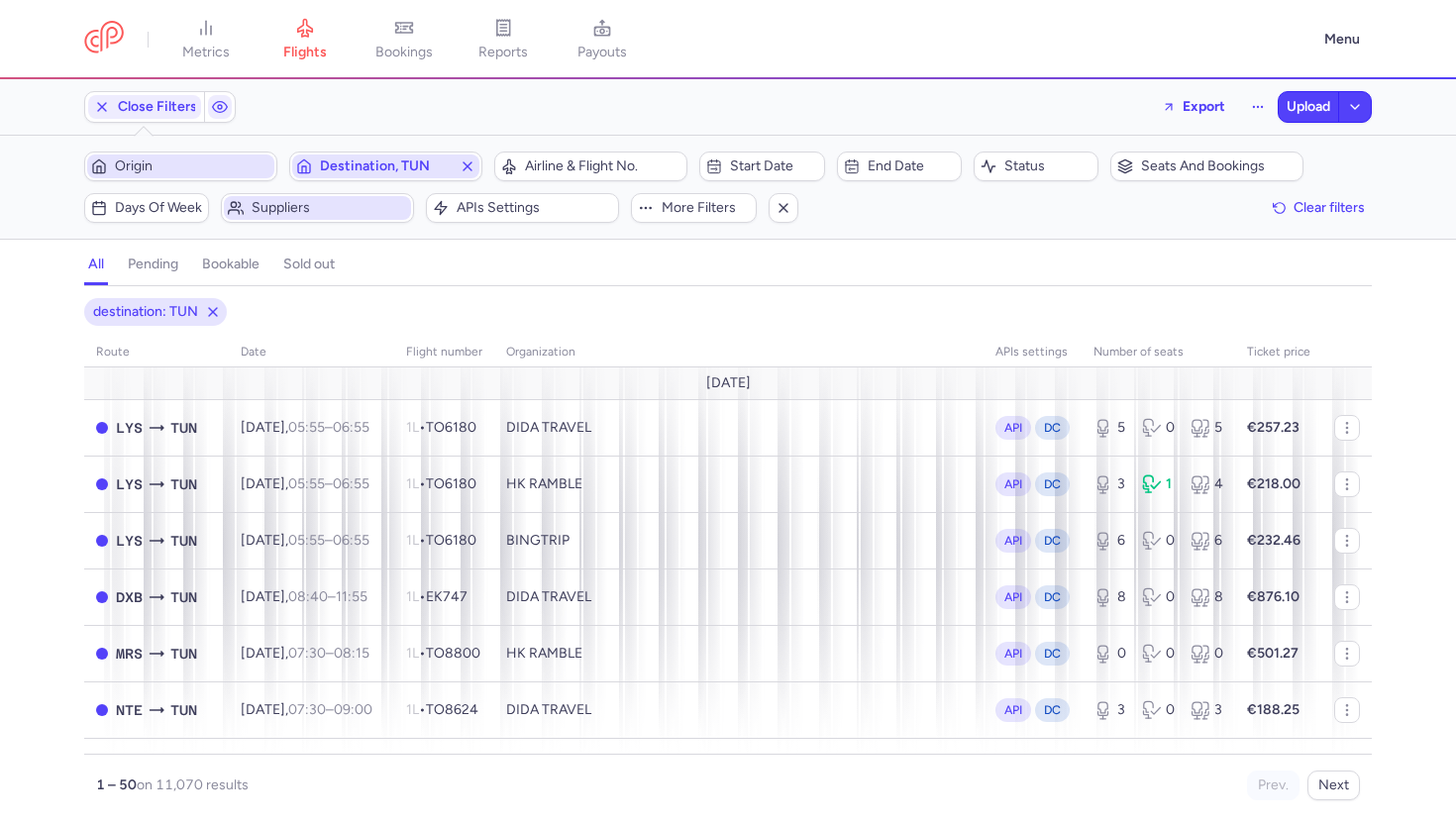 click 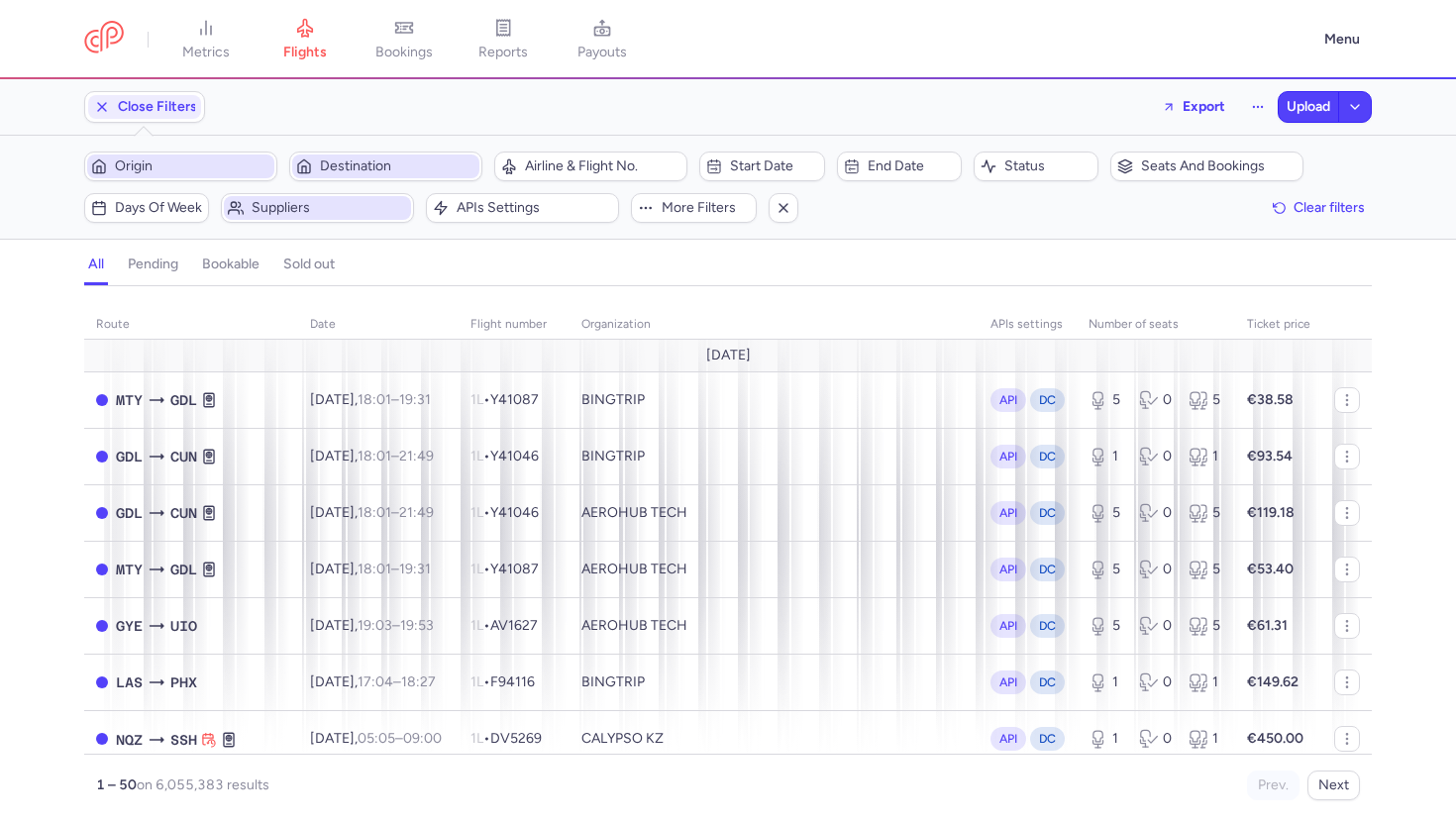 click on "Suppliers" at bounding box center [329, 208] 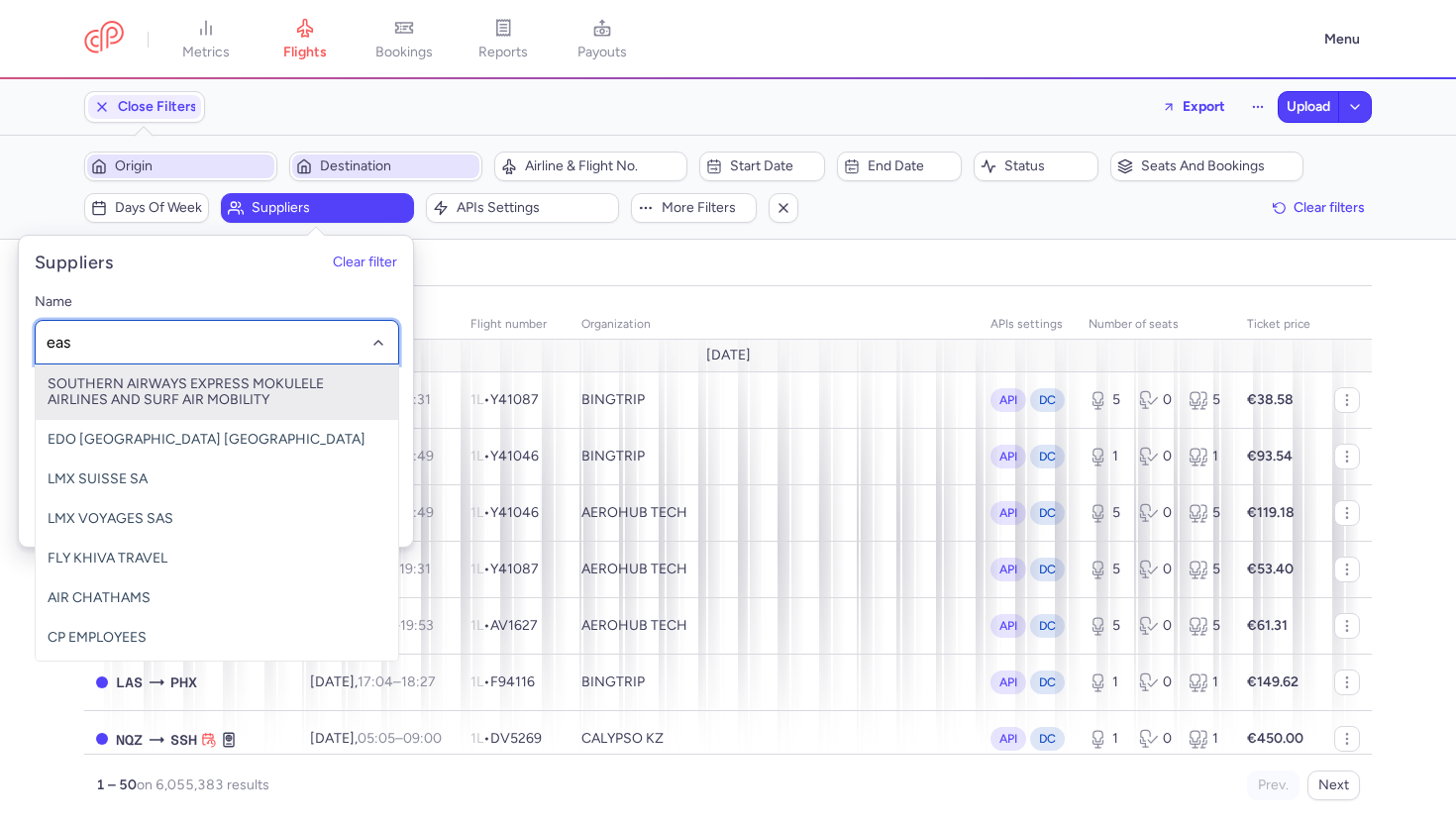 type on "easy" 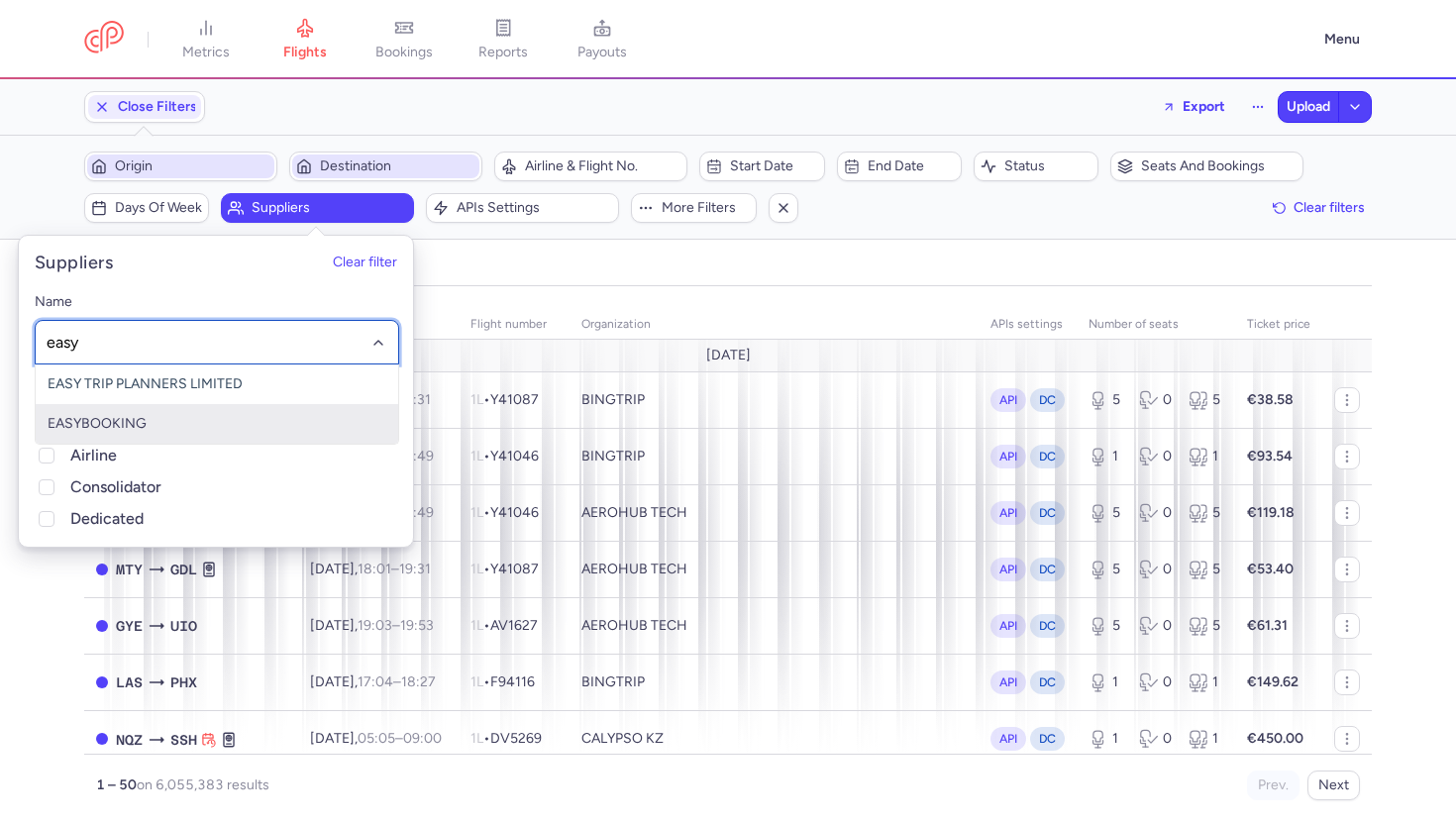 click on "EASYBOOKING" at bounding box center [217, 424] 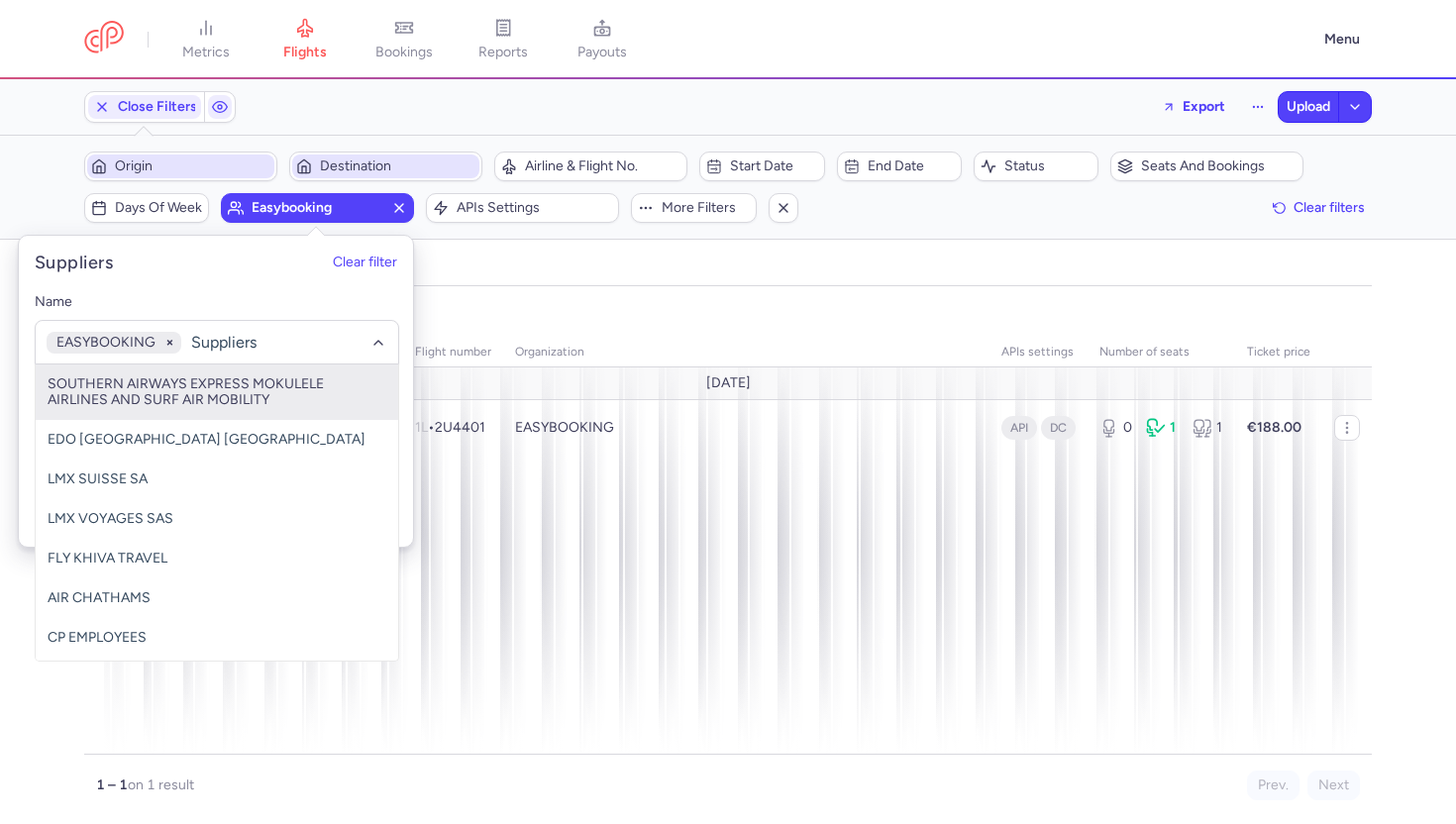 click on "all pending bookable sold out" at bounding box center [728, 268] 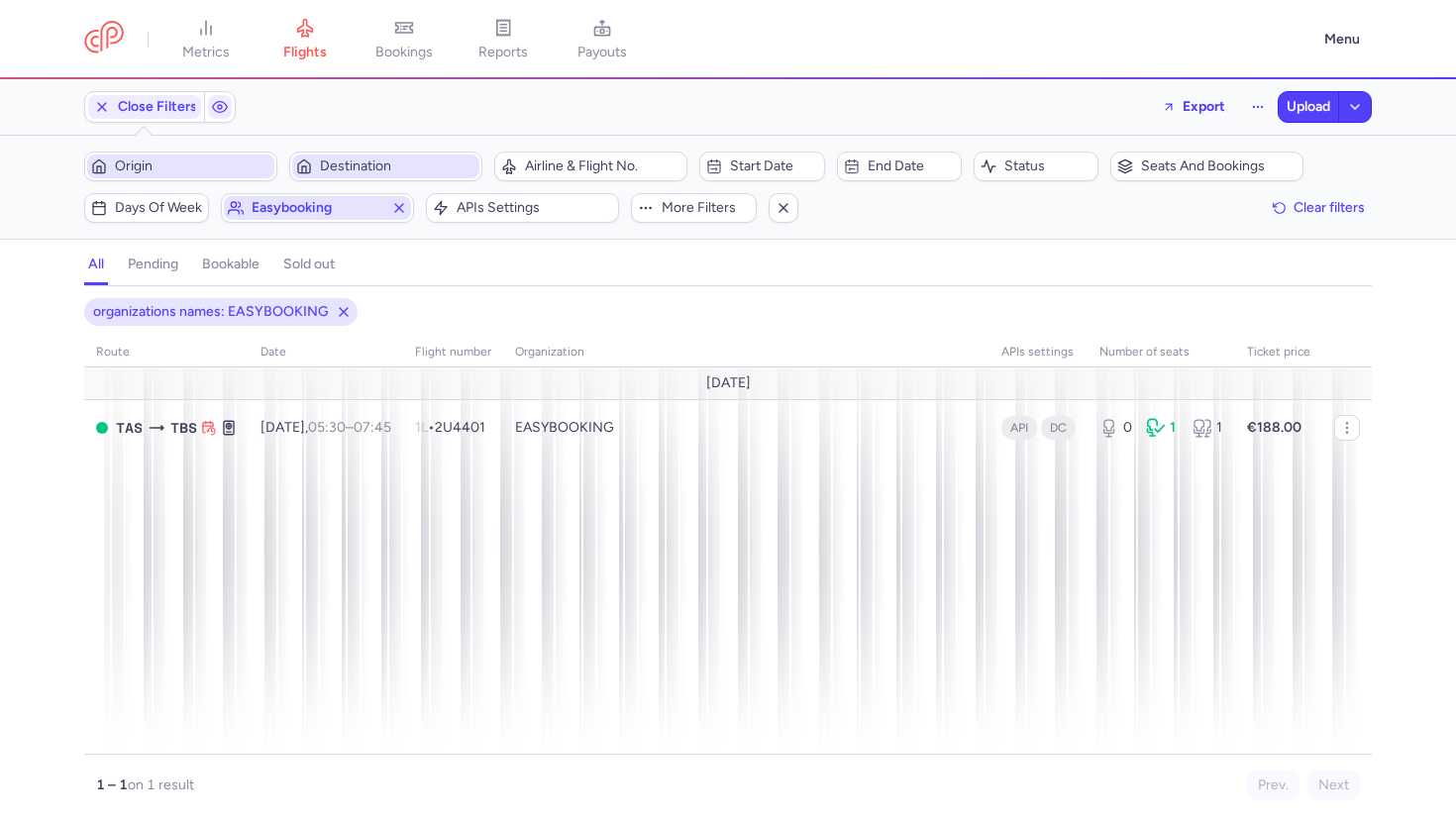 click 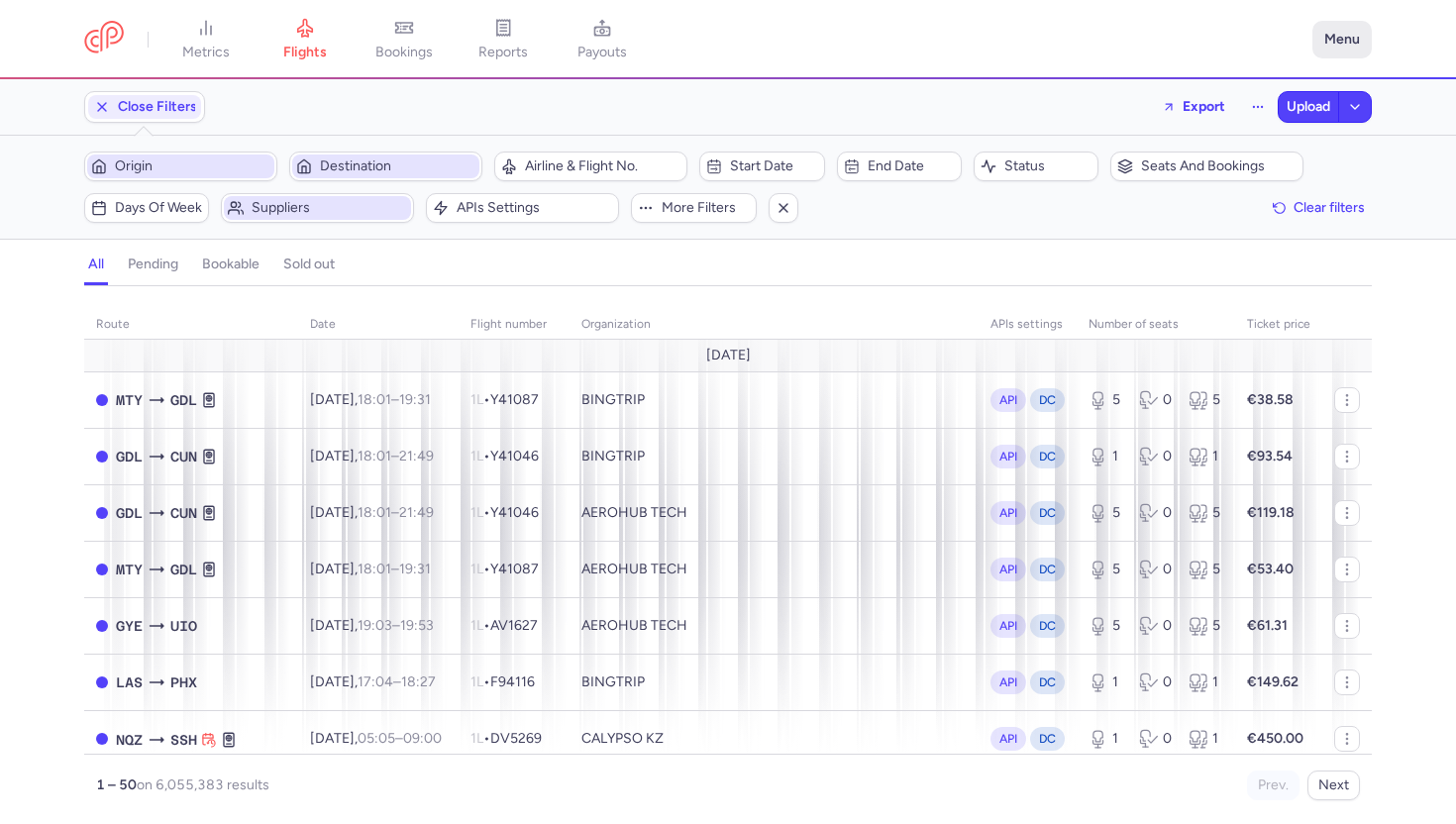 click on "Menu" at bounding box center (1342, 40) 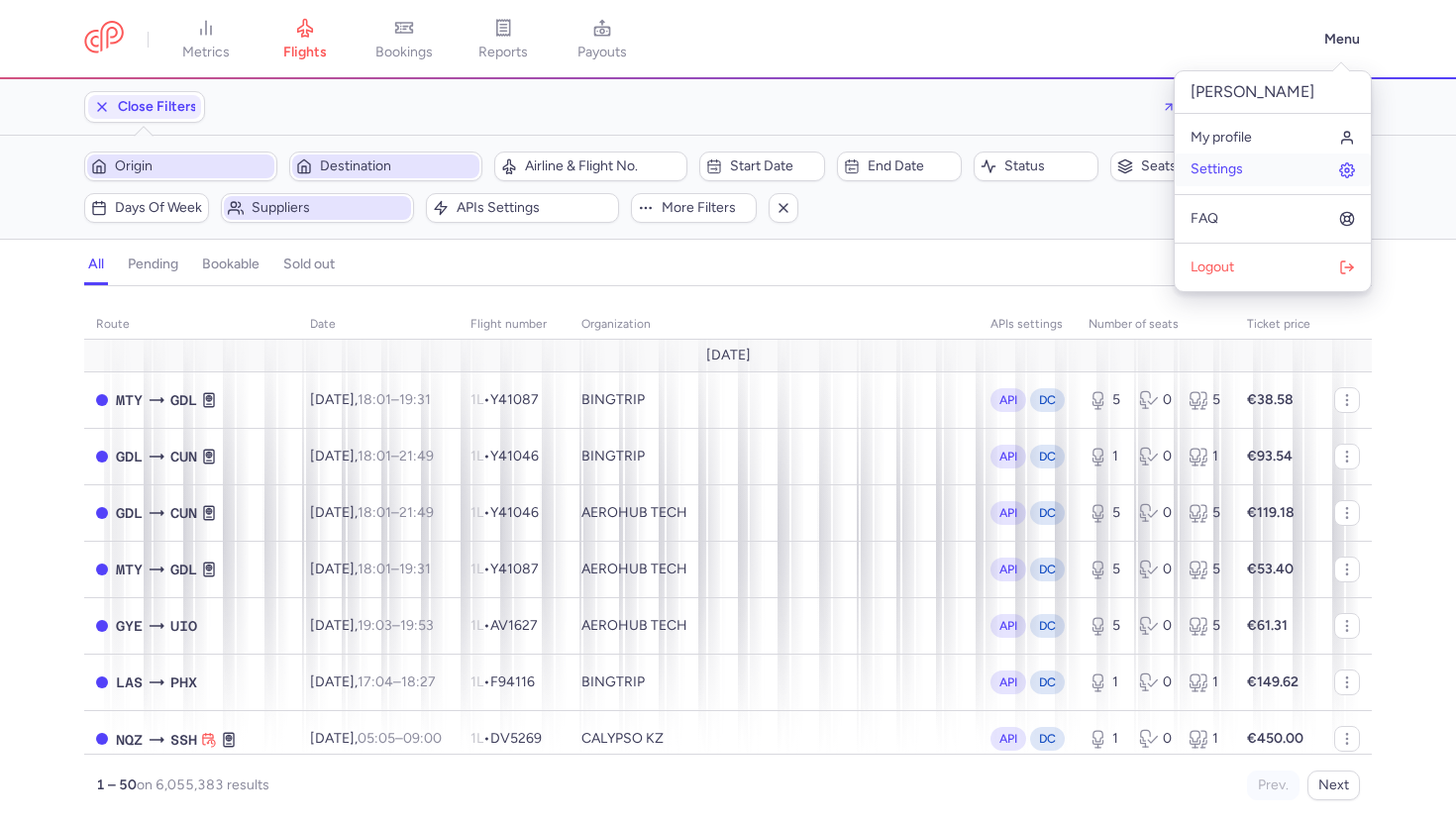 click on "Settings" at bounding box center (1273, 169) 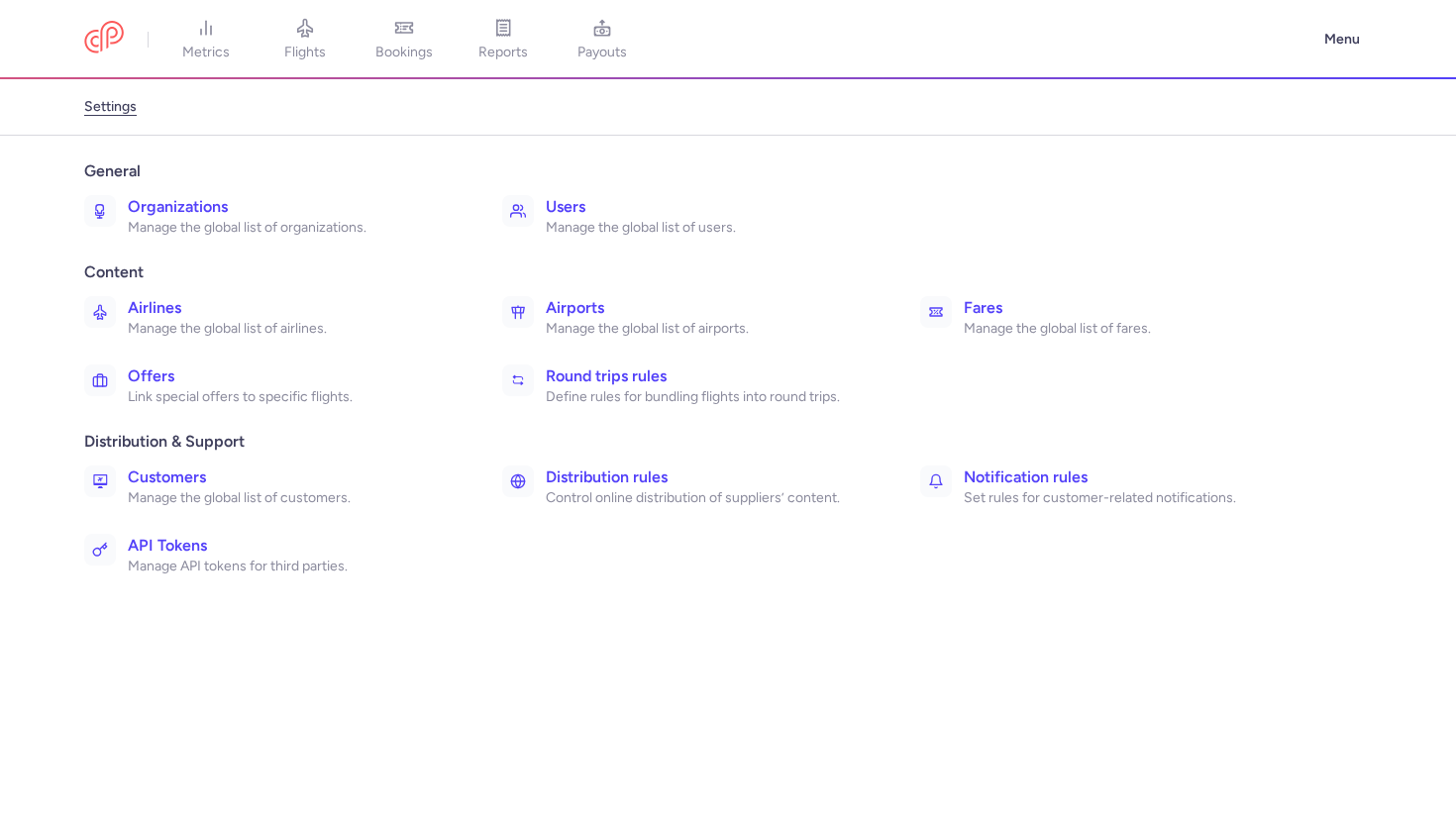 click on "Manage the global list of organizations." at bounding box center [293, 228] 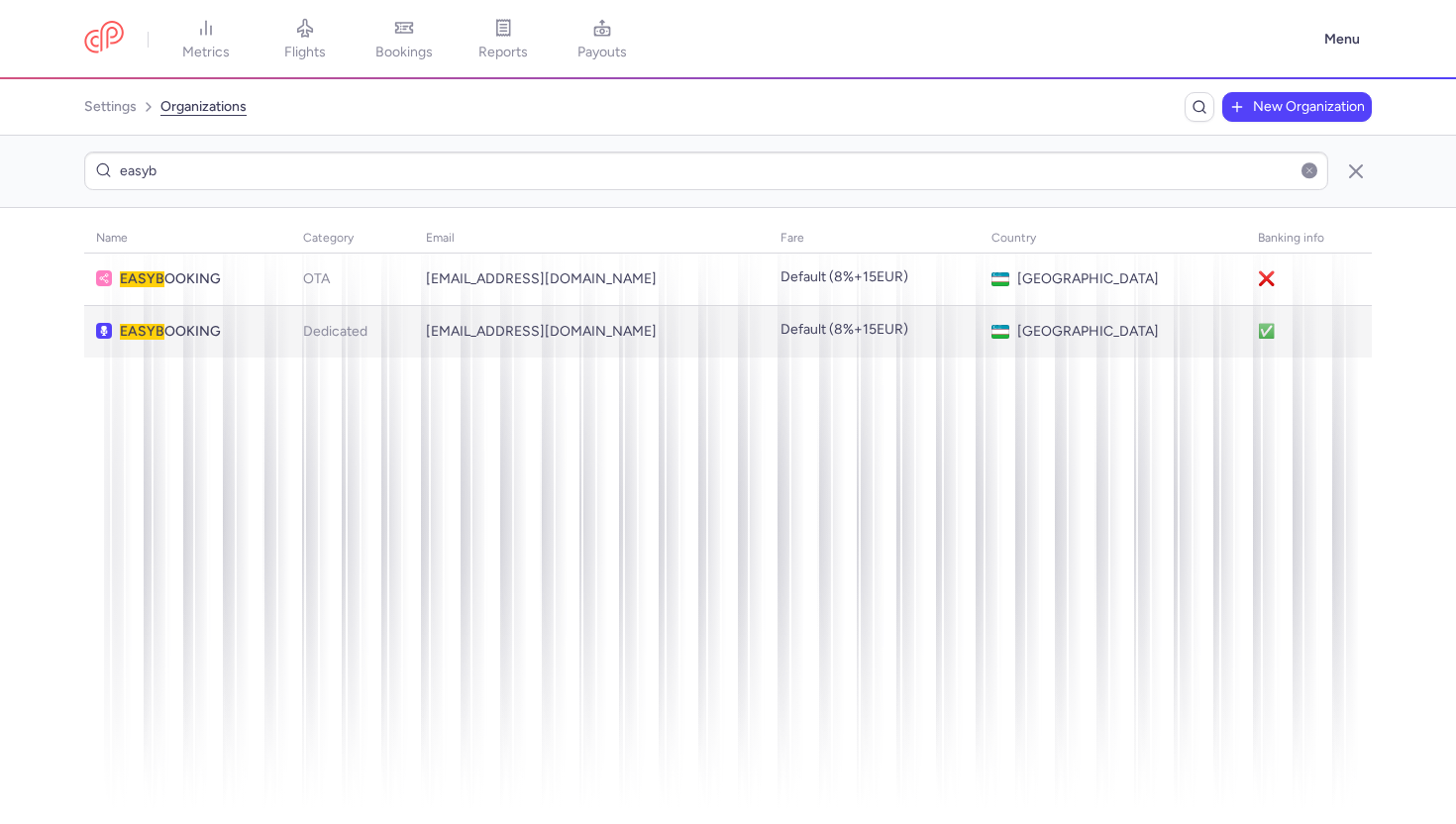 type on "easyb" 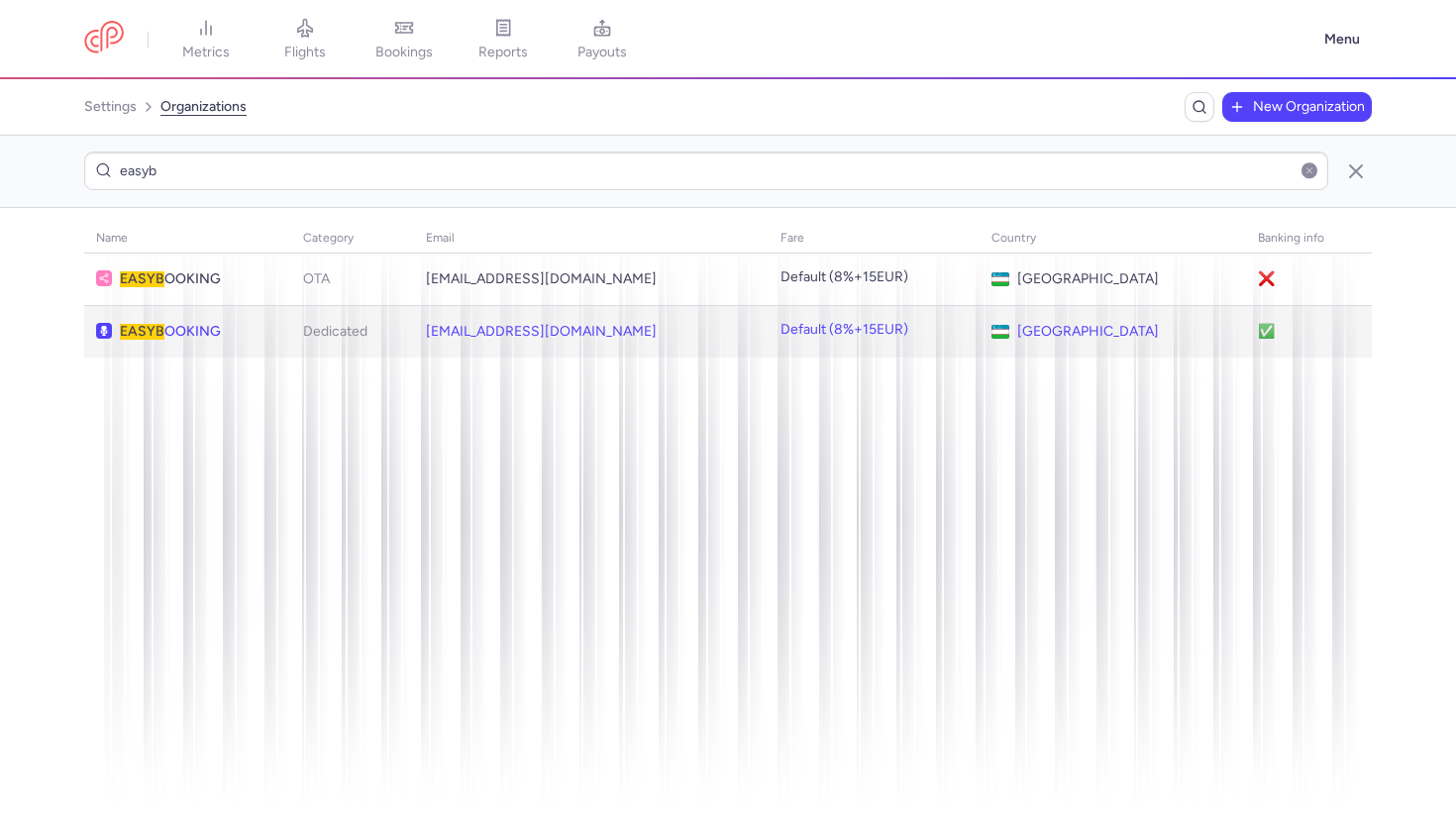 click on "EASYB OOKING" 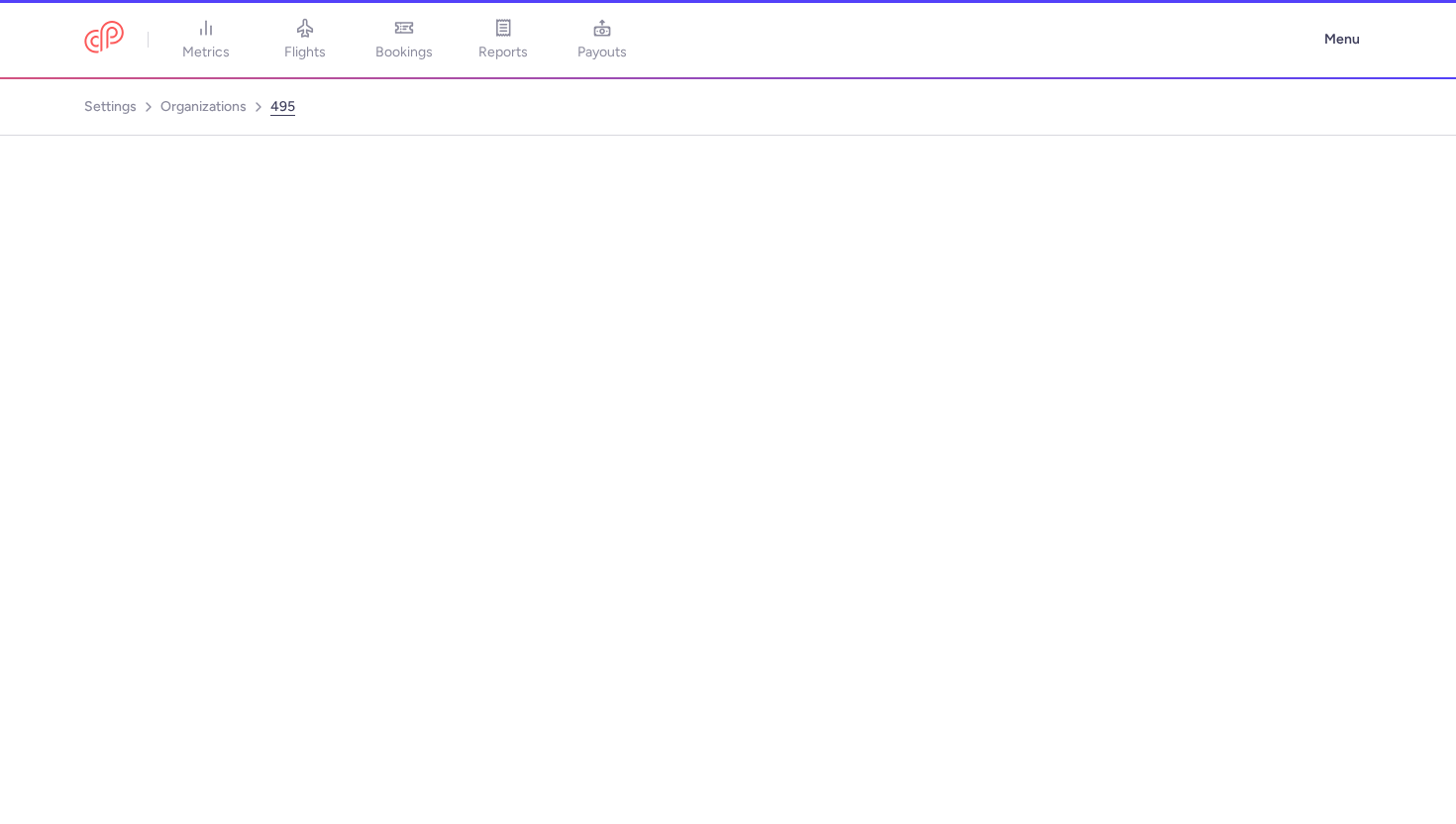 select on "DEDICATED" 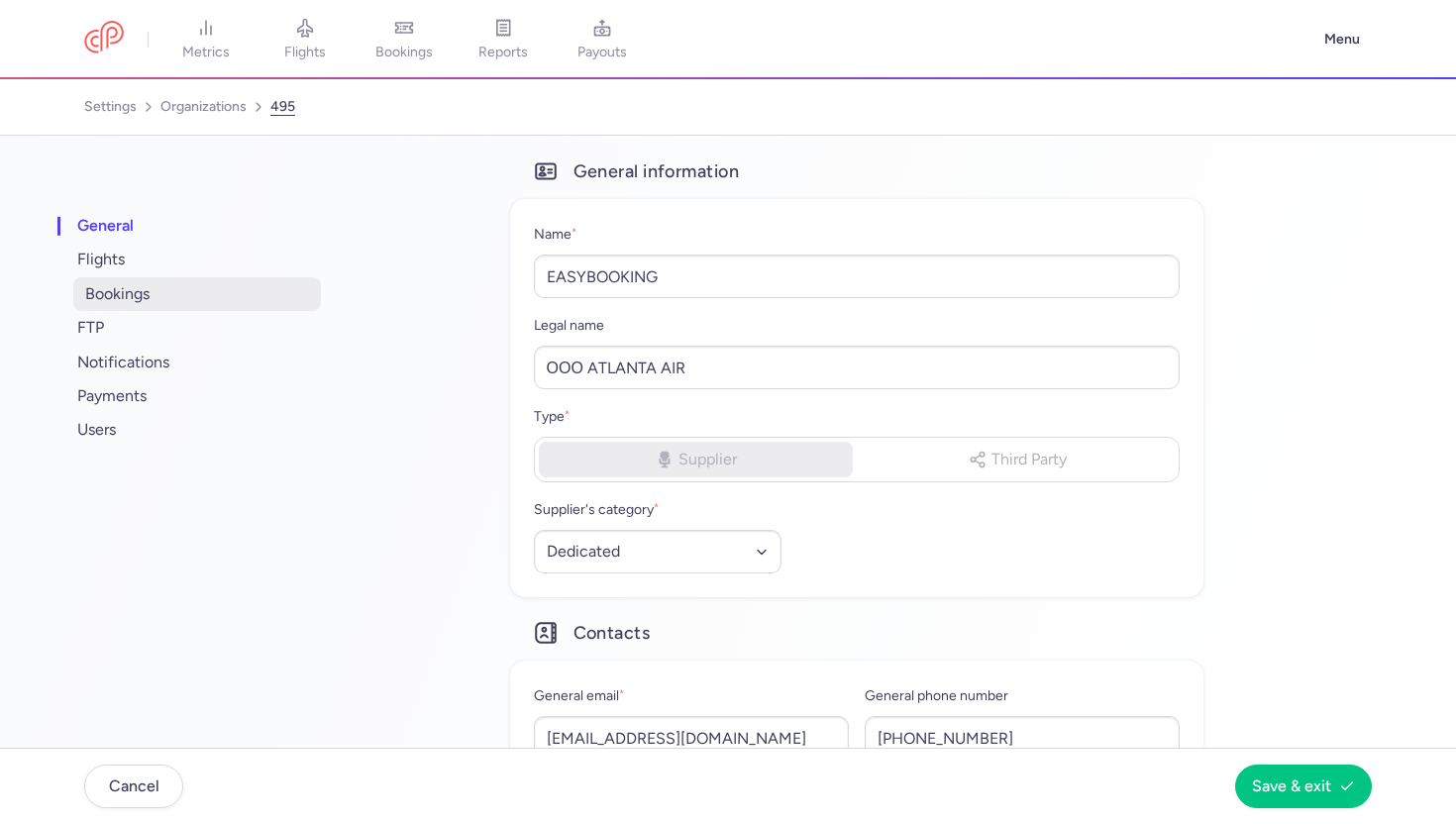 click on "bookings" at bounding box center (197, 294) 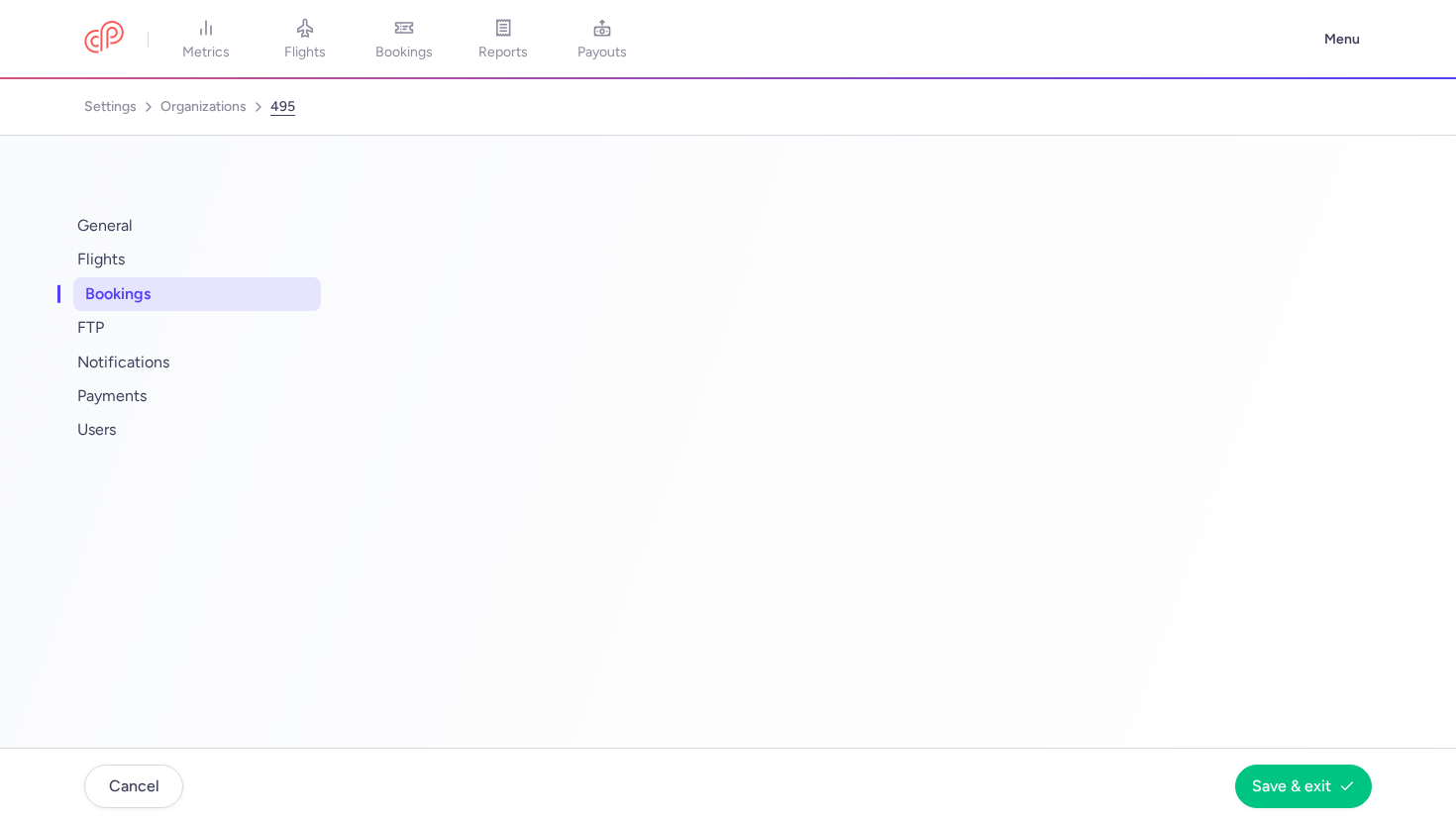 select on "2" 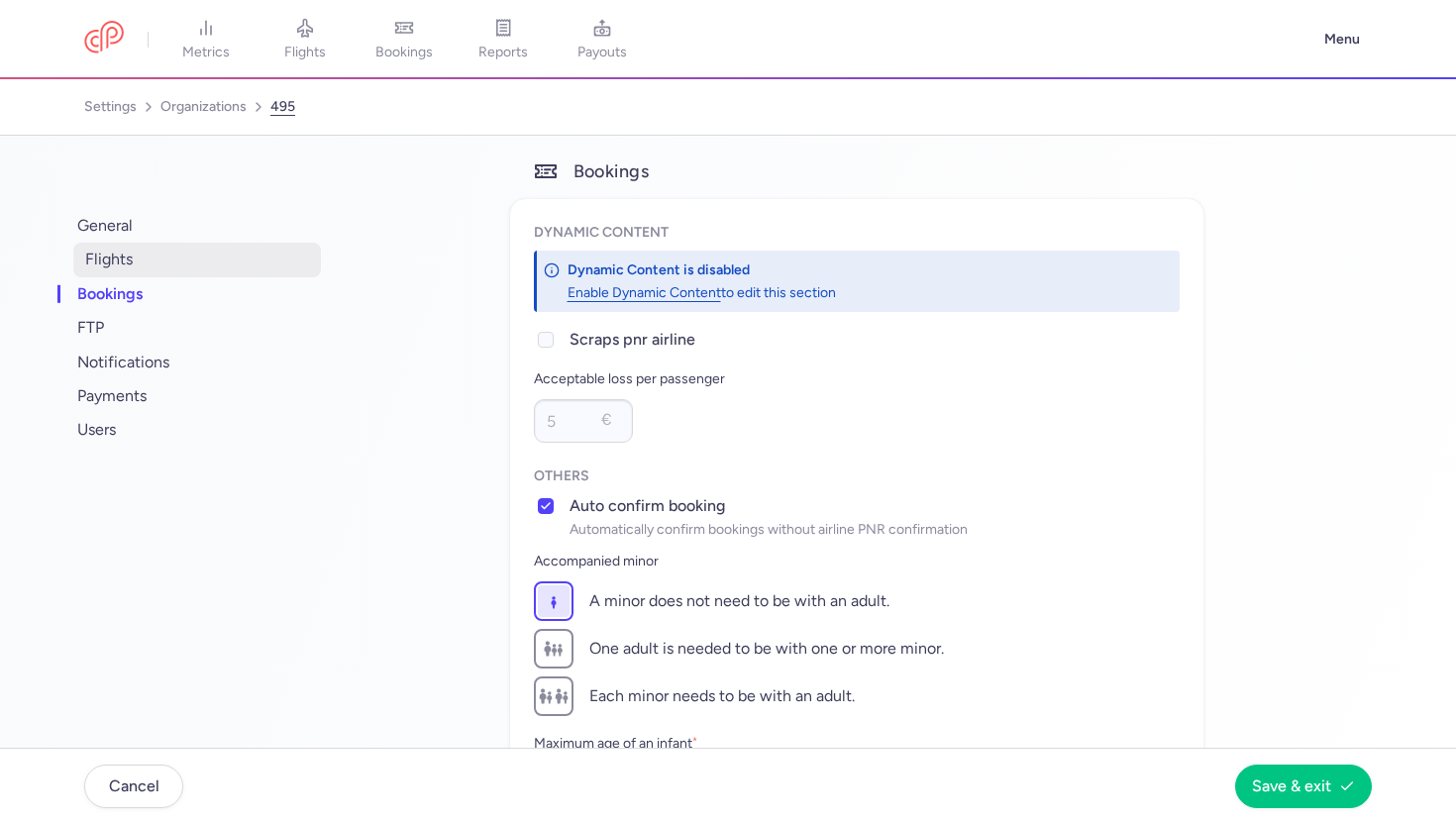 click on "flights" at bounding box center [197, 259] 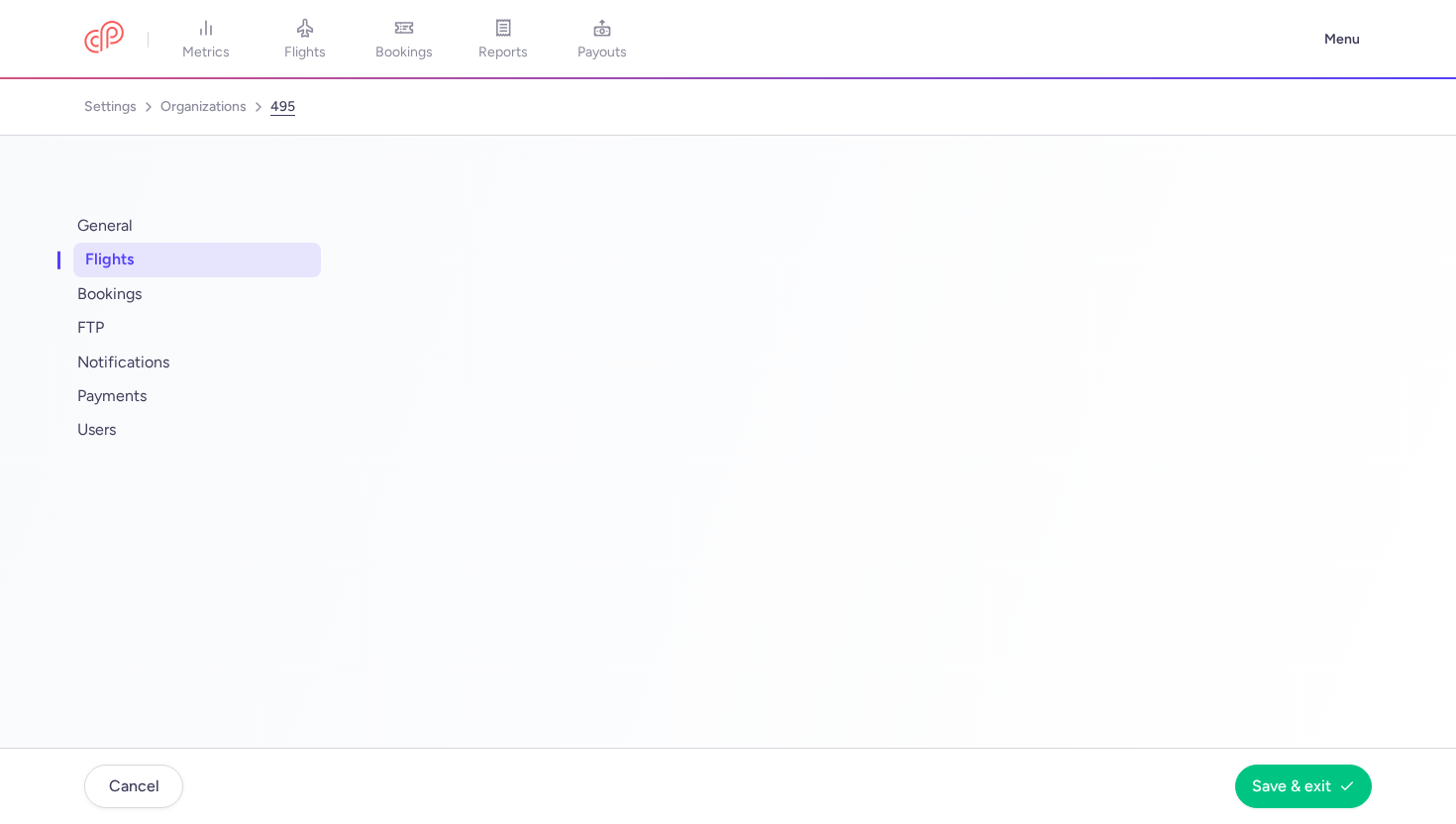 select on "days" 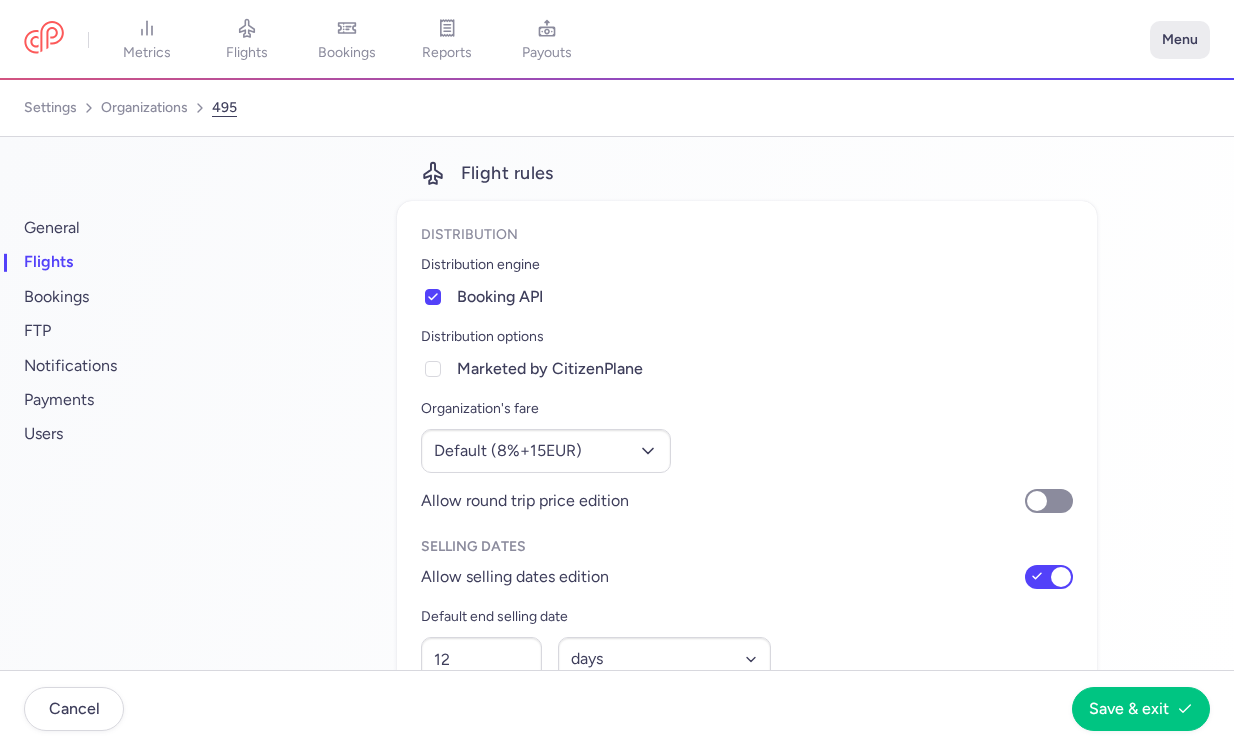 click on "Menu" at bounding box center [1180, 40] 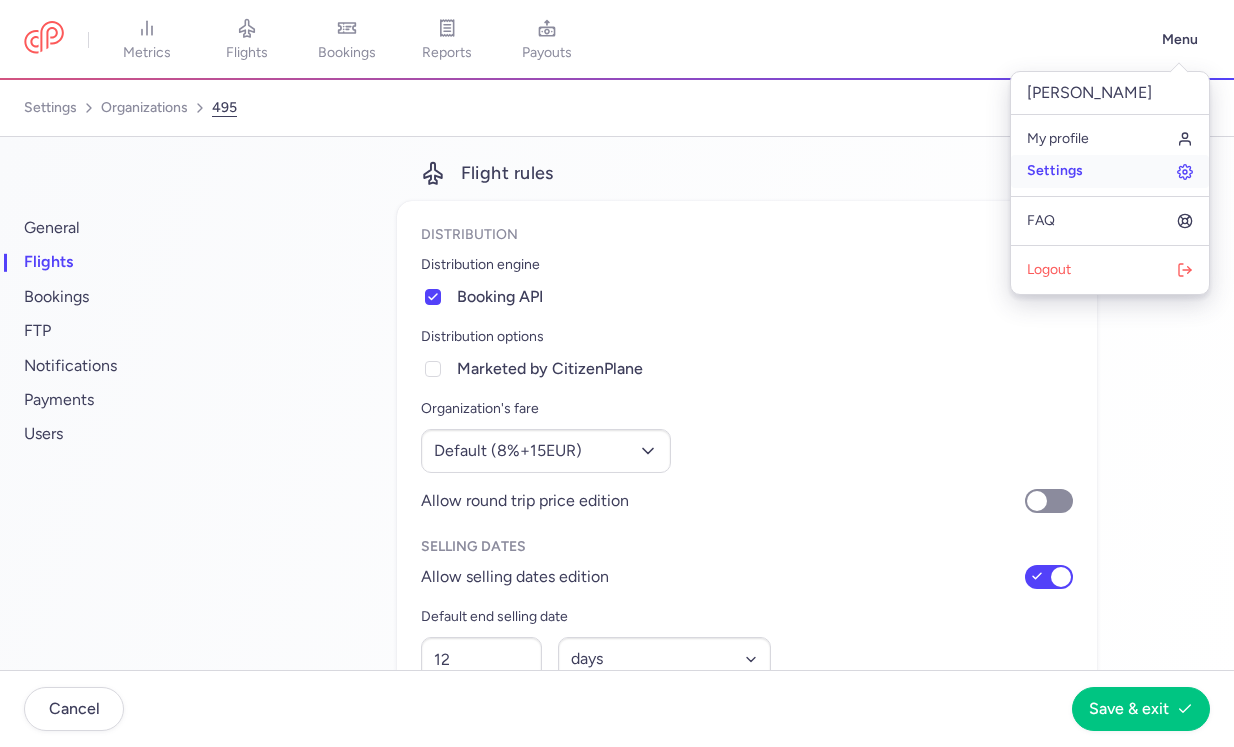 click on "Settings" at bounding box center (1055, 171) 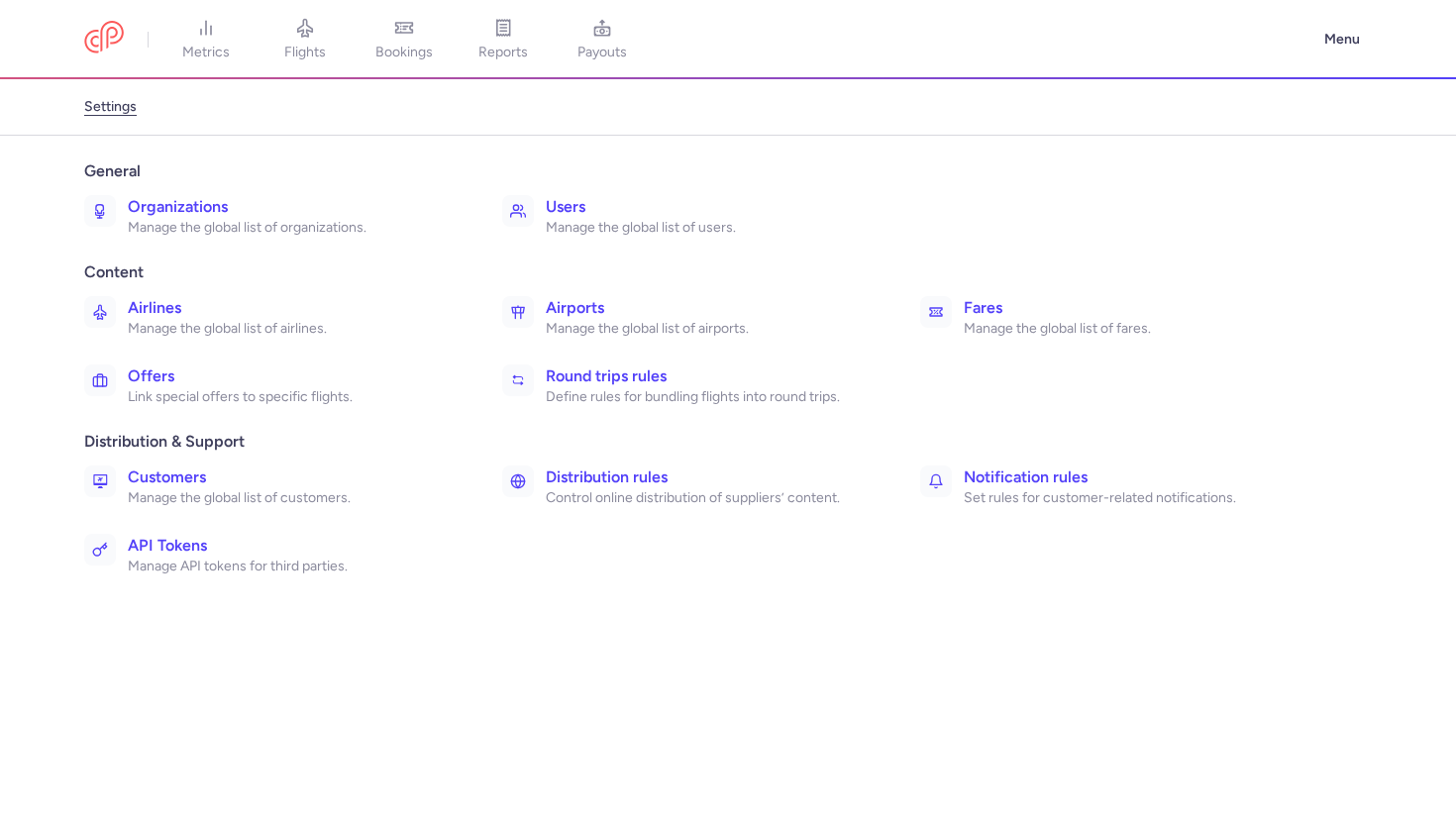click on "flights" at bounding box center (305, 40) 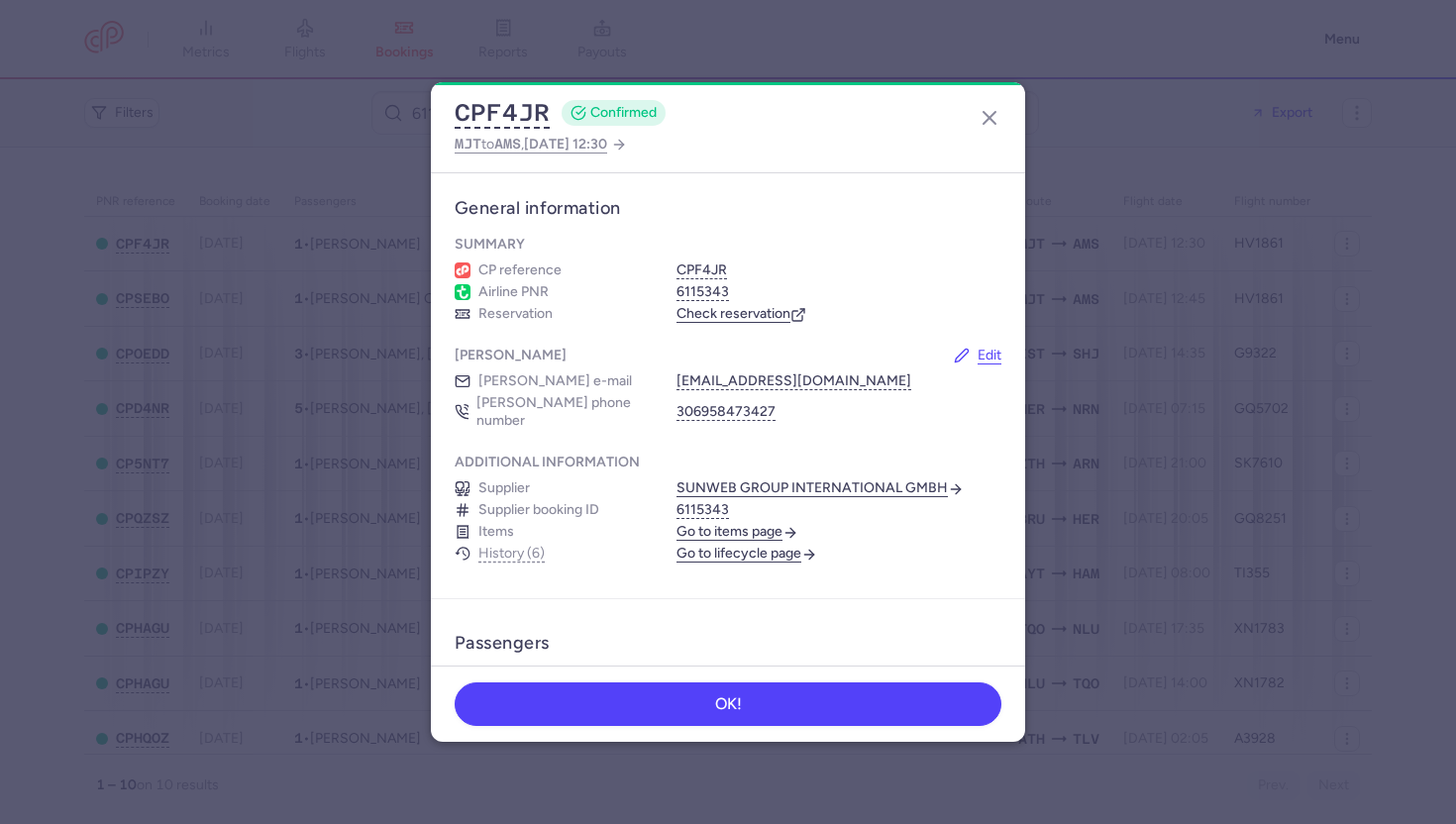 scroll, scrollTop: 0, scrollLeft: 0, axis: both 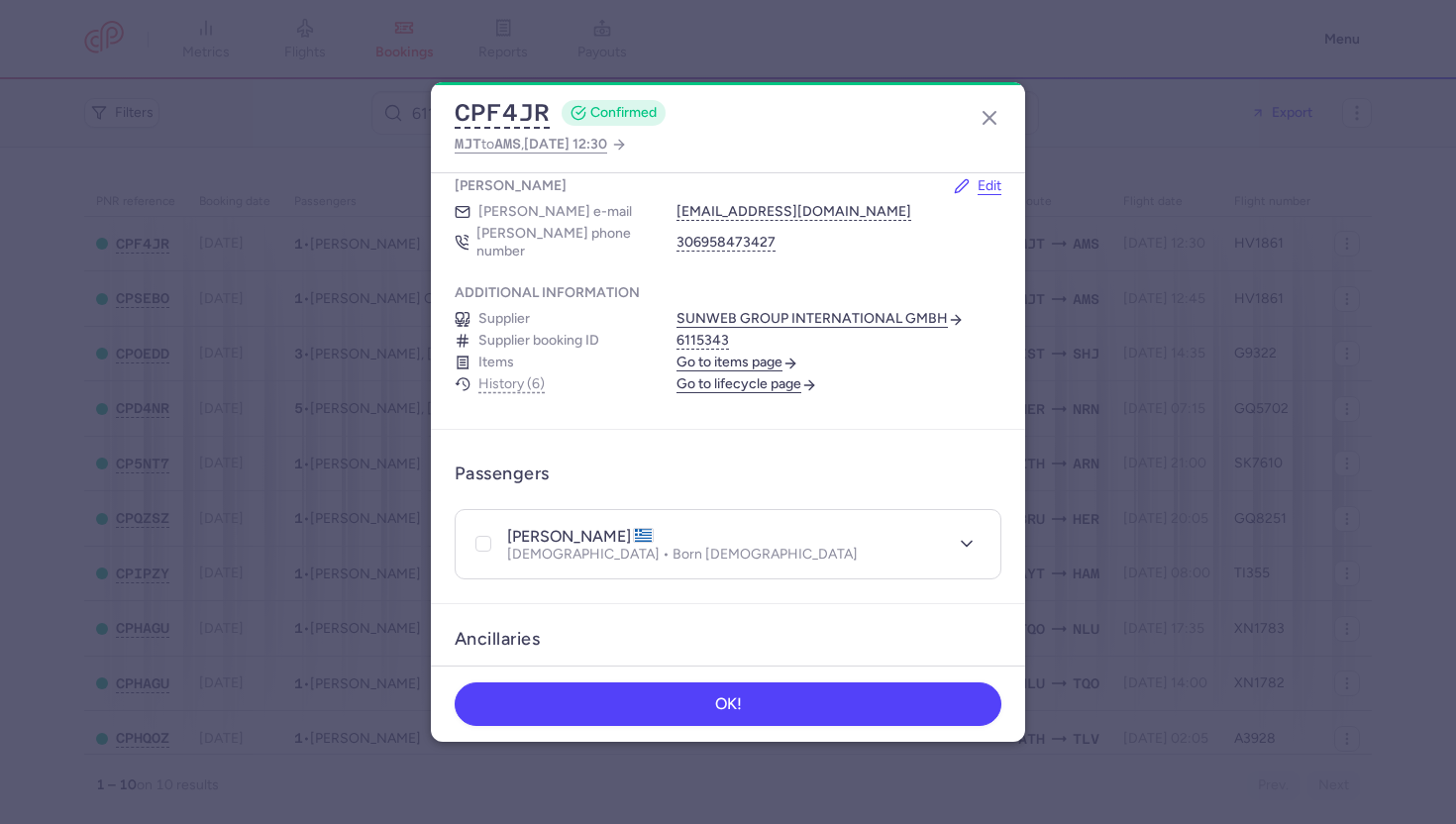 click on "Go to items page" at bounding box center [737, 362] 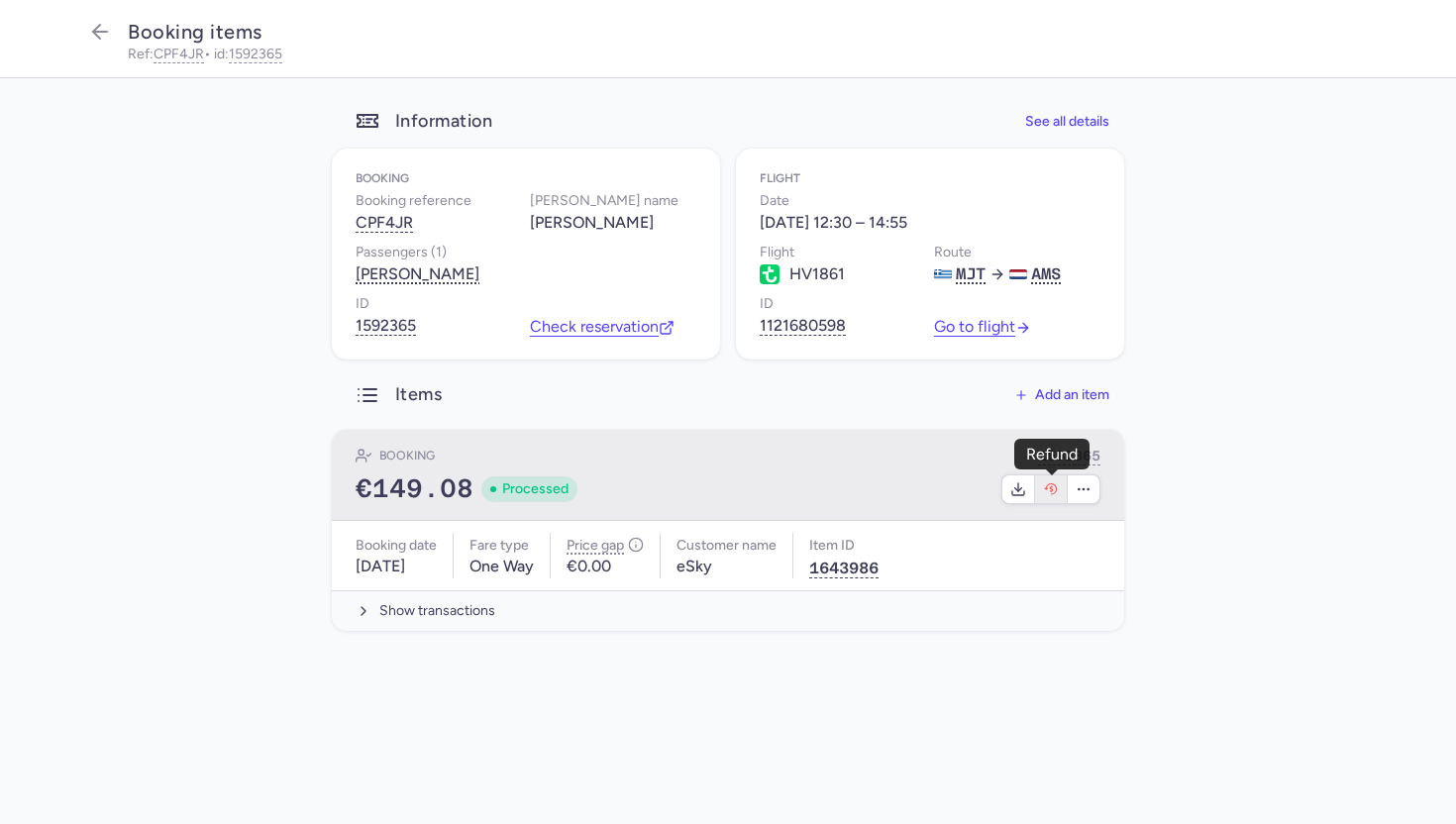 click 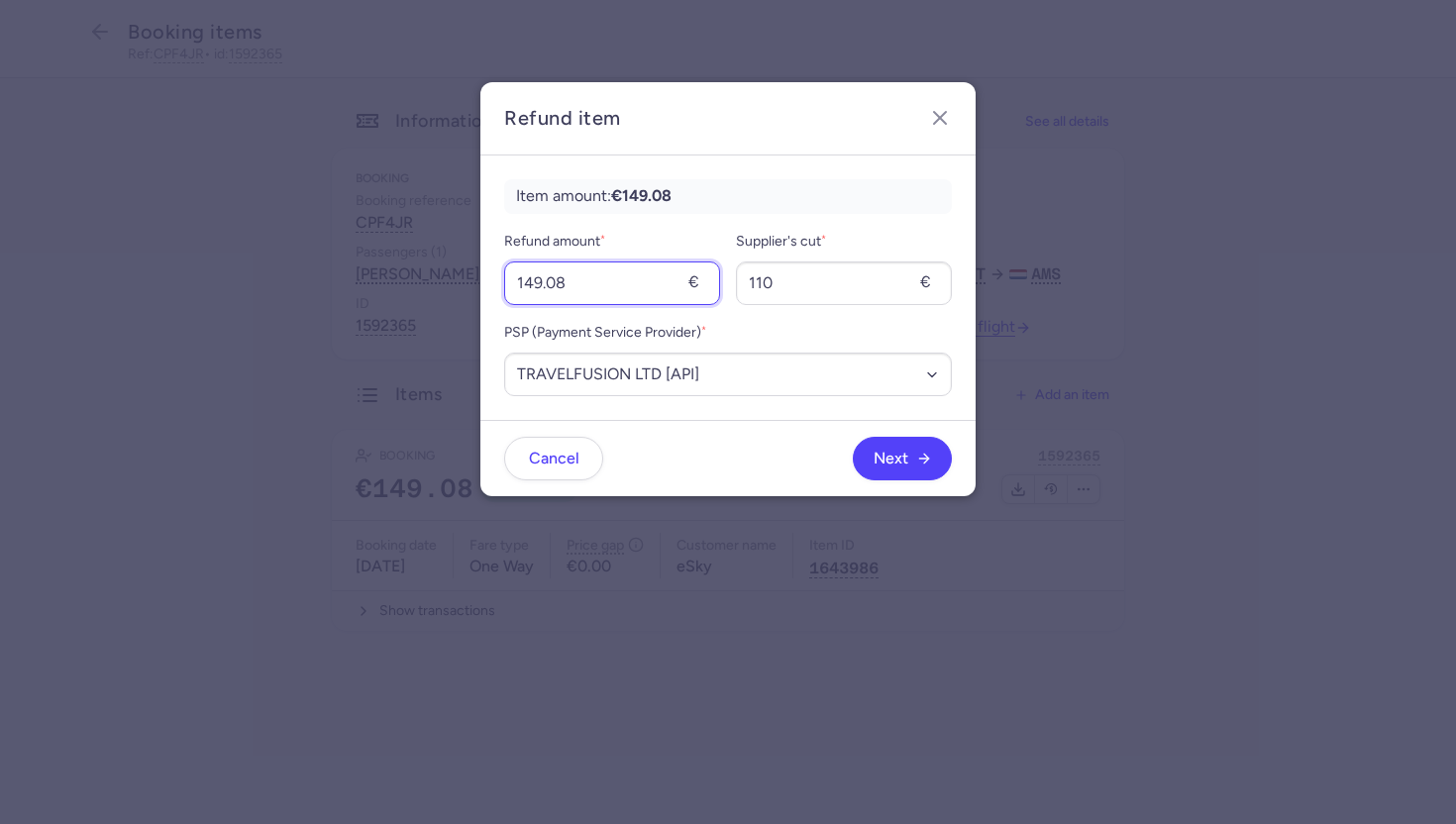 click on "149.08" at bounding box center [612, 283] 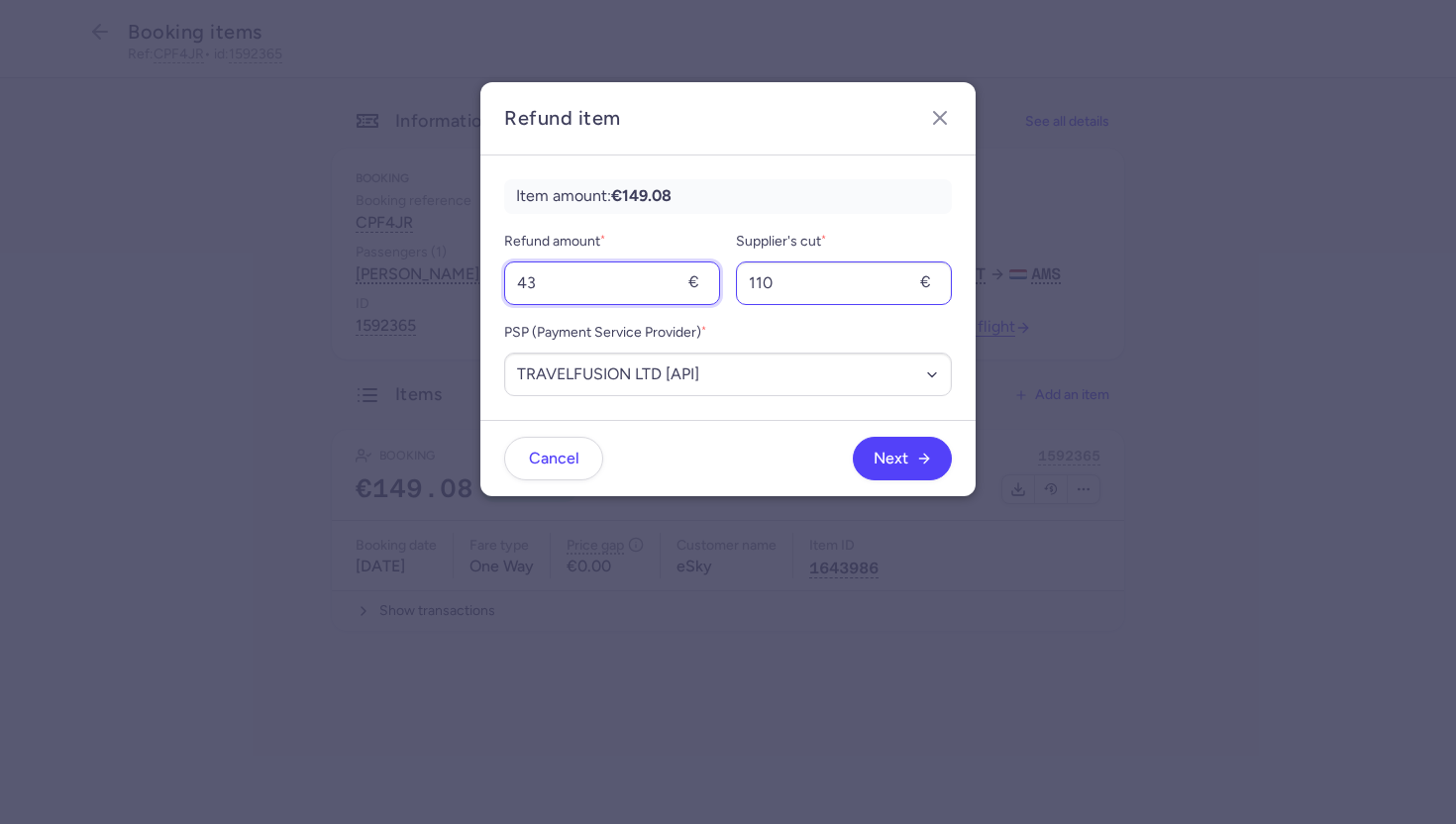 type on "43" 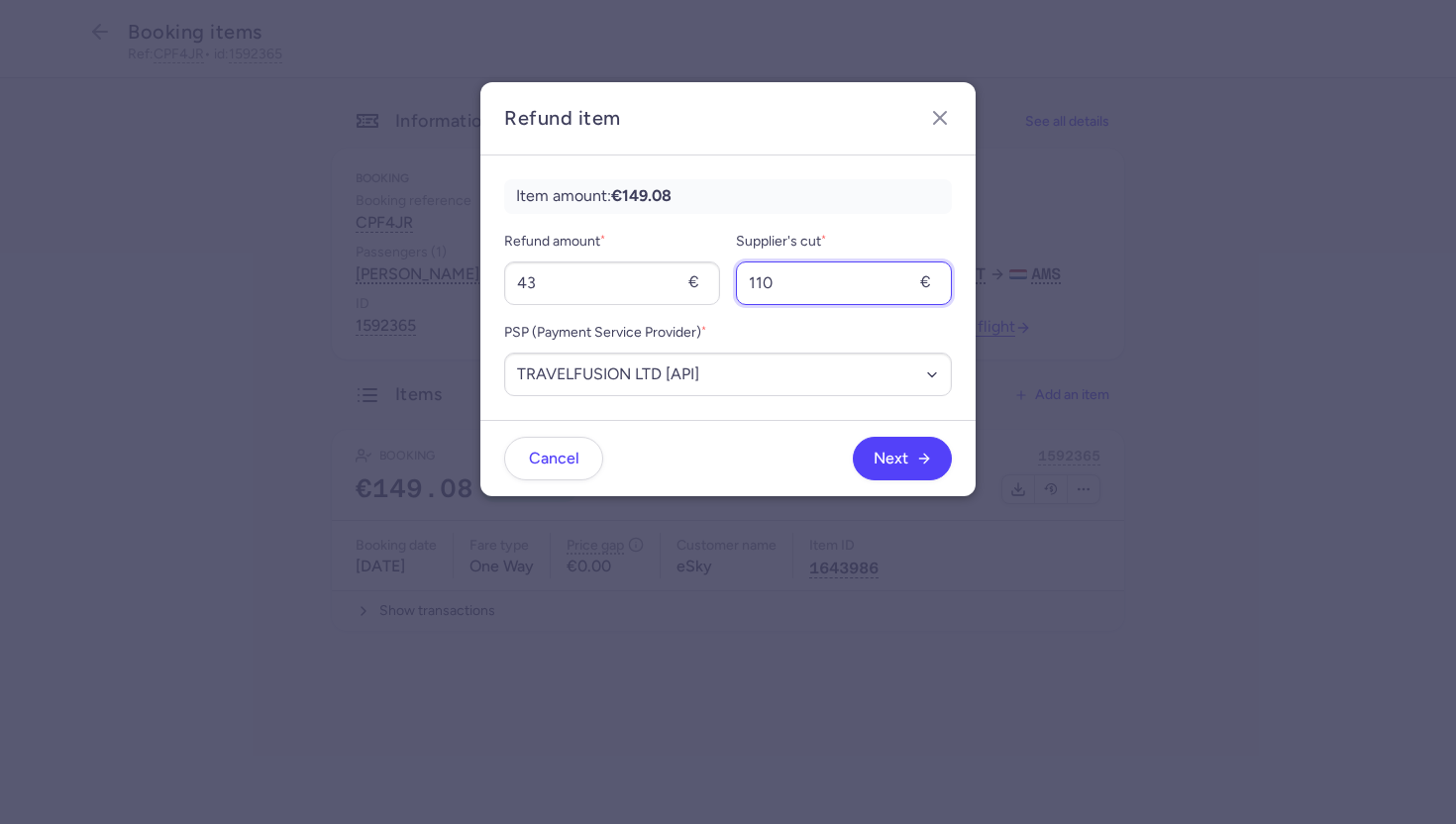 click on "110" at bounding box center [844, 283] 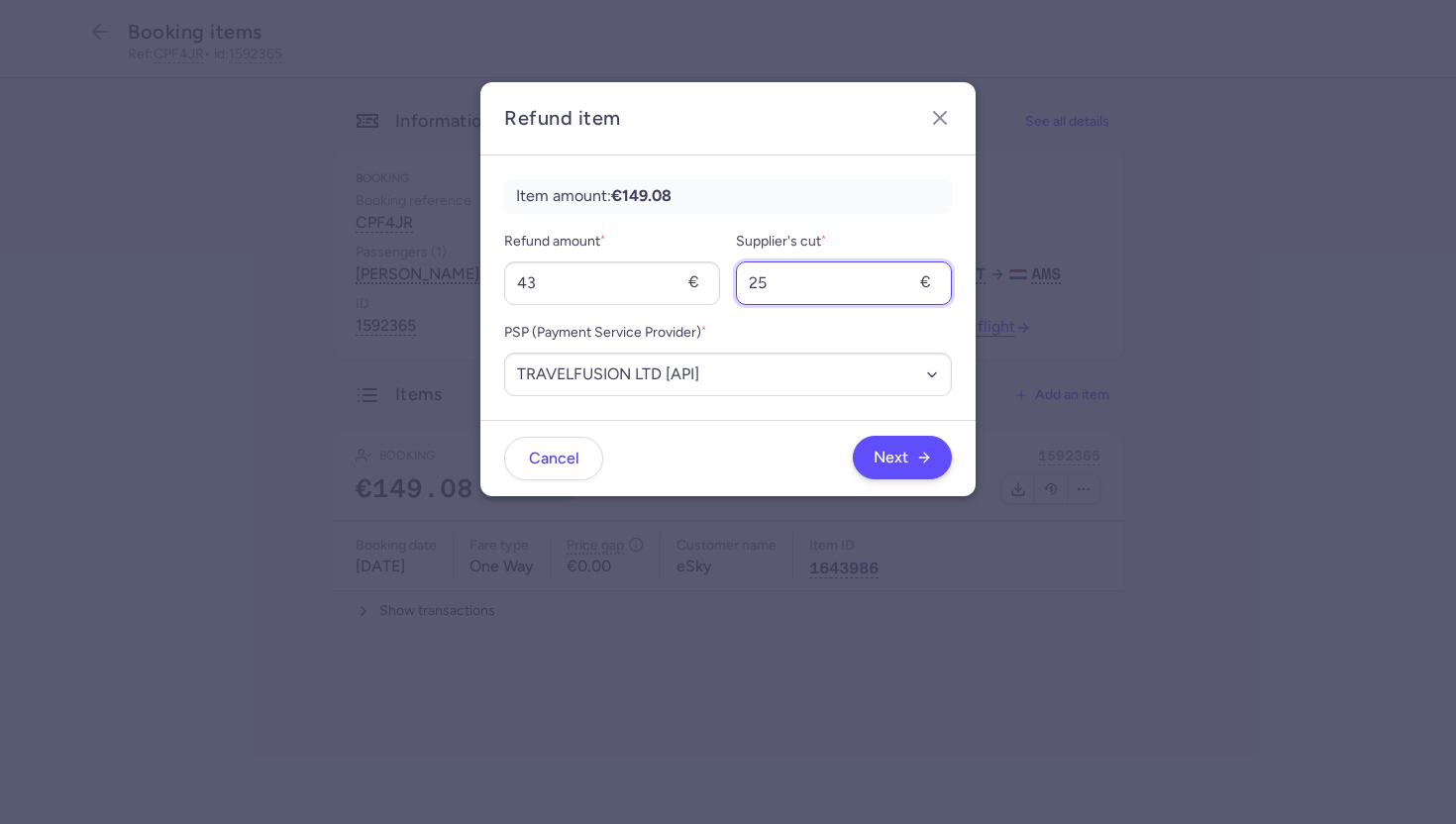type on "25" 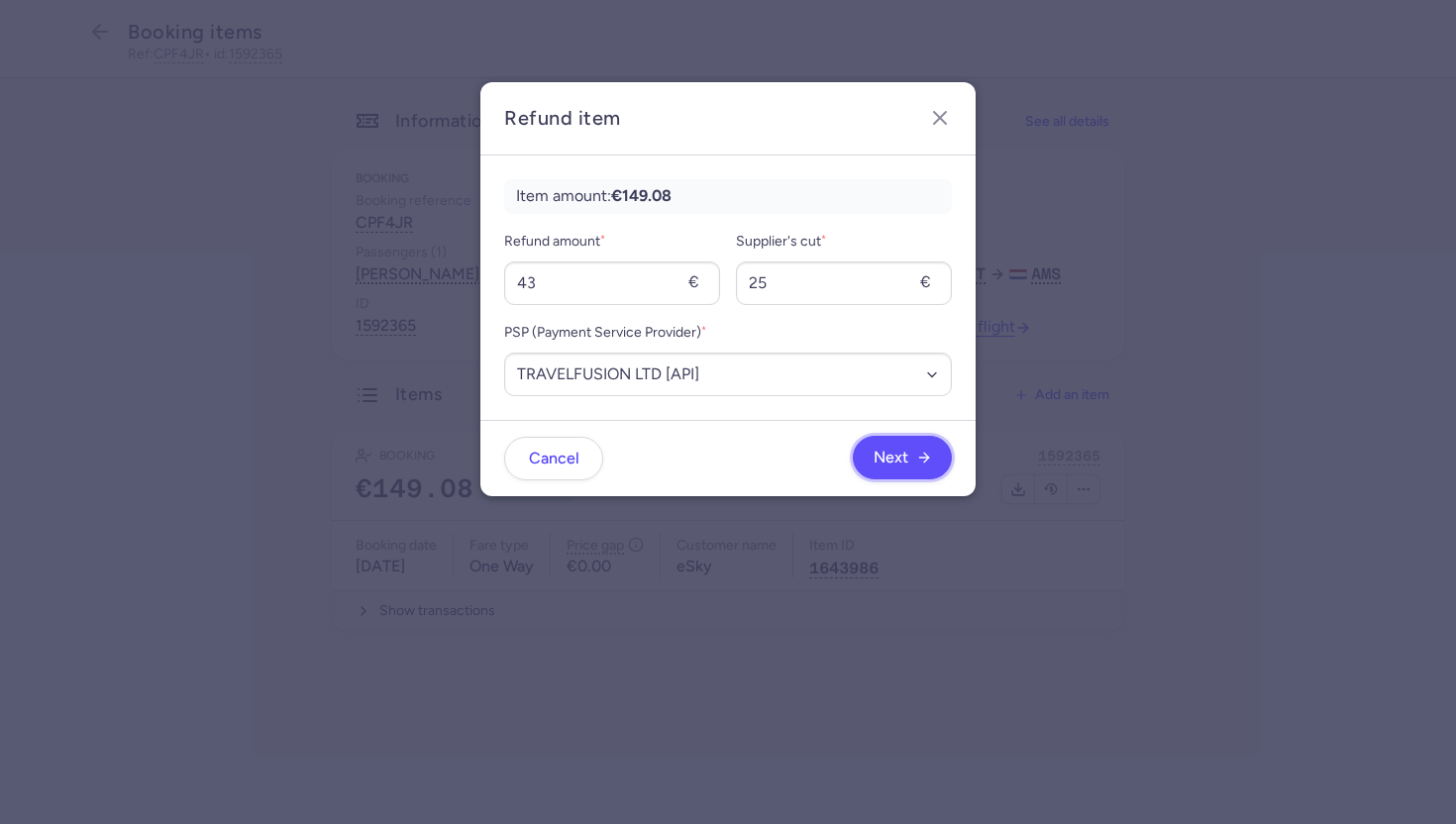 click on "Next" at bounding box center (890, 458) 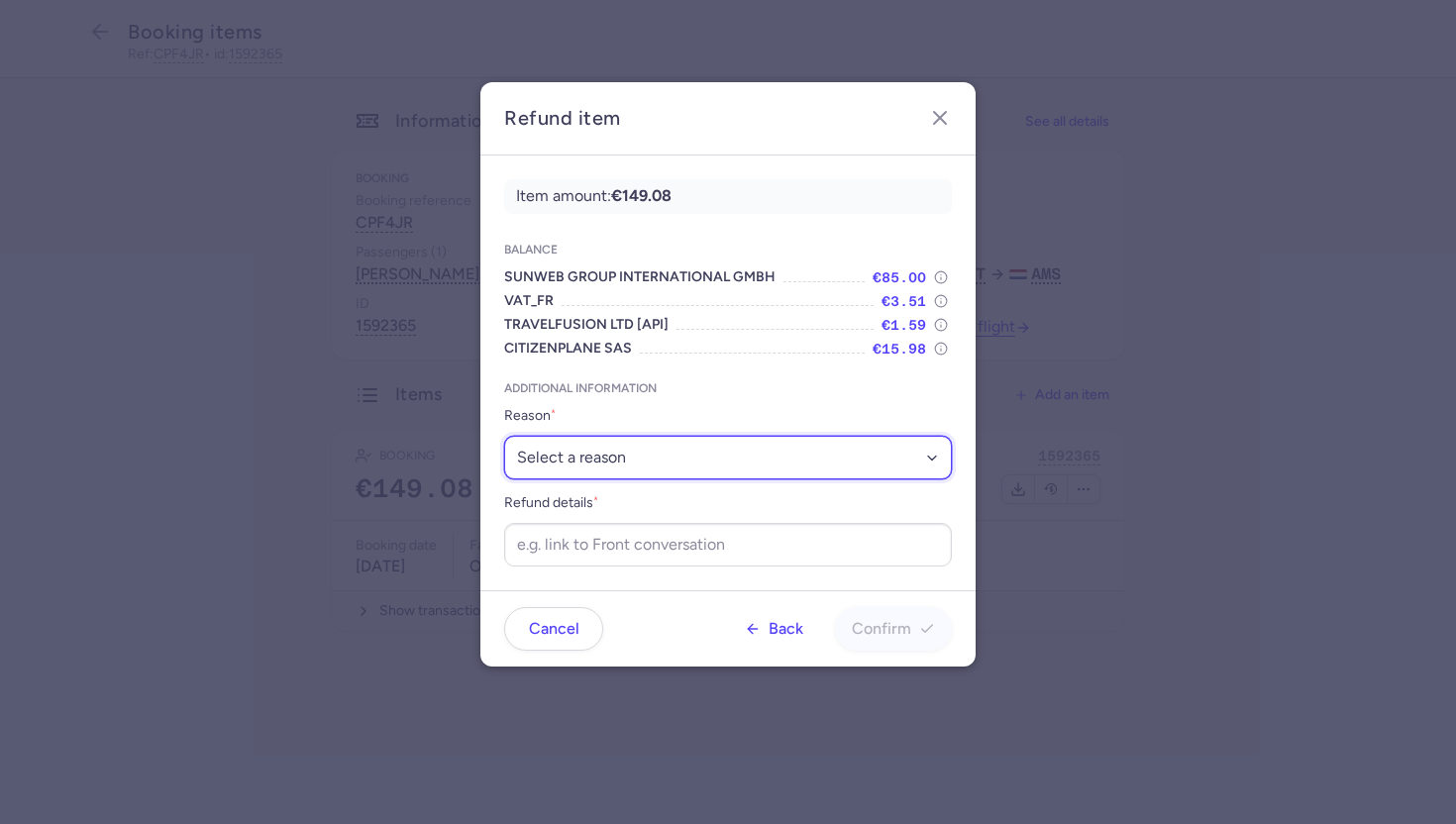 click on "Select a reason ✈️ Airline ceasing ops 💼 Ancillary issue 📄 APIS missing ⚙️ CitizenPlane error ⛔️ Denied boarding 🔁 Duplicate ❌ Flight canceled 🕵🏼‍♂️ Fraud 🎁 Goodwill 🎫 Goodwill allowance 🙃 Other 💺 Overbooking 💸 Refund with penalty 🙅 Schedule change not accepted 🤕 Supplier error 💵 Tax refund ❓ Unconfirmed booking" at bounding box center (728, 458) 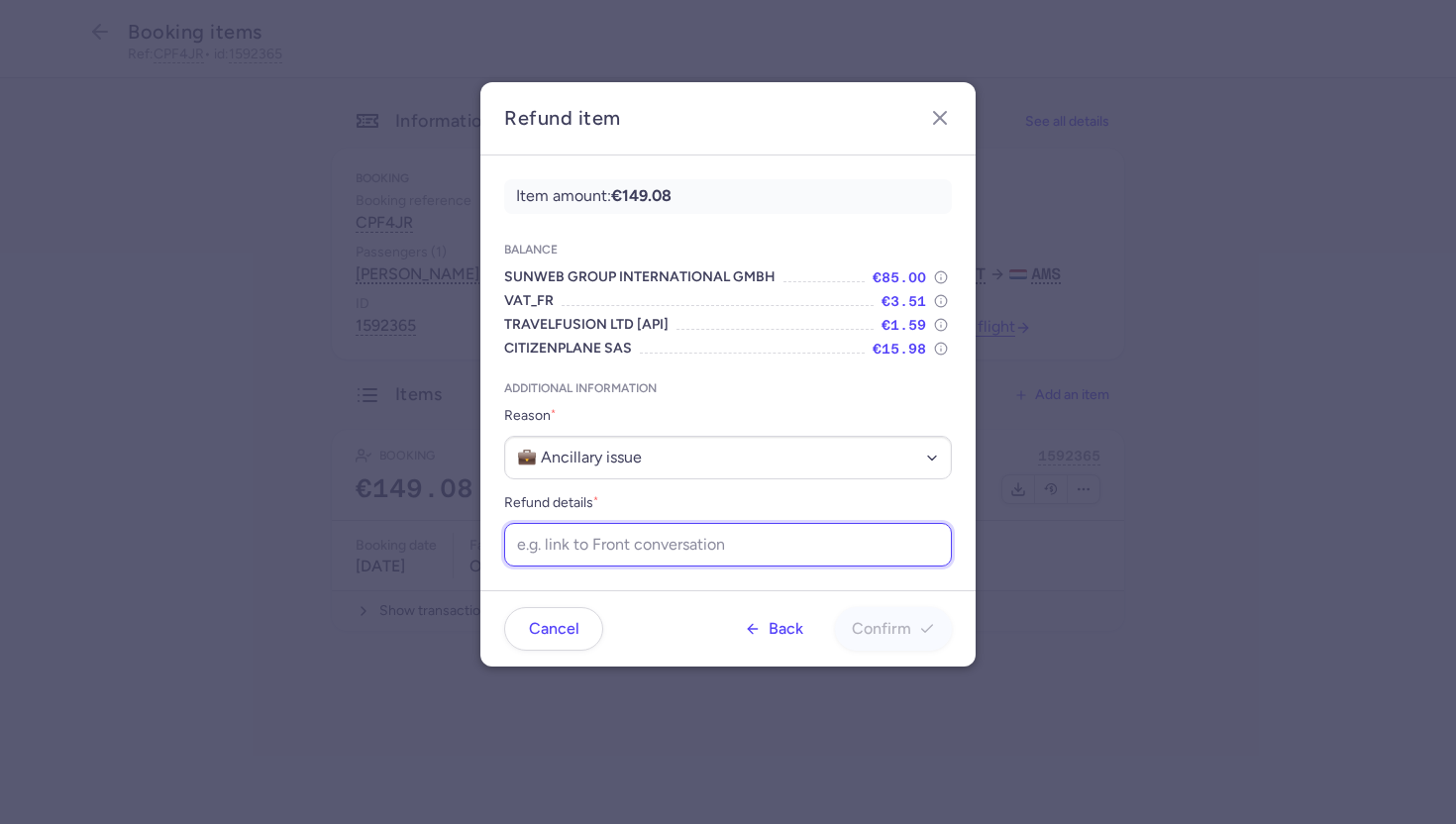 click on "Refund details  *" at bounding box center [728, 545] 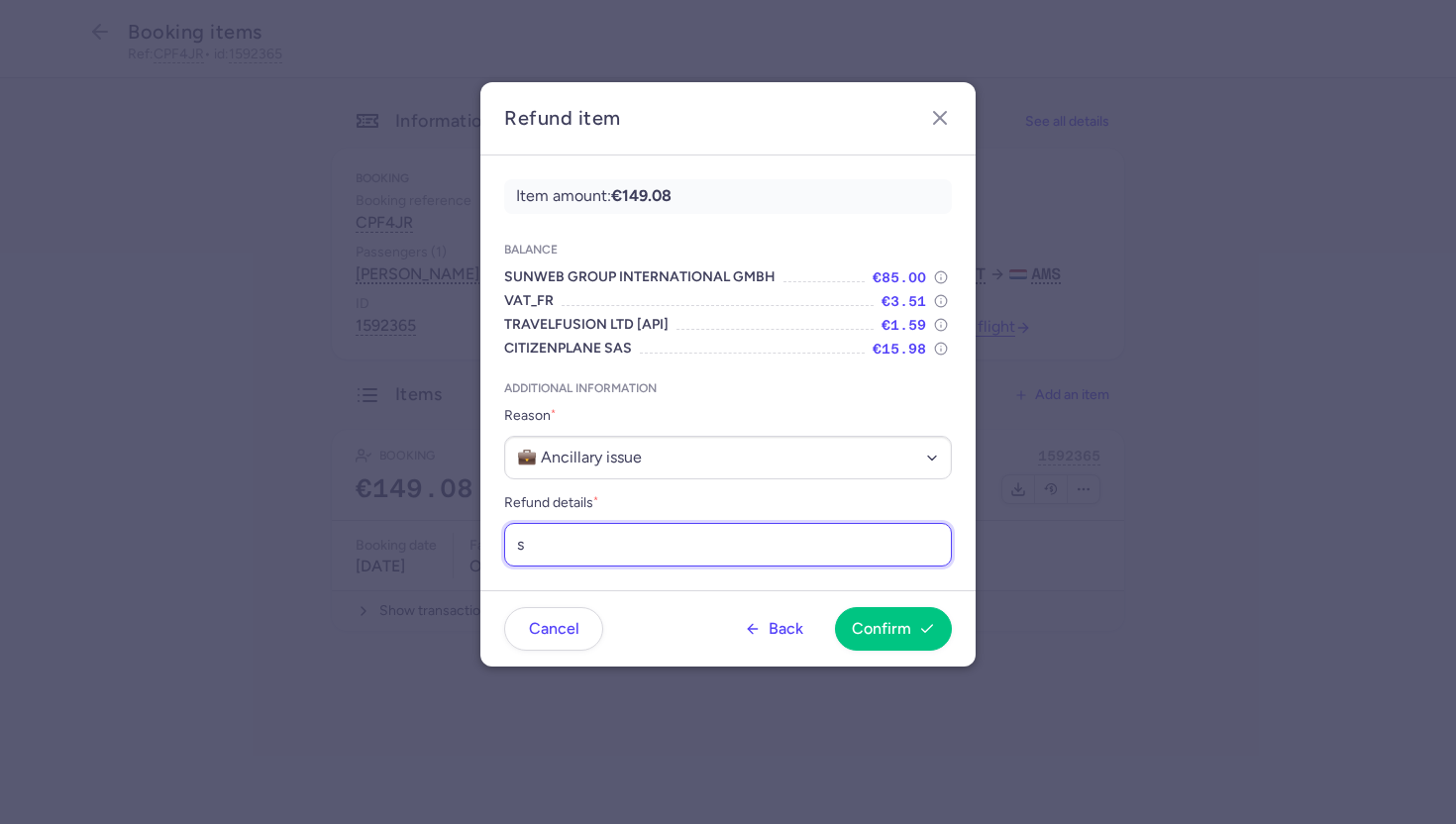 type on "supp can't add cabin bag" 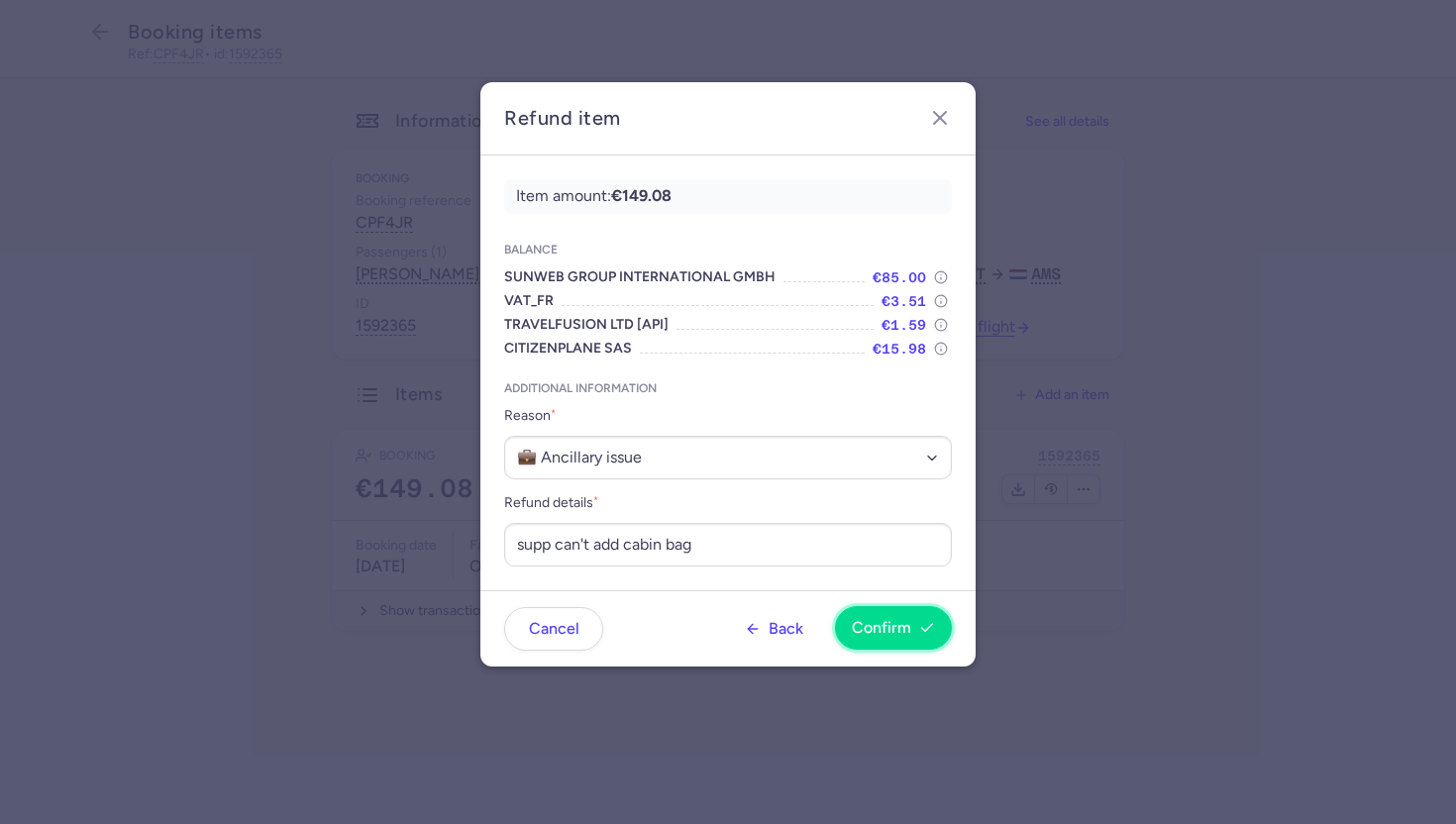 click on "Confirm" at bounding box center [882, 628] 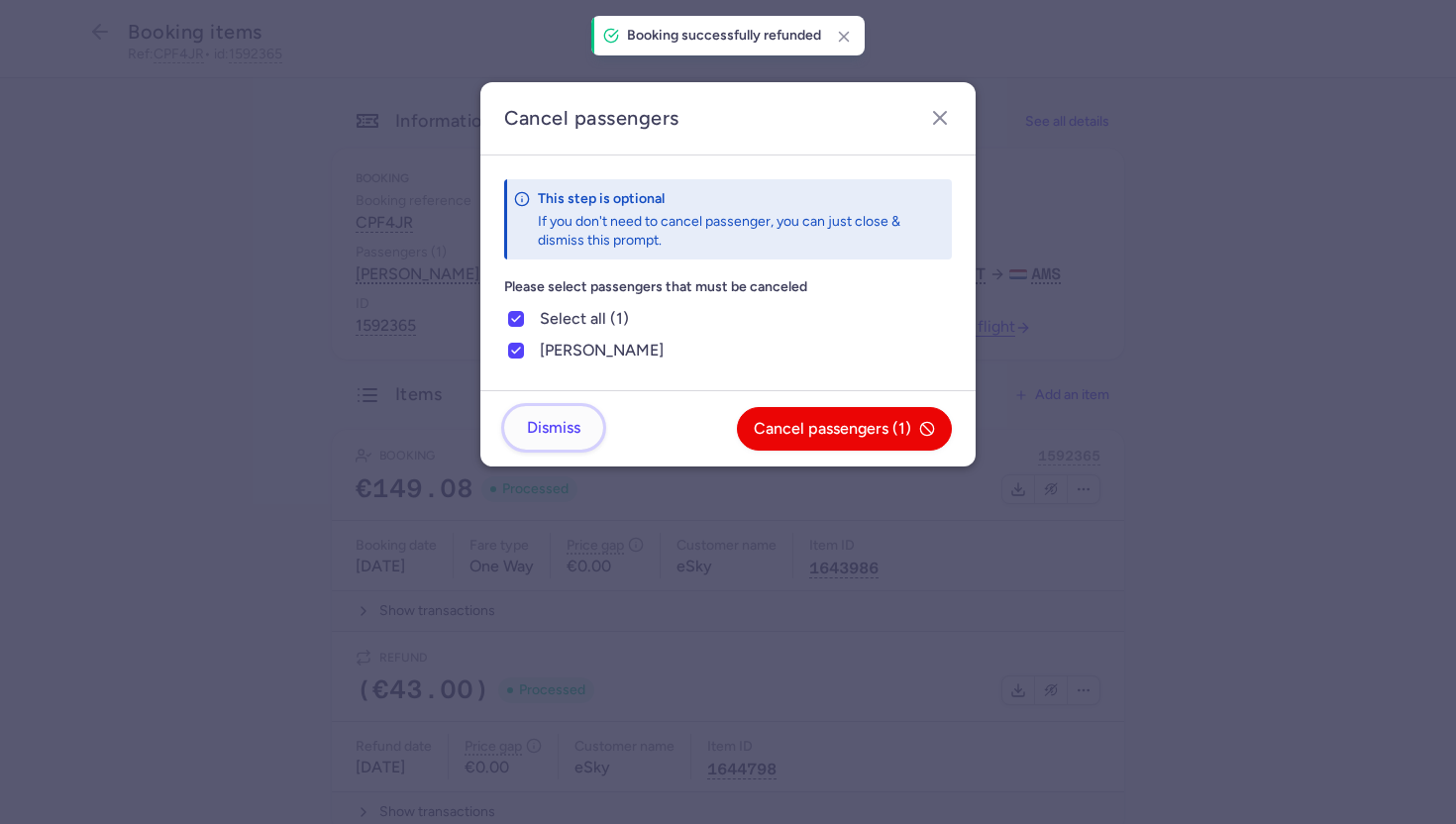 click on "Dismiss" at bounding box center [554, 428] 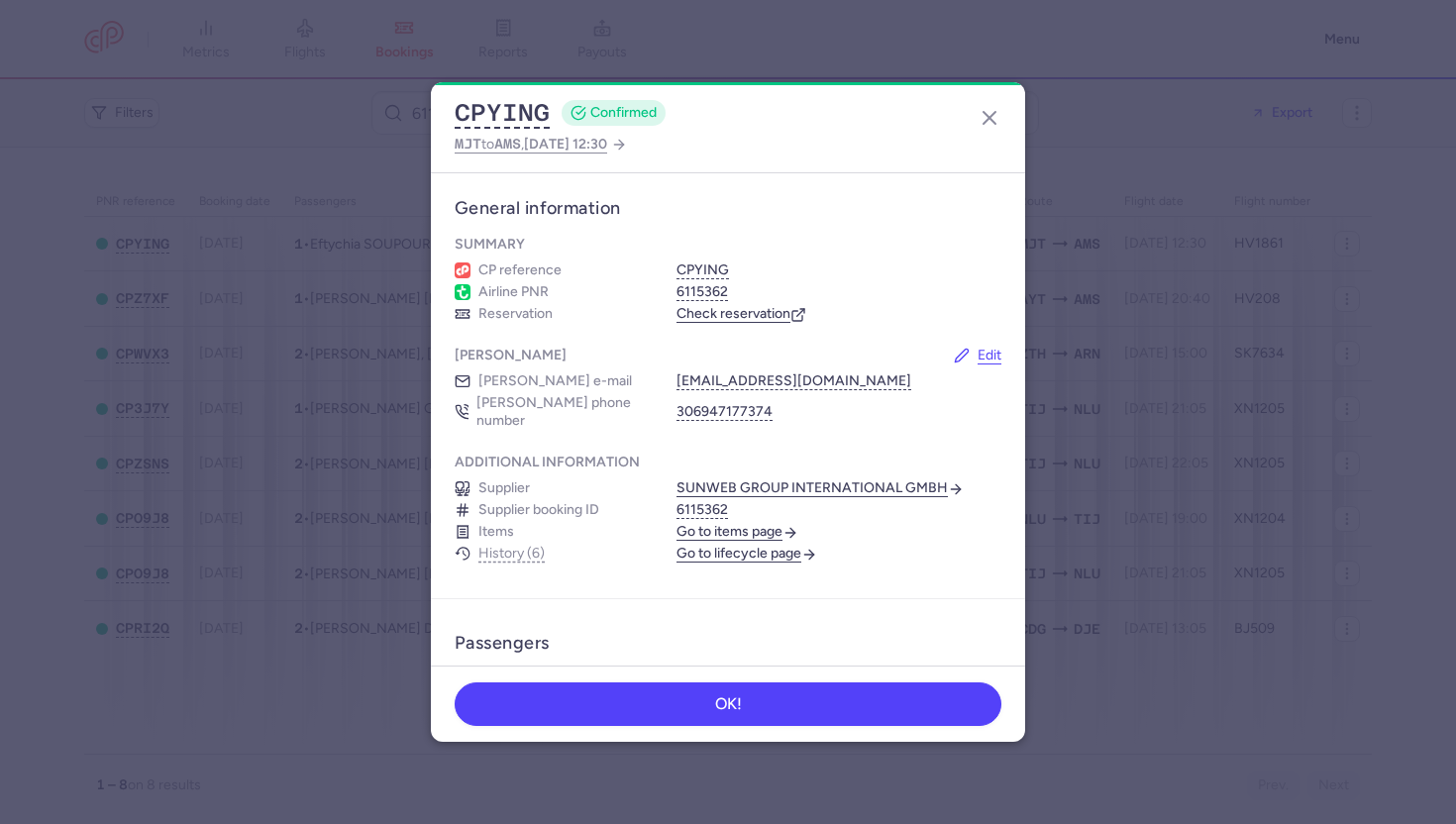 scroll, scrollTop: 0, scrollLeft: 0, axis: both 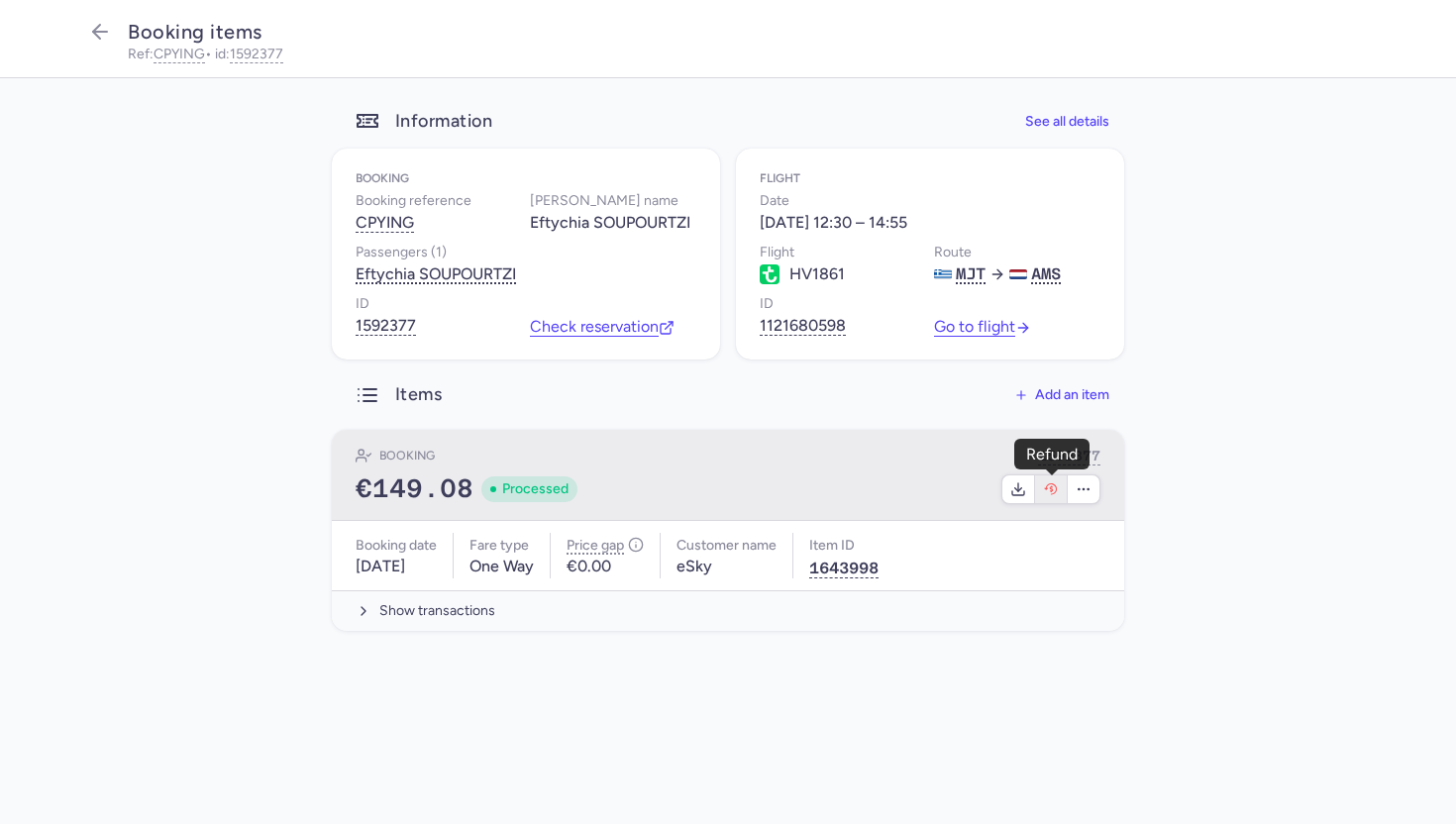 click 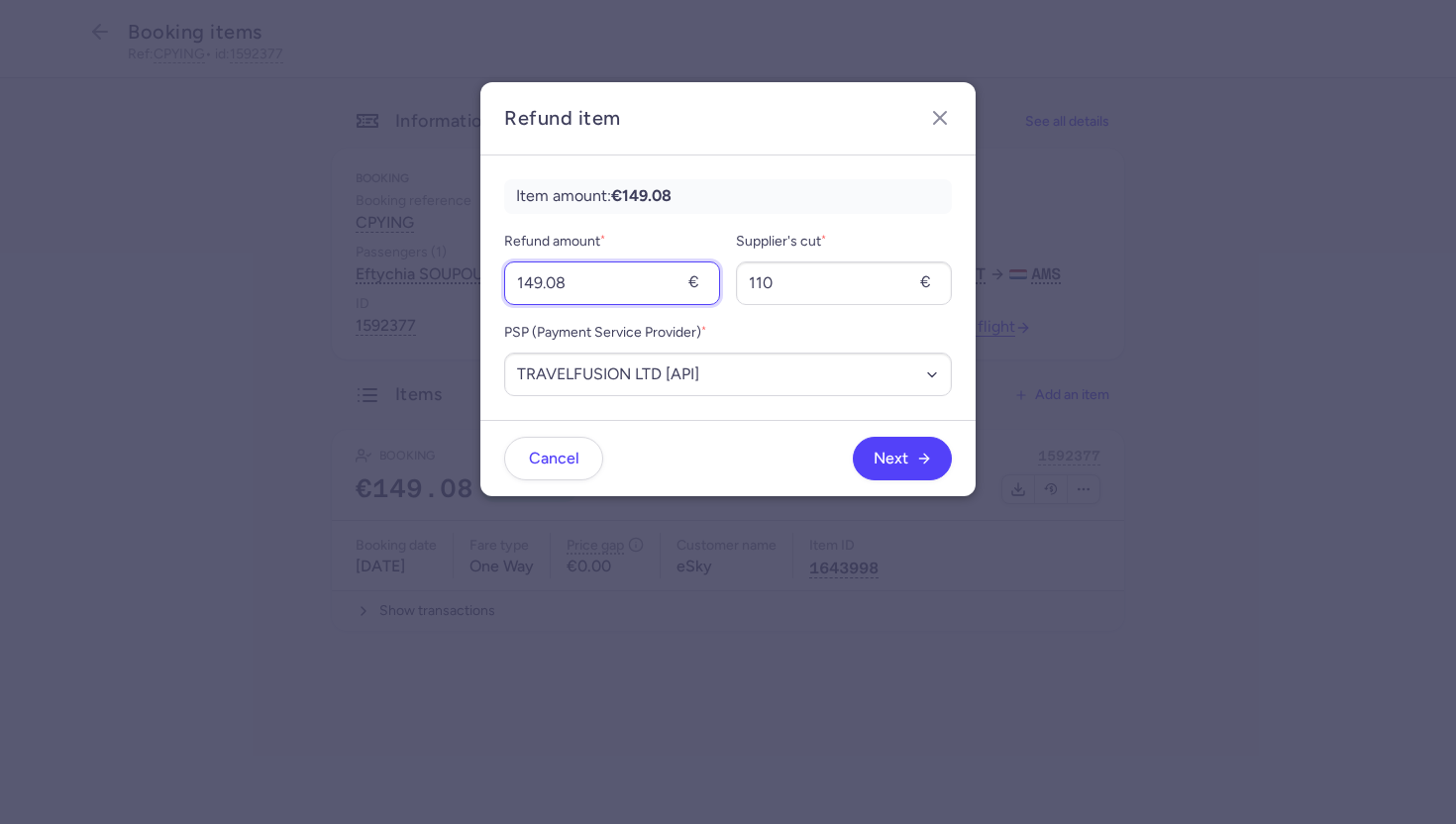 click on "149.08" at bounding box center (612, 283) 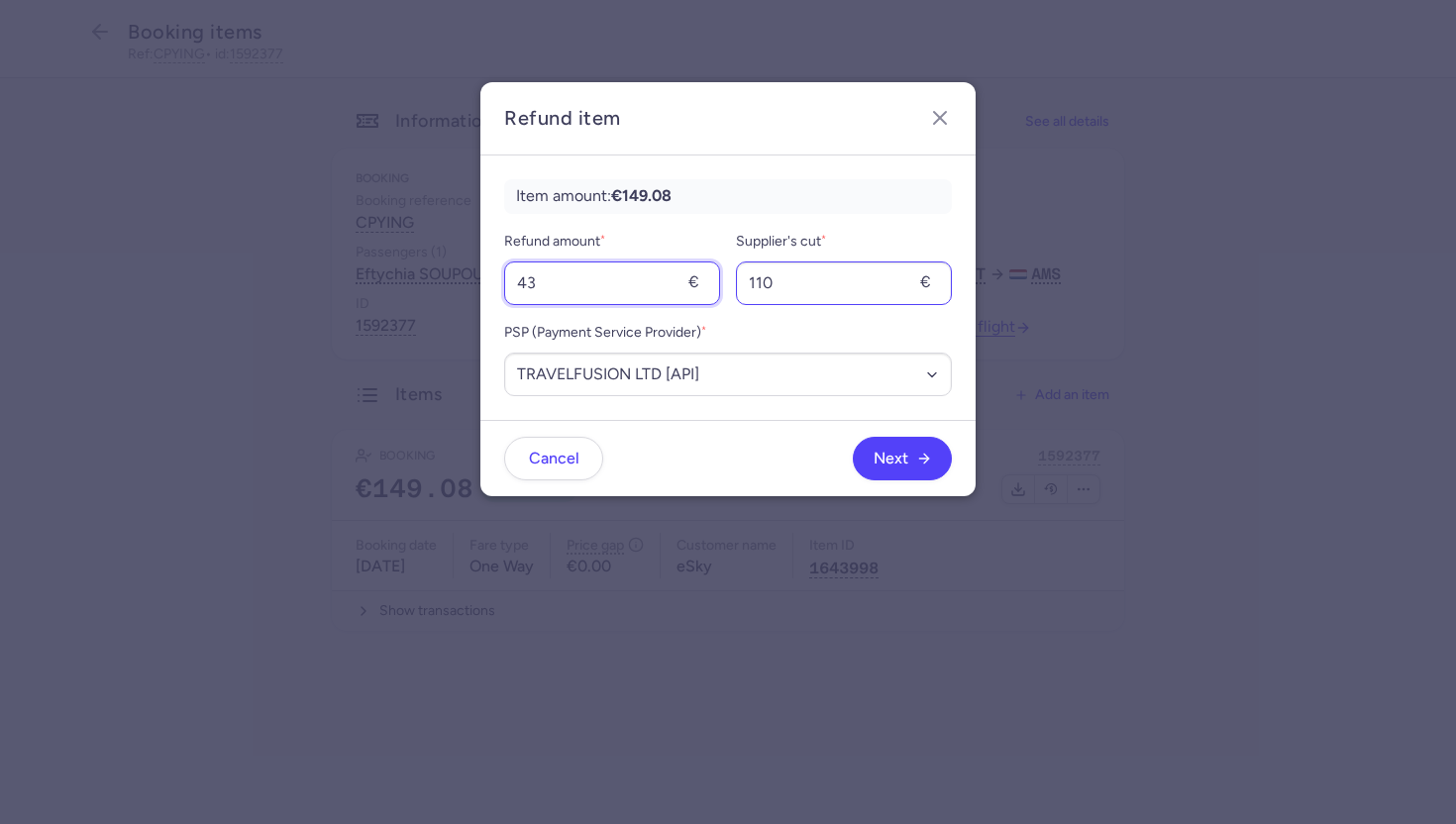 type on "43" 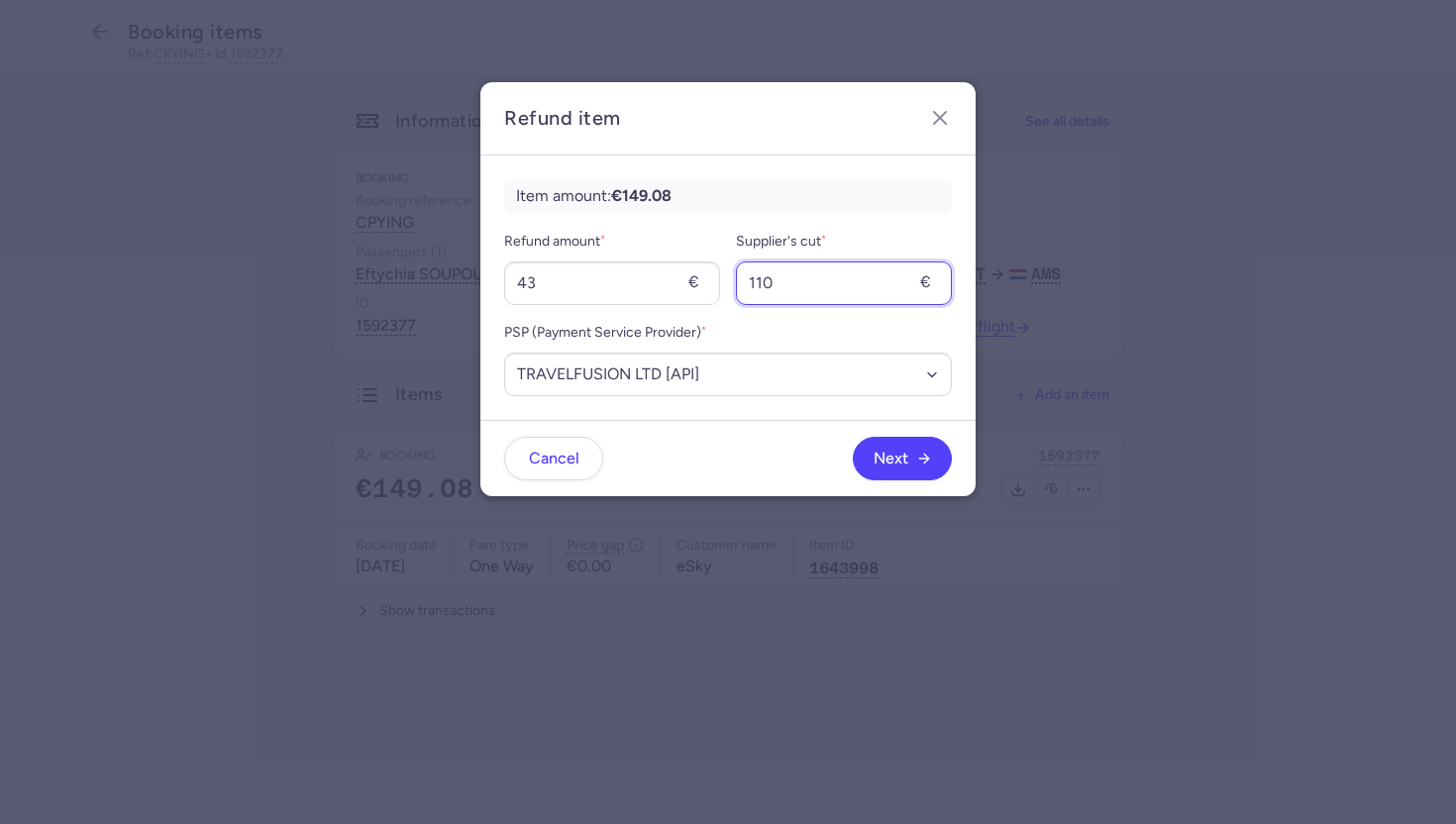 click on "110" at bounding box center (844, 283) 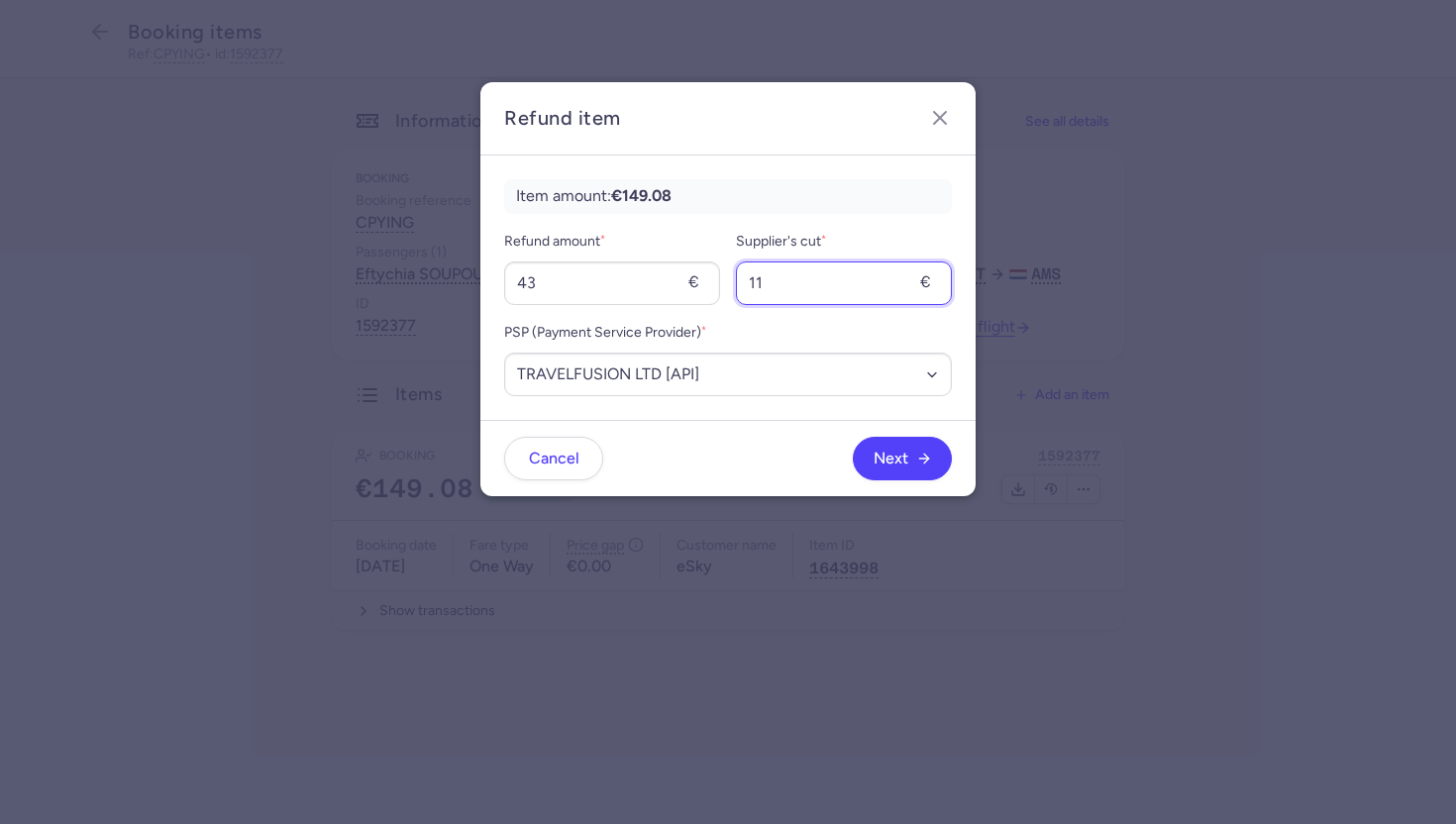 type on "1" 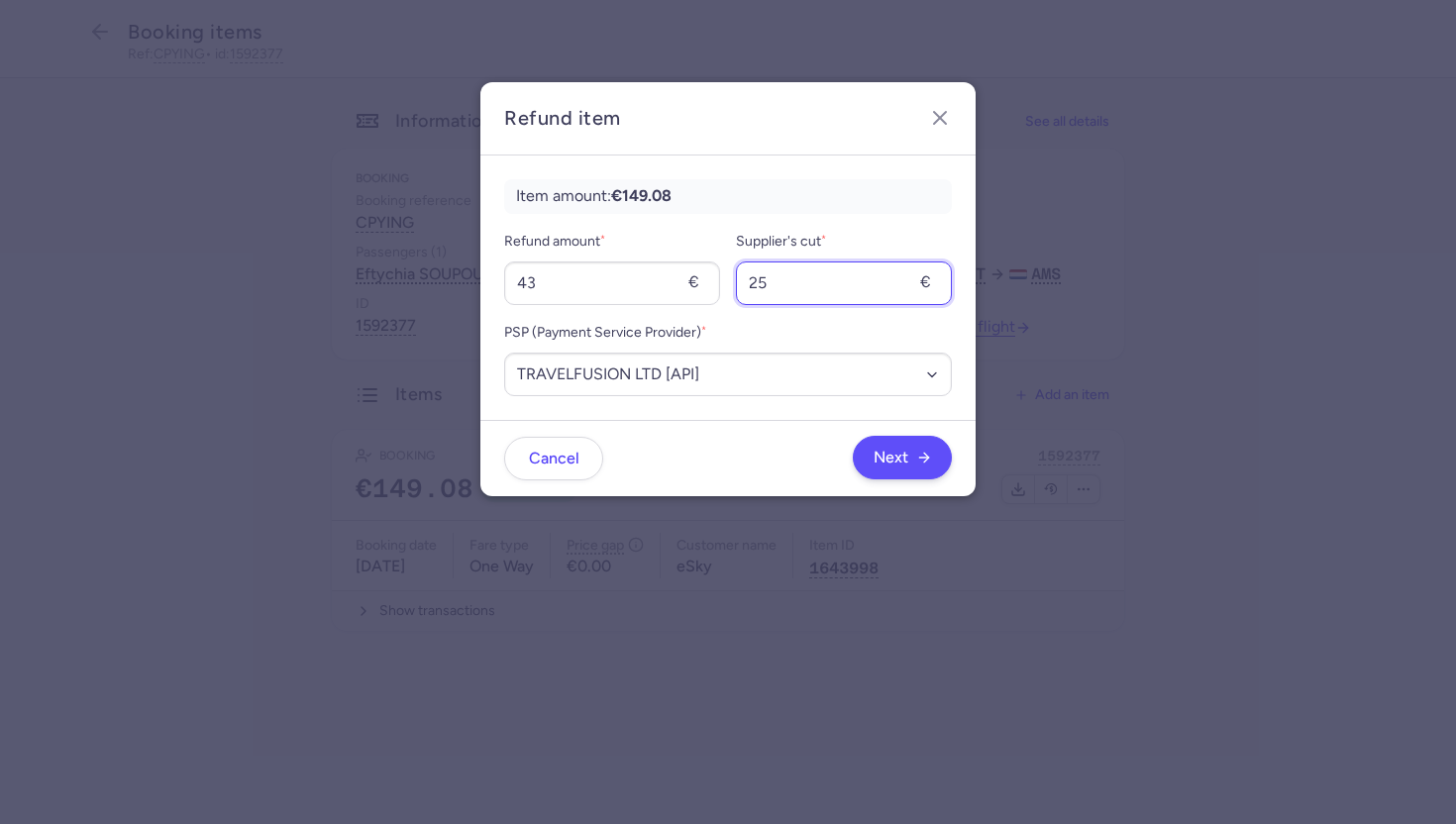 type on "25" 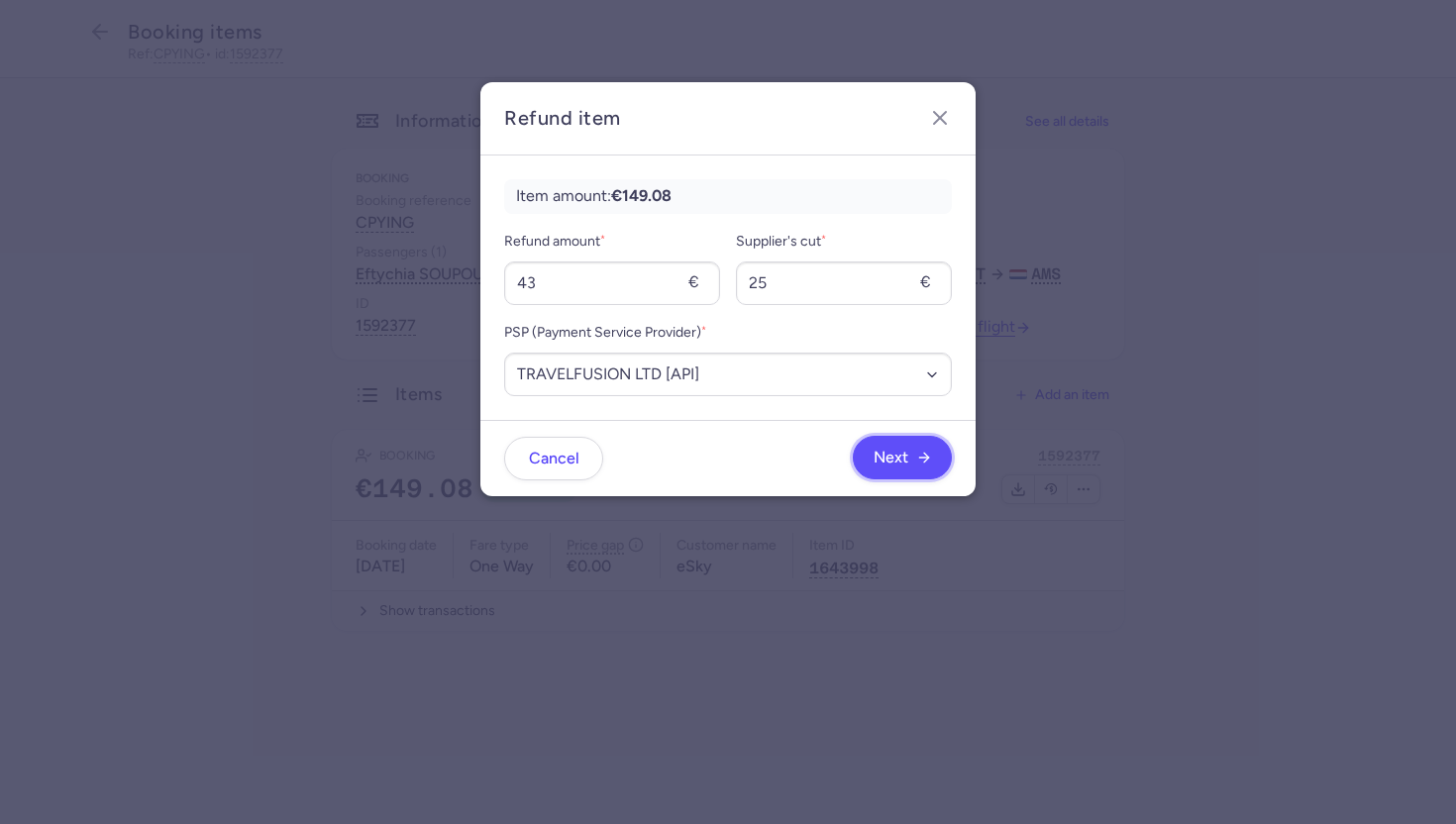 click on "Next" at bounding box center [890, 458] 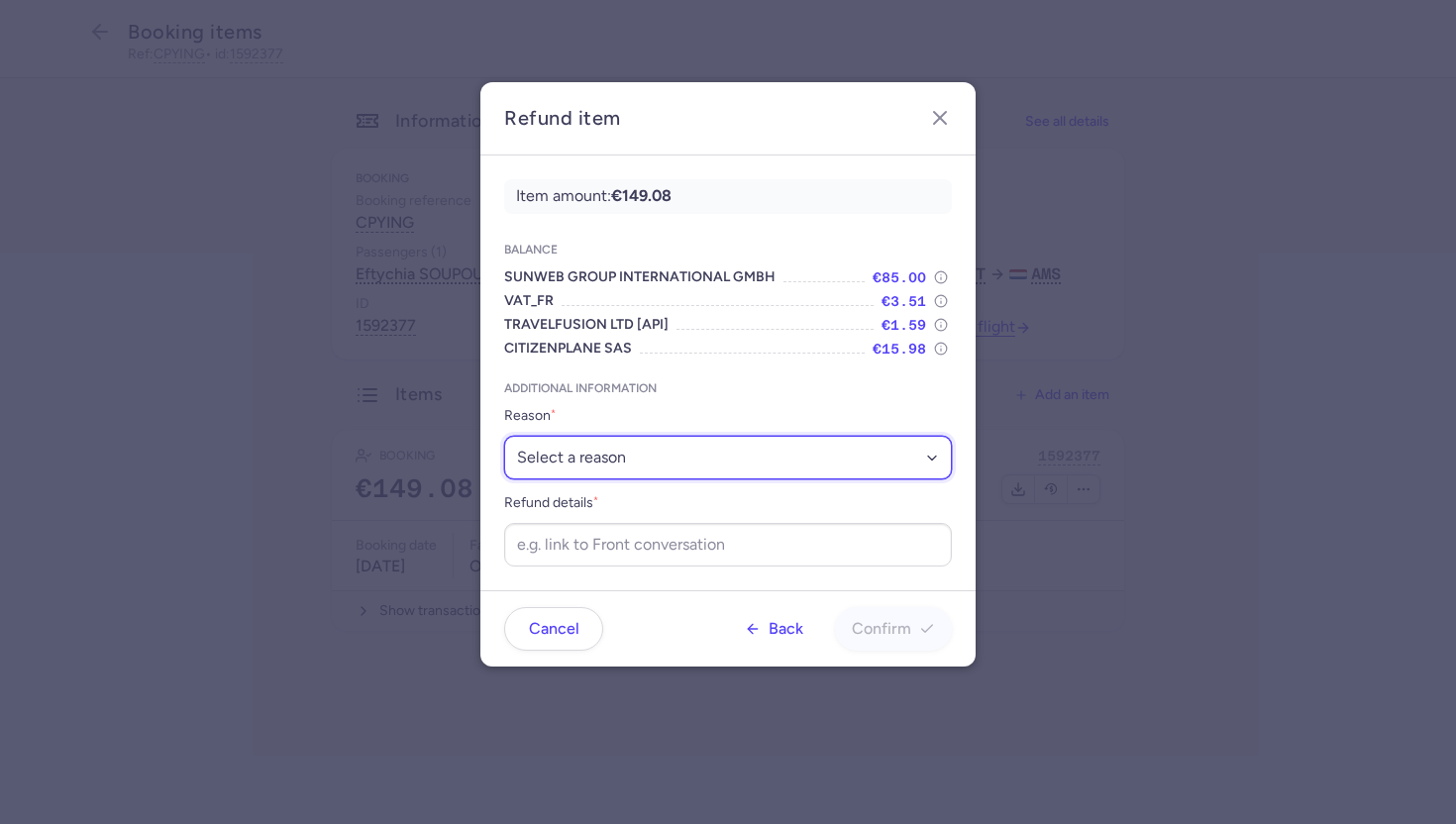 click on "Select a reason ✈️ Airline ceasing ops 💼 Ancillary issue 📄 APIS missing ⚙️ CitizenPlane error ⛔️ Denied boarding 🔁 Duplicate ❌ Flight canceled 🕵🏼‍♂️ Fraud 🎁 Goodwill 🎫 Goodwill allowance 🙃 Other 💺 Overbooking 💸 Refund with penalty 🙅 Schedule change not accepted 🤕 Supplier error 💵 Tax refund ❓ Unconfirmed booking" at bounding box center [728, 458] 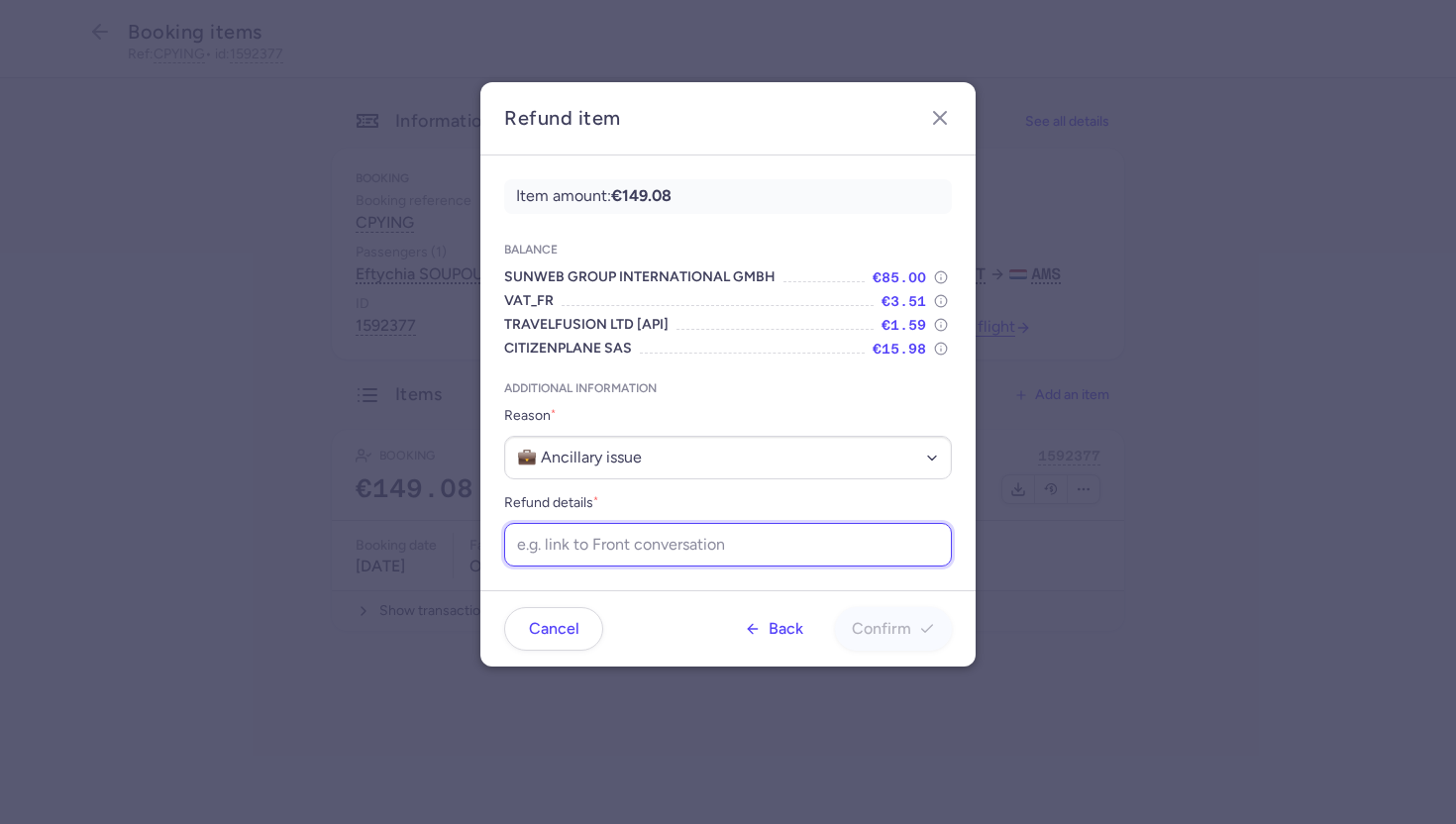 click on "Refund details  *" at bounding box center [728, 545] 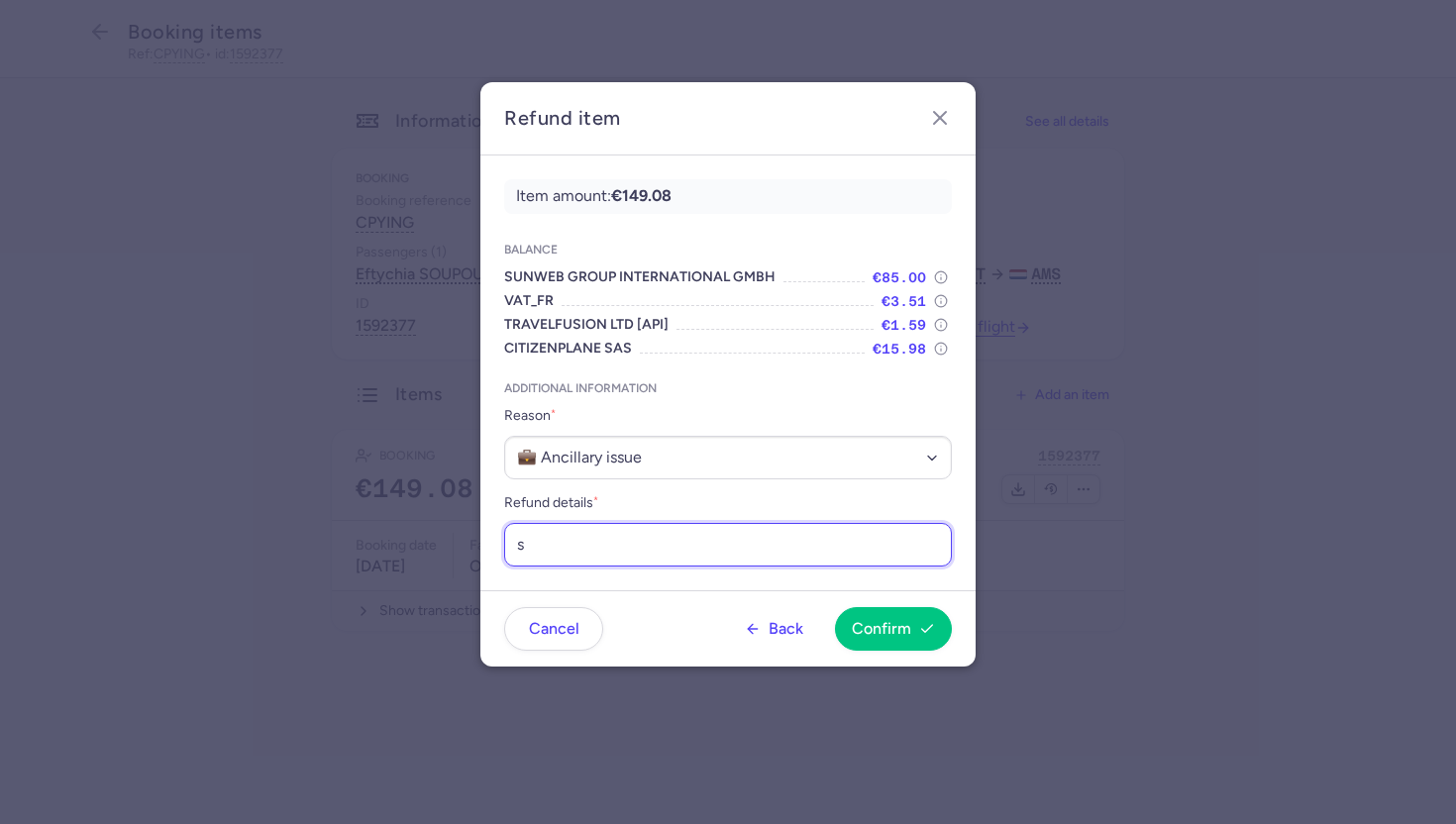 type on "supp can't add cabin bag" 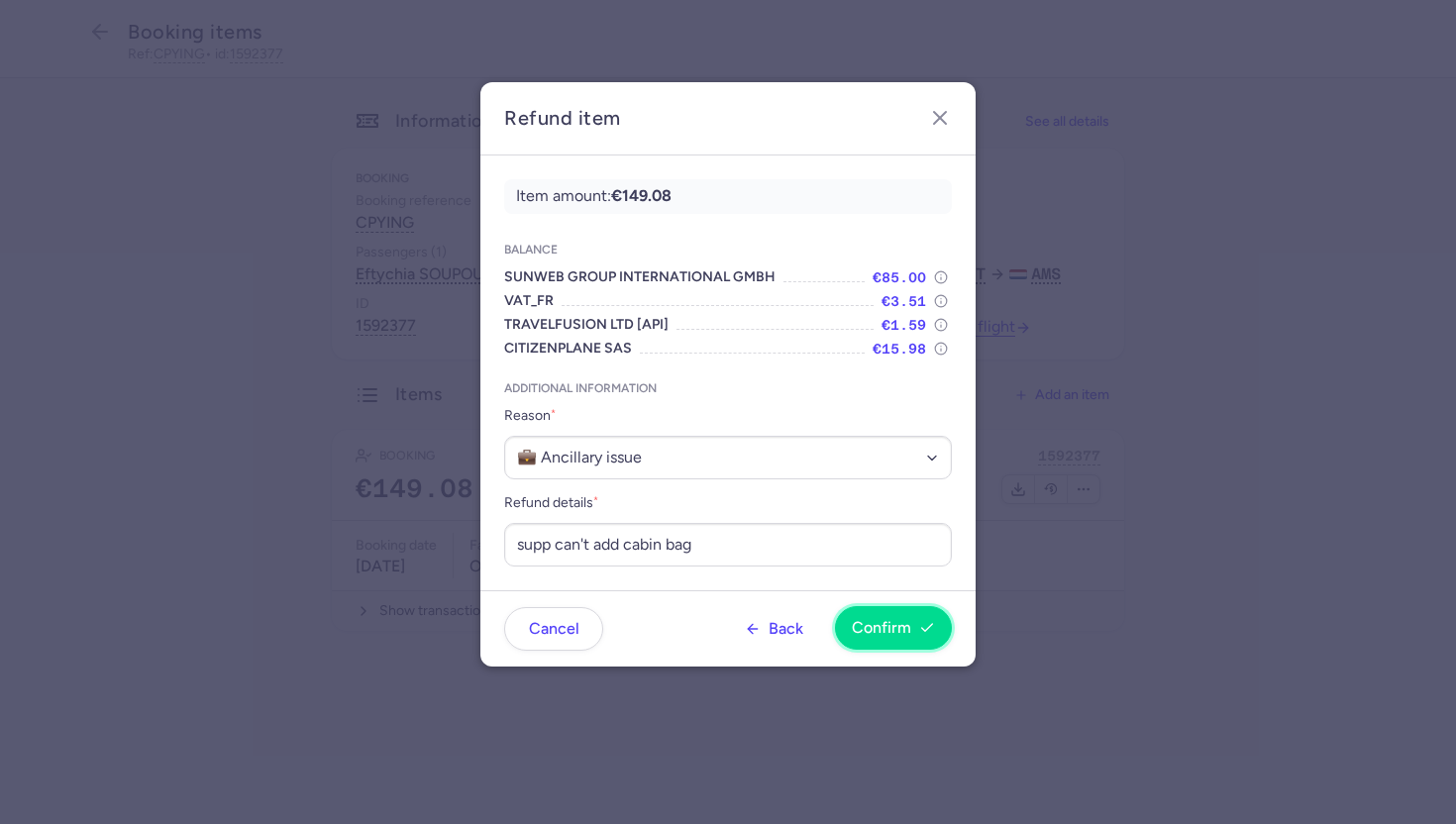click on "Confirm" at bounding box center [882, 628] 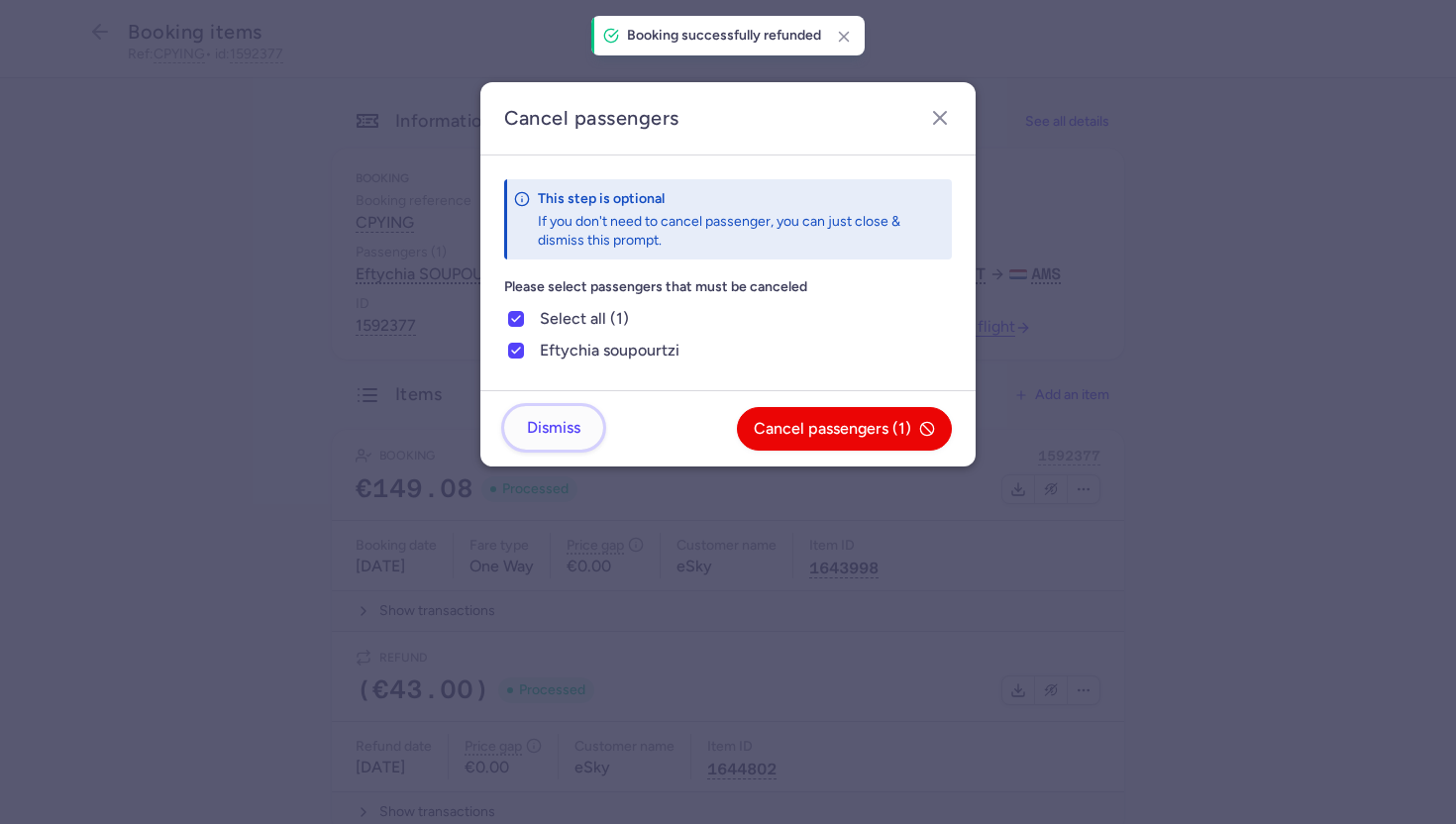 click on "Dismiss" at bounding box center (554, 428) 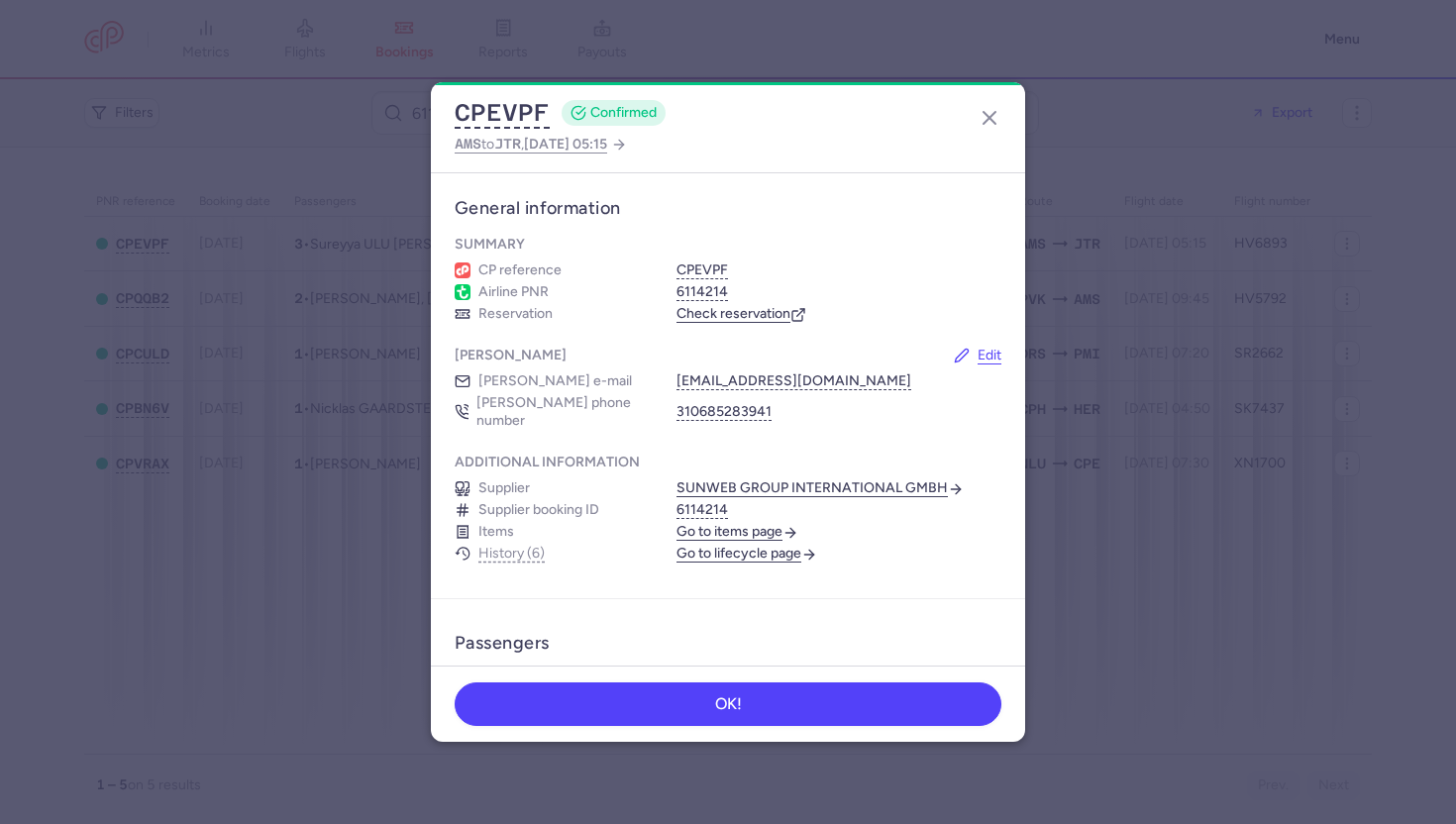 scroll, scrollTop: 0, scrollLeft: 0, axis: both 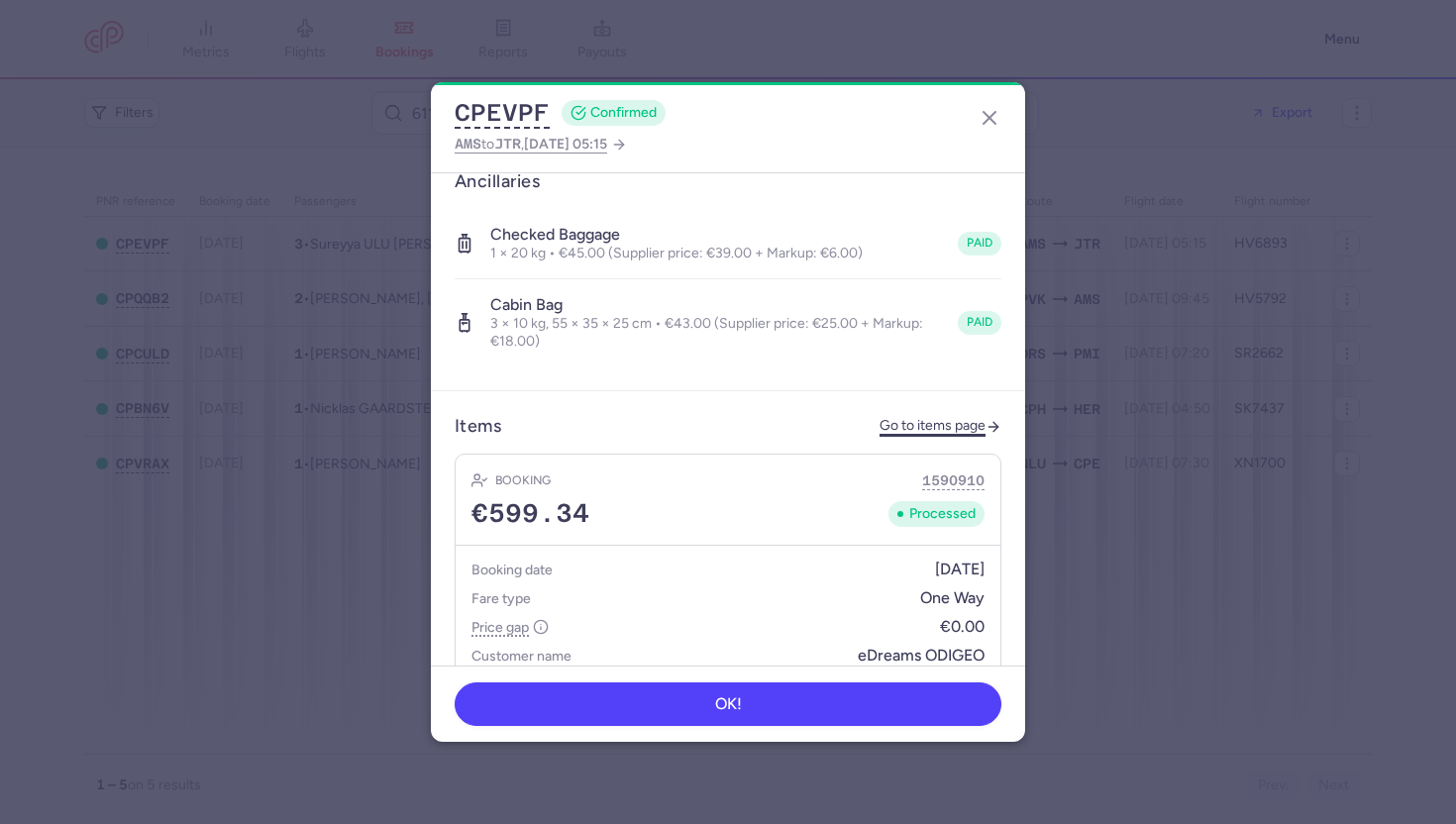 click on "Go to items page" 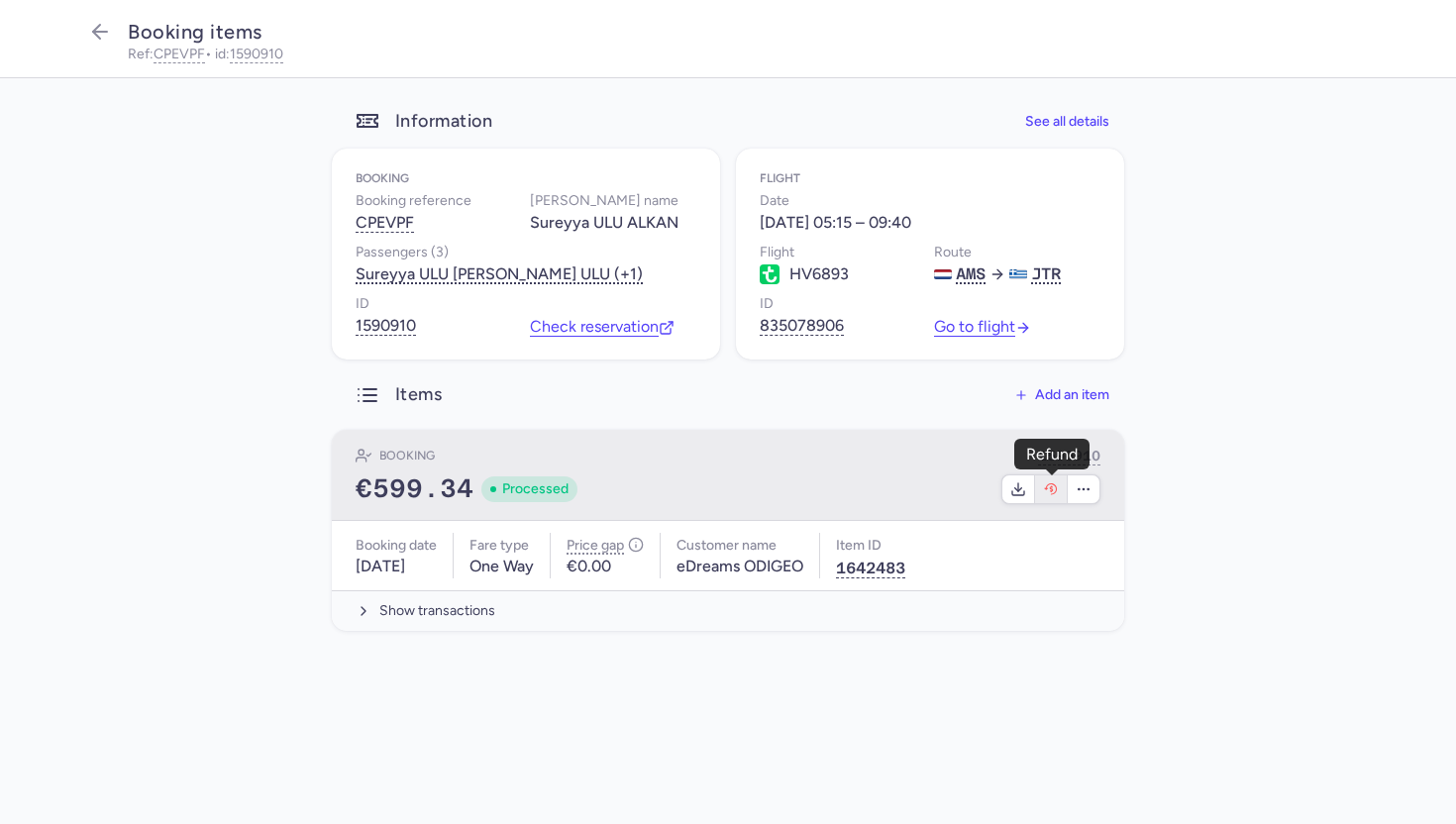 click 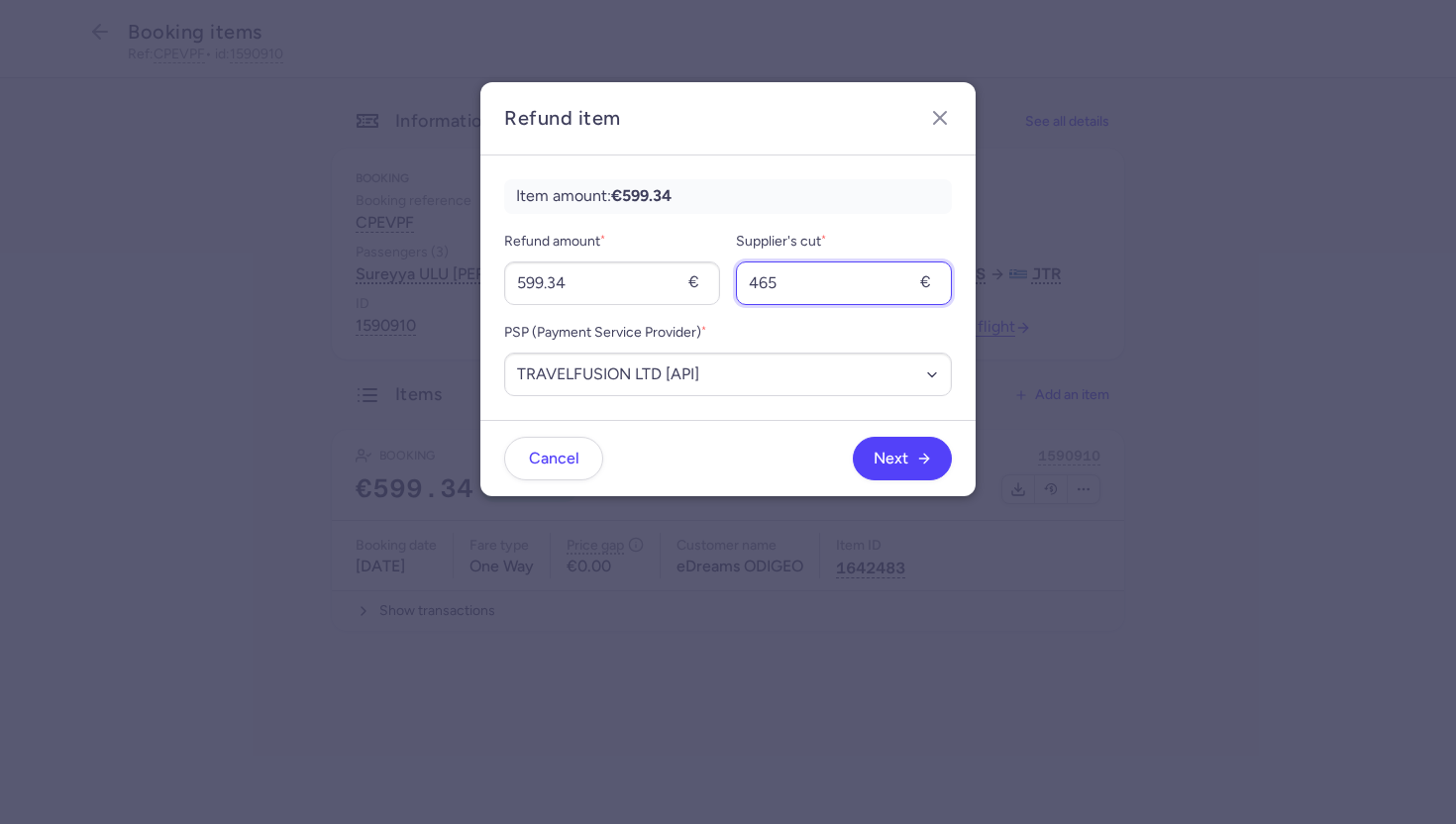 click on "465" at bounding box center [844, 283] 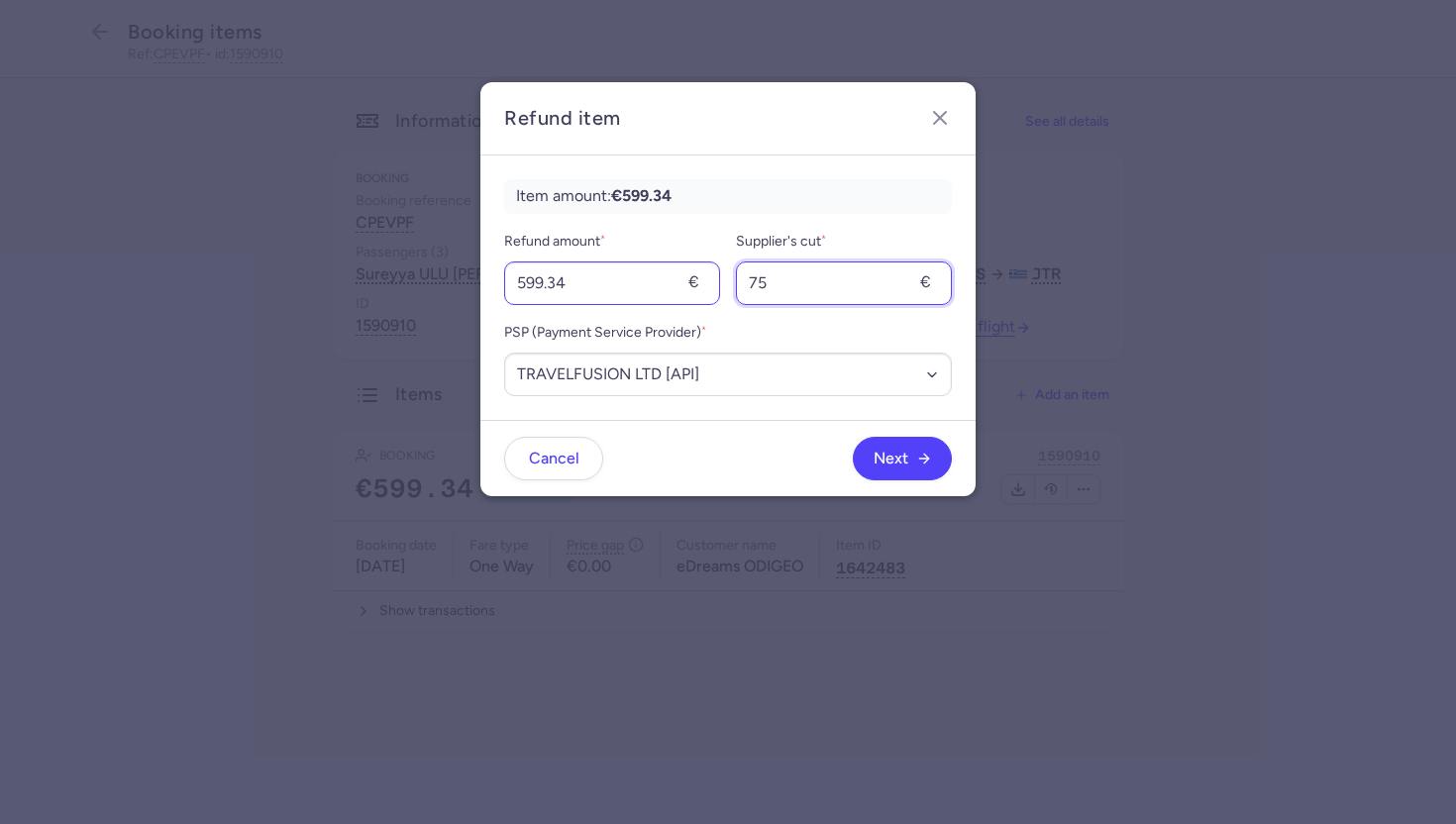 type on "75" 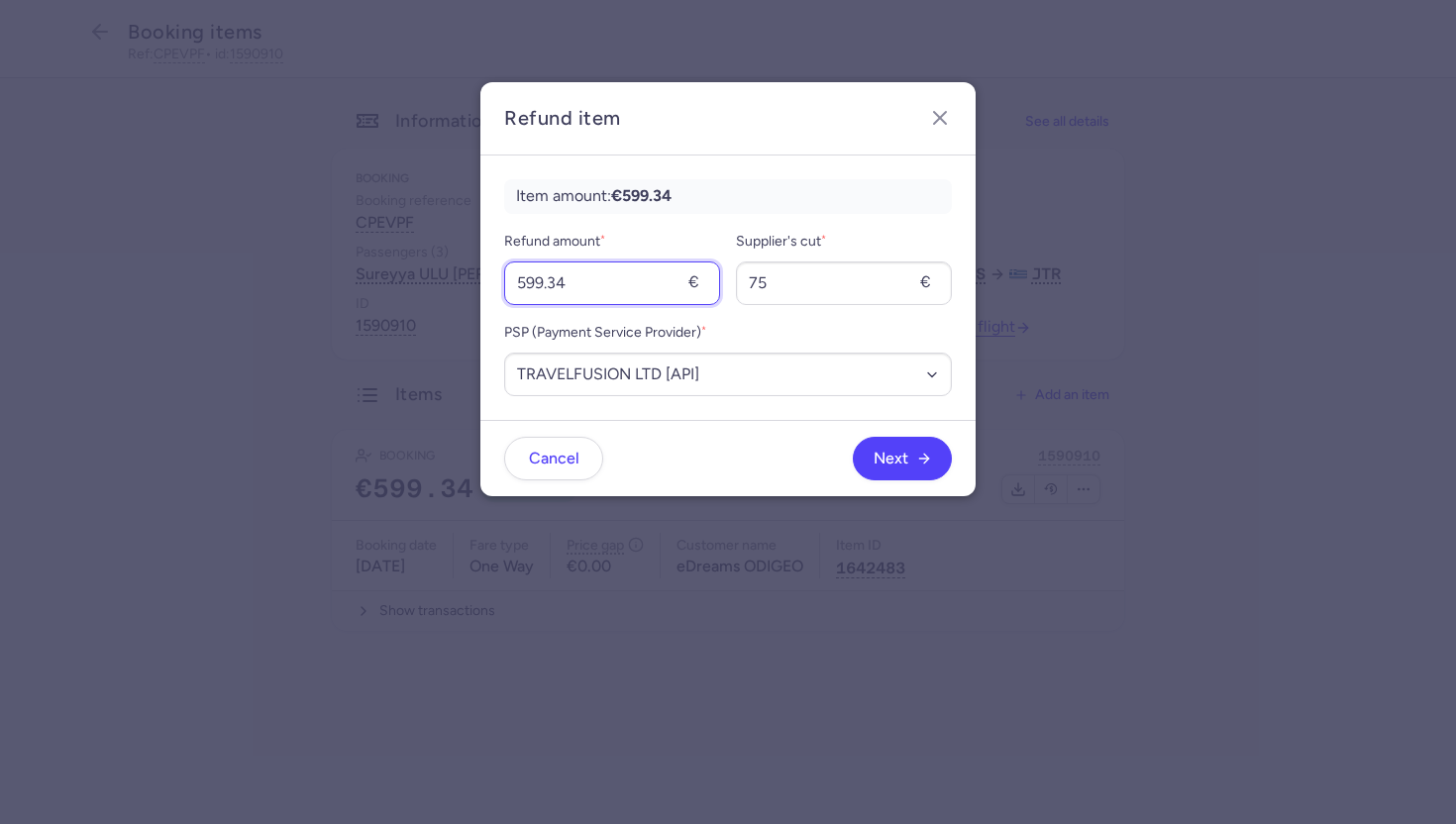click on "599.34" at bounding box center [612, 283] 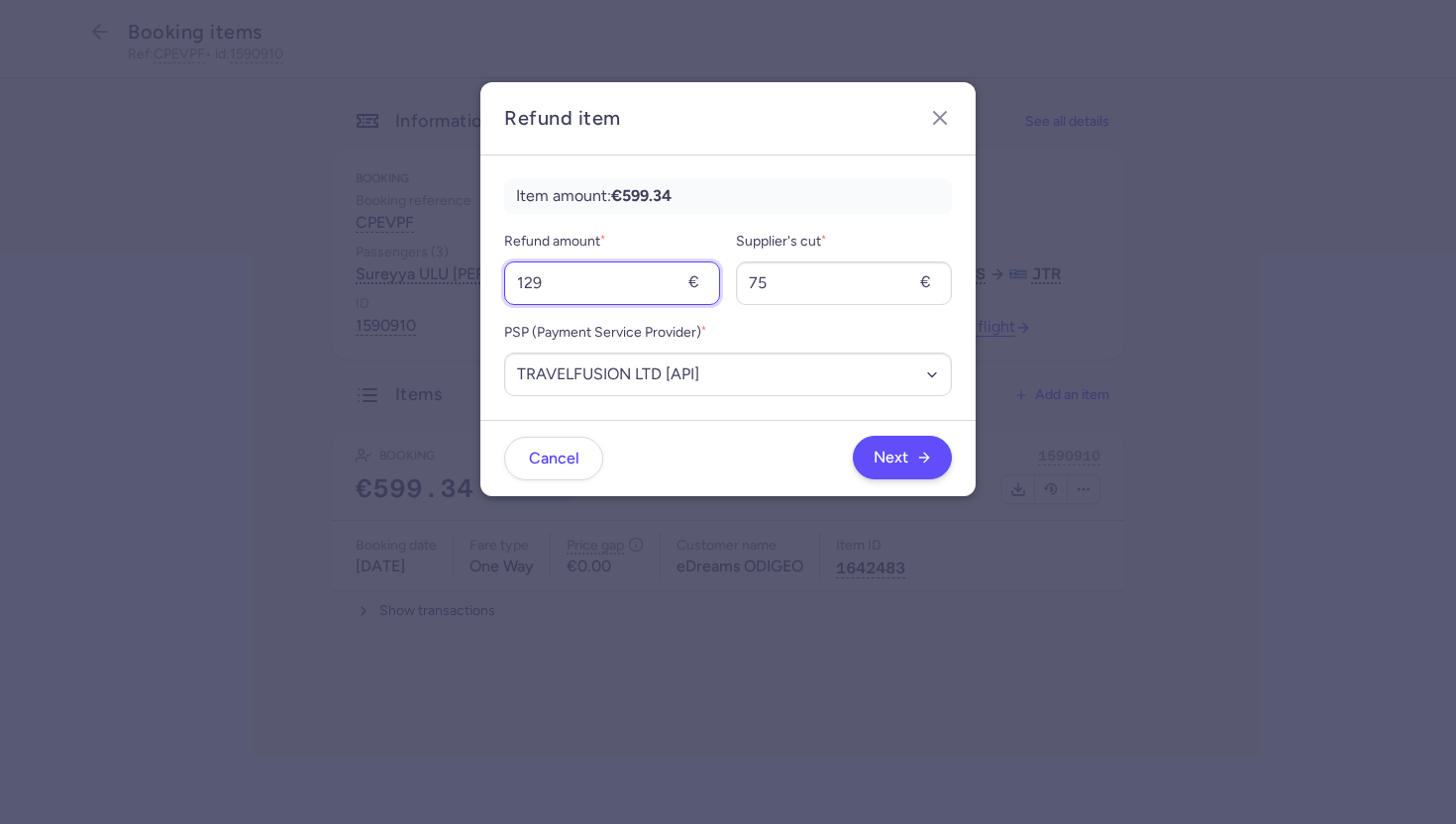type on "129" 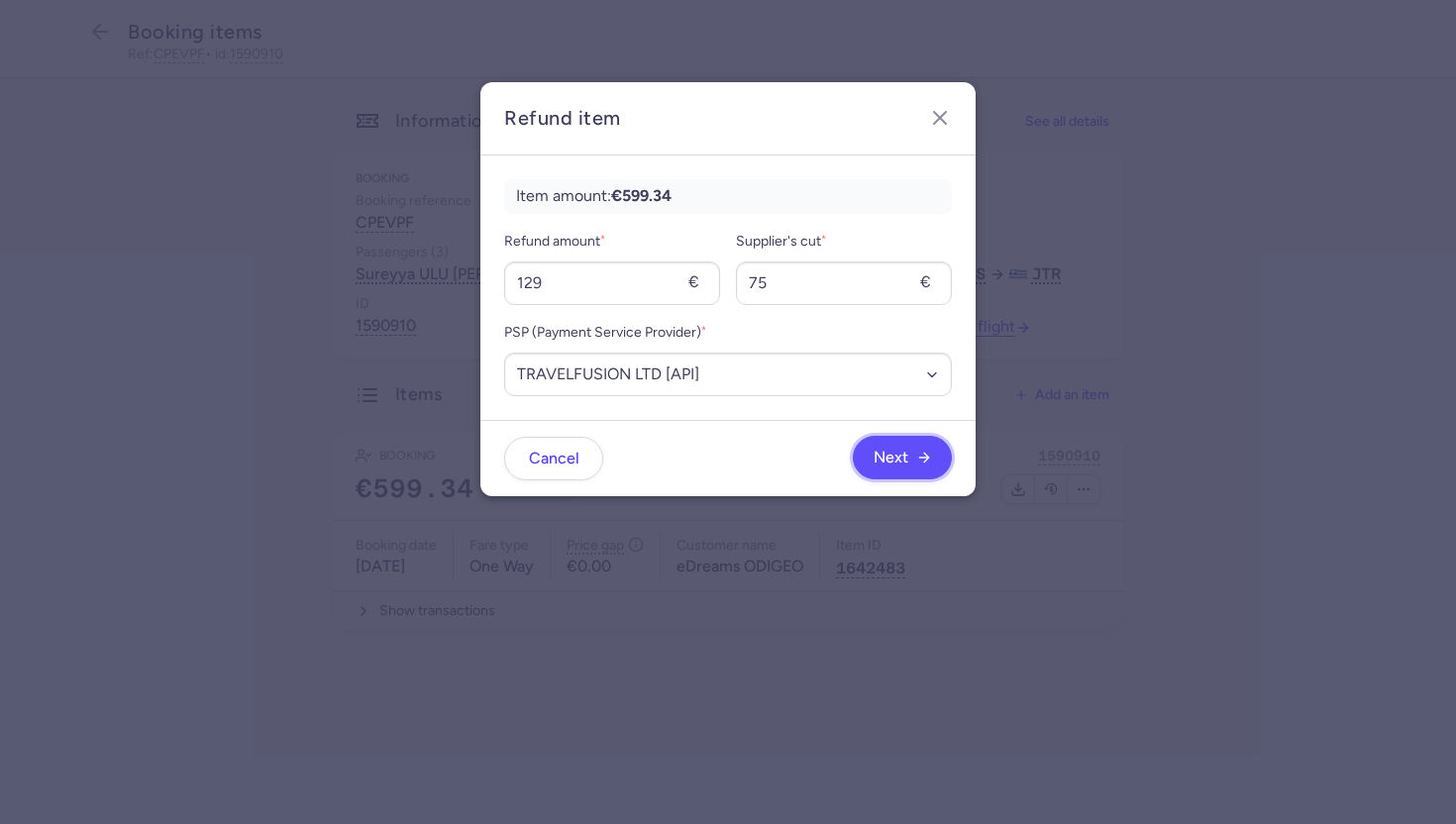 click 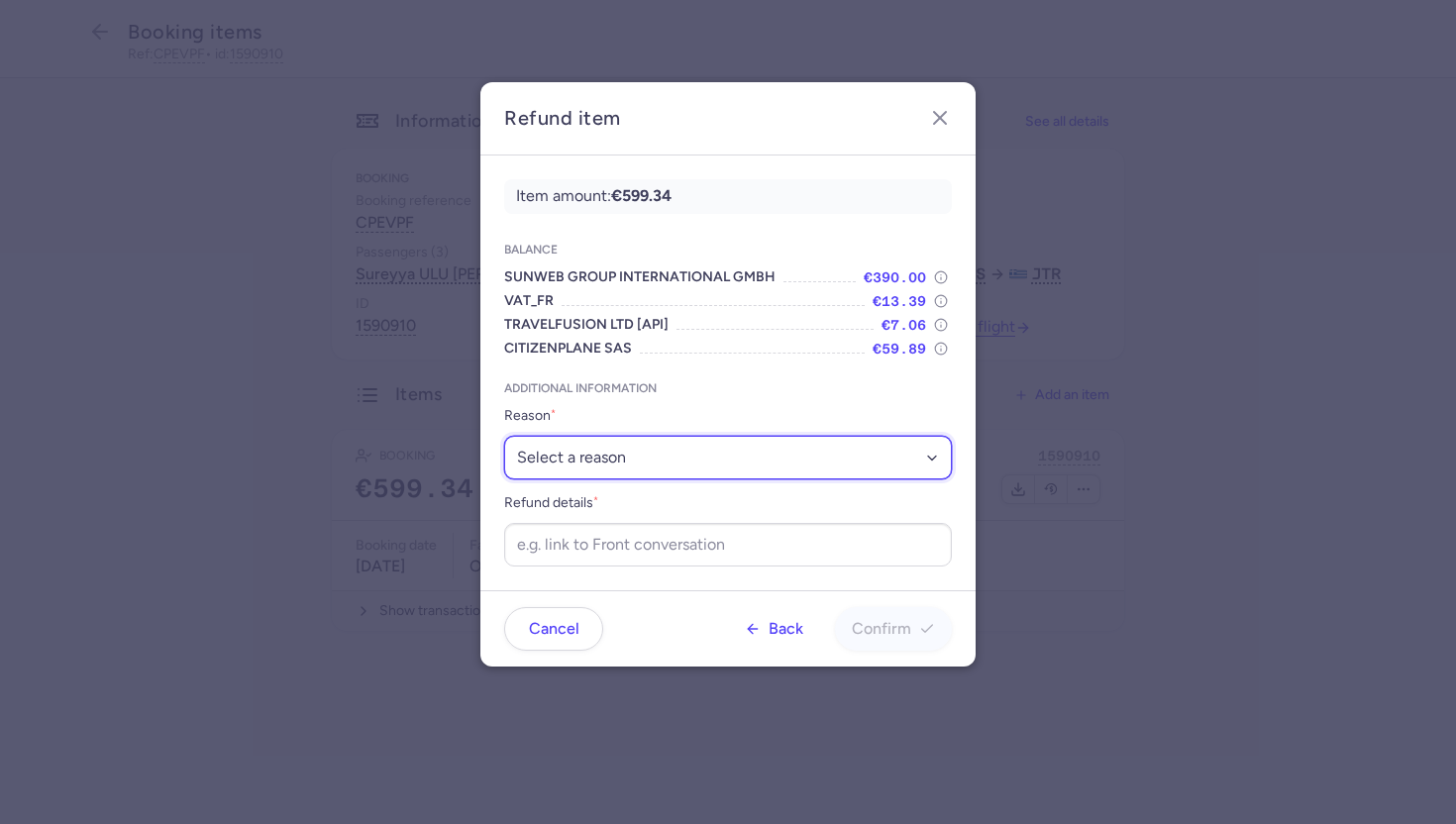 click on "Select a reason ✈️ Airline ceasing ops 💼 Ancillary issue 📄 APIS missing ⚙️ CitizenPlane error ⛔️ Denied boarding 🔁 Duplicate ❌ Flight canceled 🕵🏼‍♂️ Fraud 🎁 Goodwill 🎫 Goodwill allowance 🙃 Other 💺 Overbooking 💸 Refund with penalty 🙅 Schedule change not accepted 🤕 Supplier error 💵 Tax refund ❓ Unconfirmed booking" at bounding box center (728, 458) 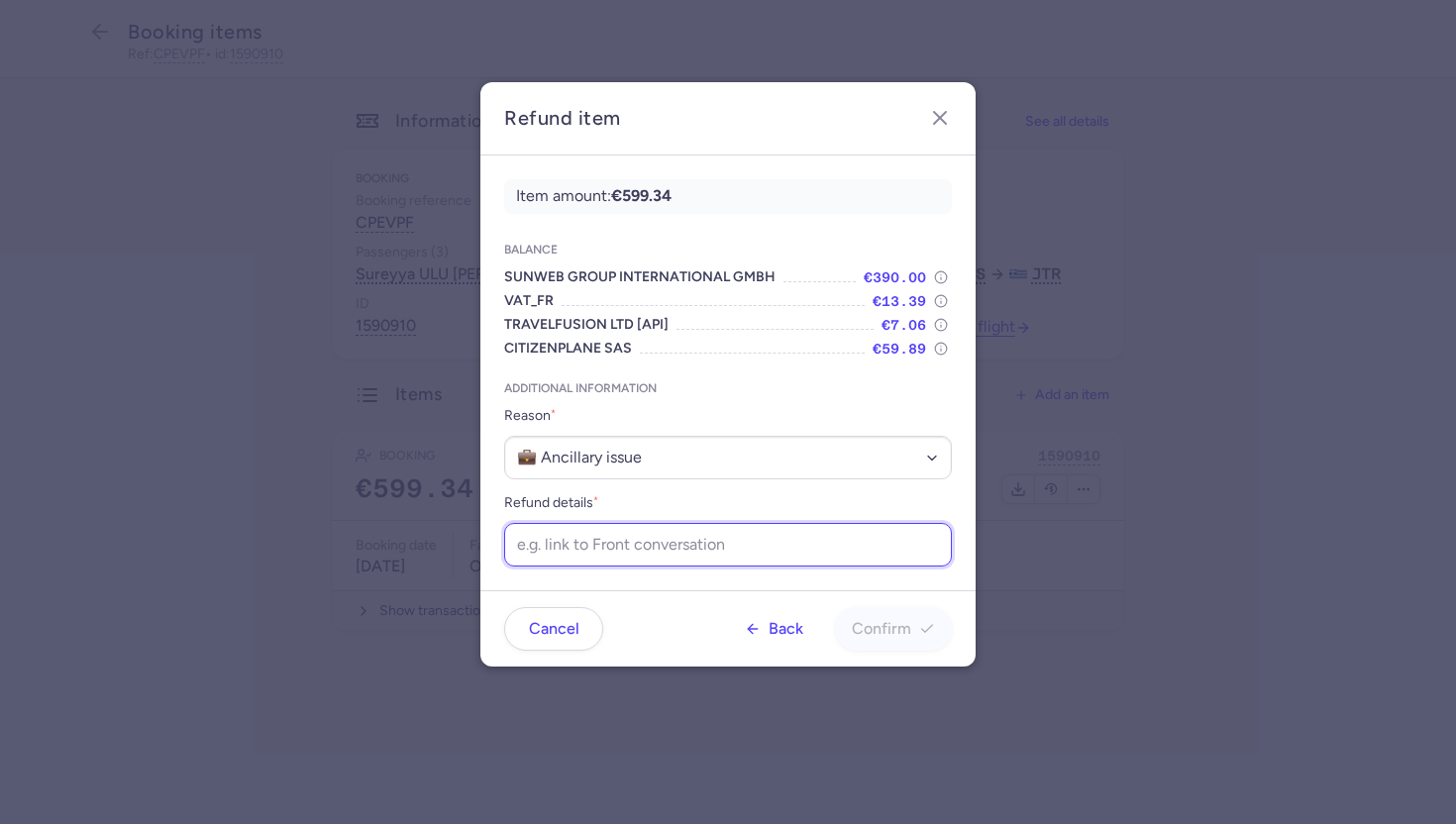 click on "Refund details  *" at bounding box center (728, 545) 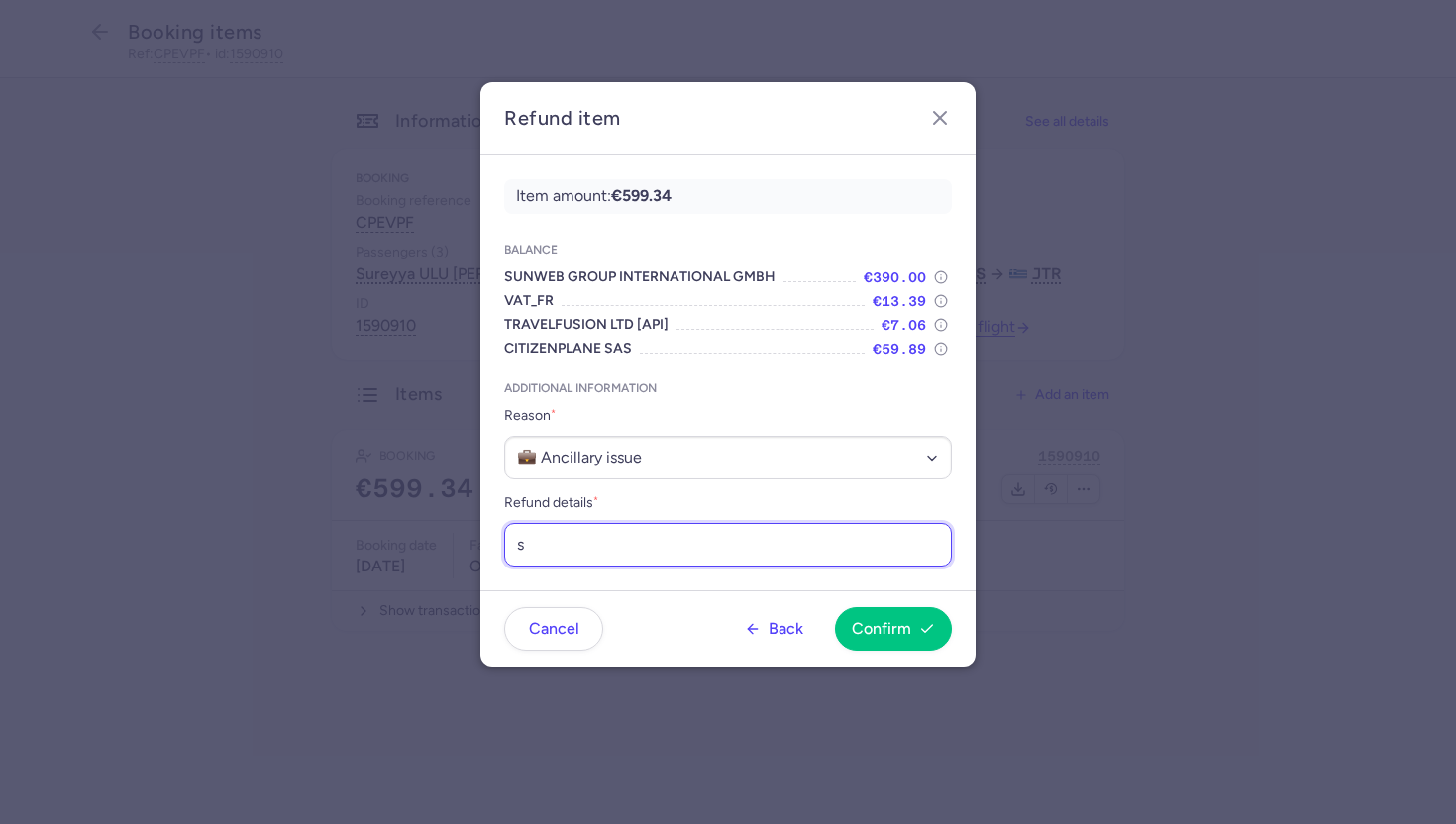 type on "supp can't add cabin bag" 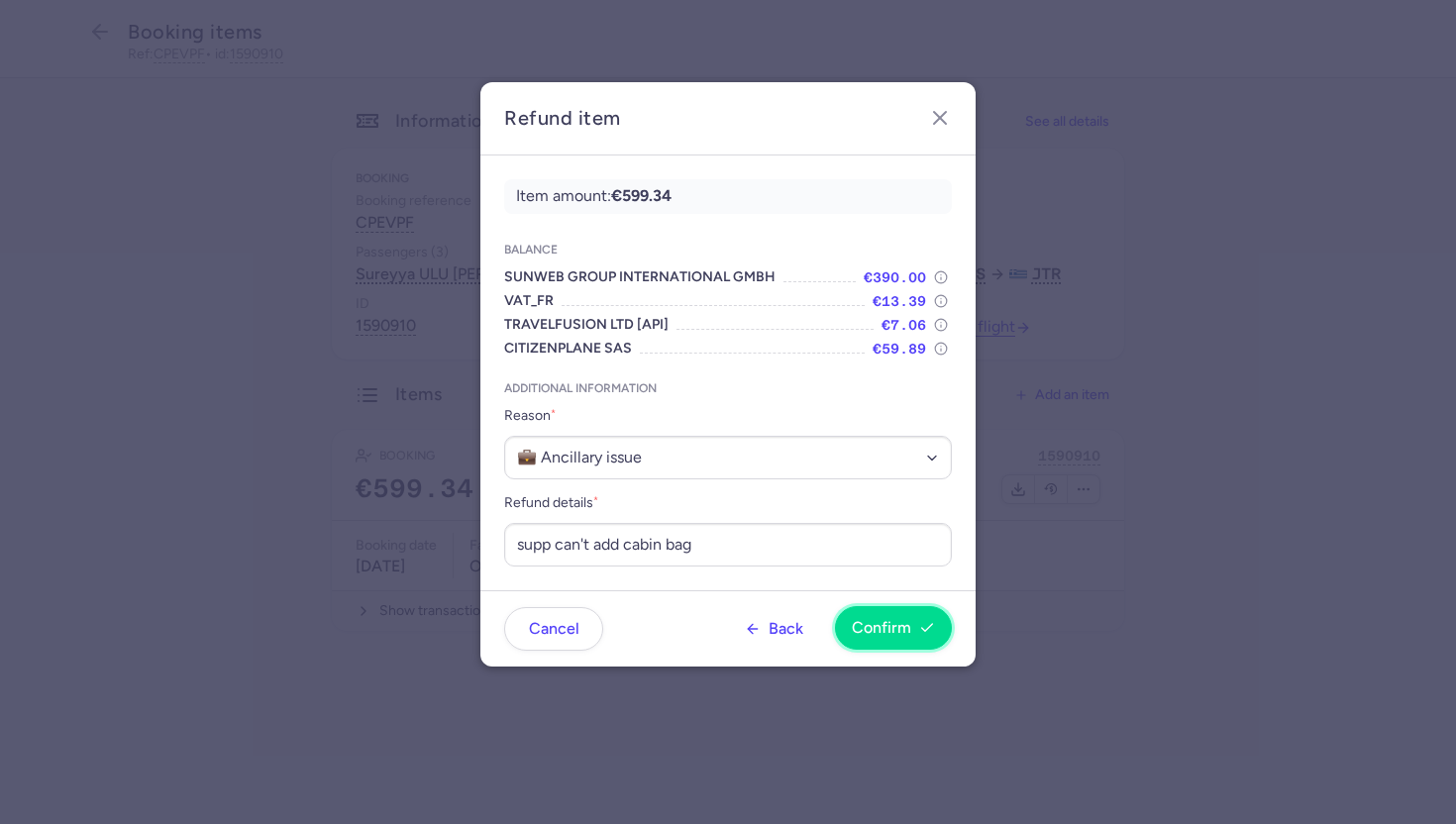 click on "Confirm" at bounding box center [882, 628] 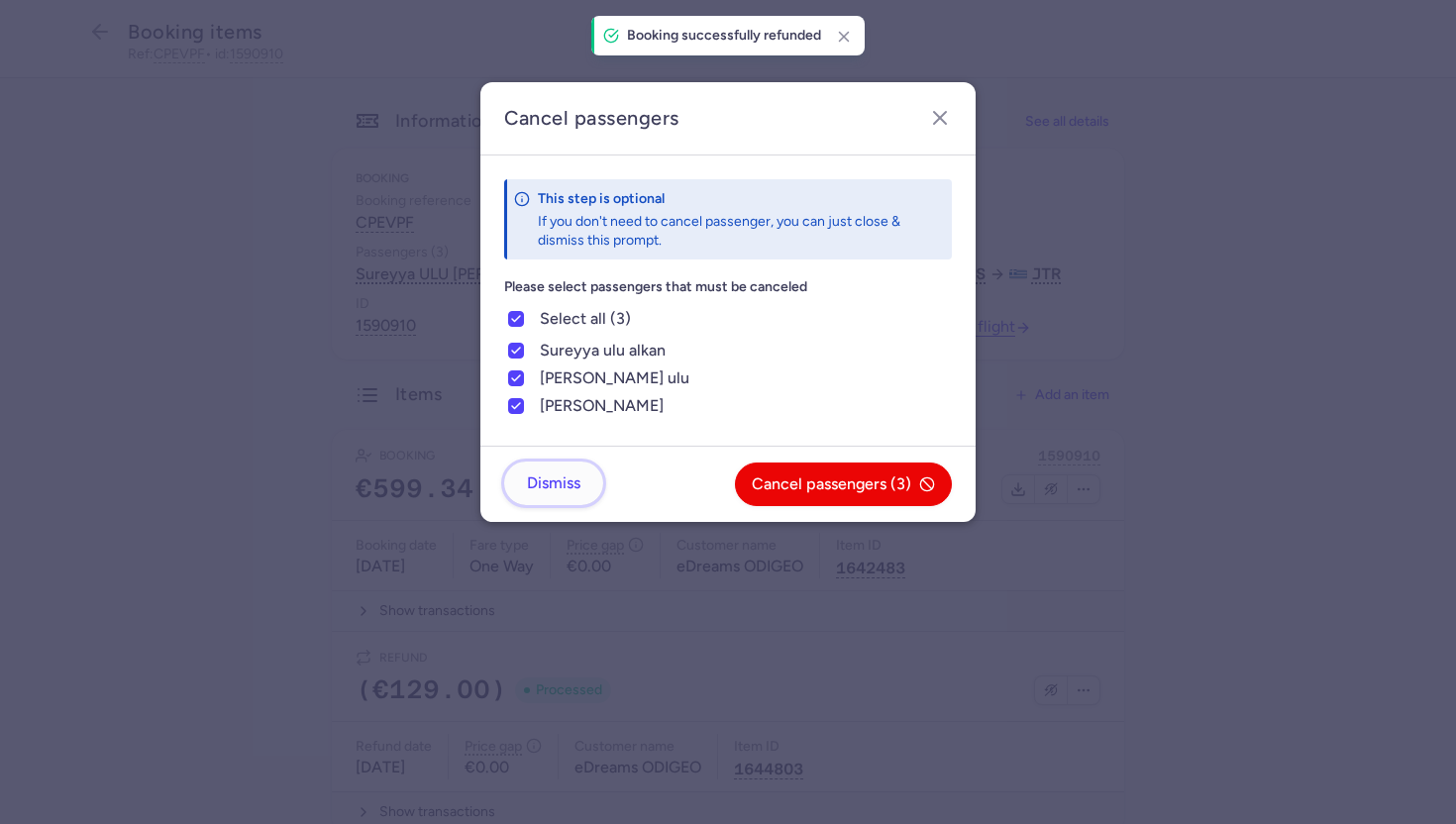 click on "Dismiss" at bounding box center (554, 483) 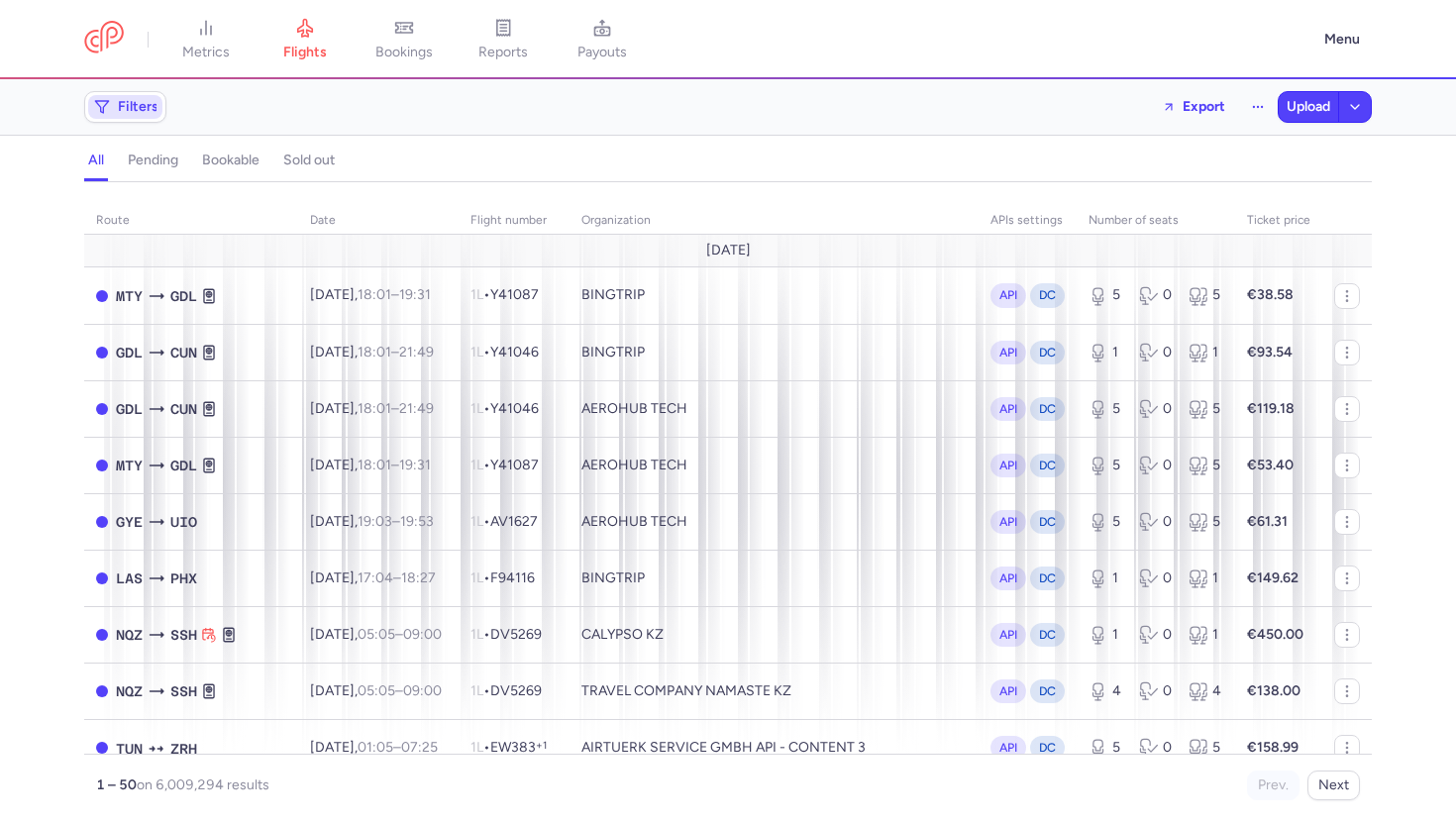 scroll, scrollTop: 0, scrollLeft: 0, axis: both 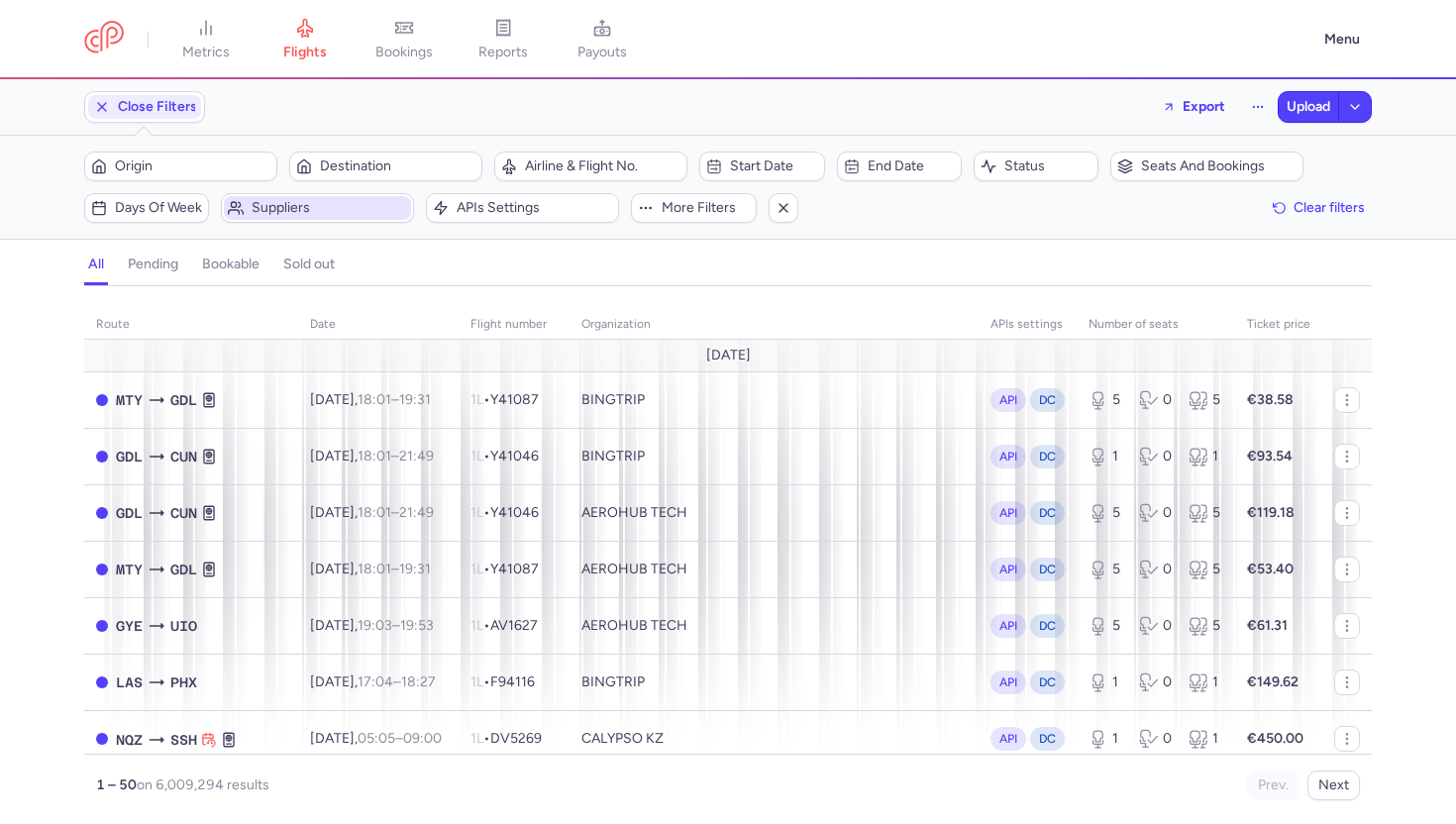 click on "Suppliers" at bounding box center [329, 208] 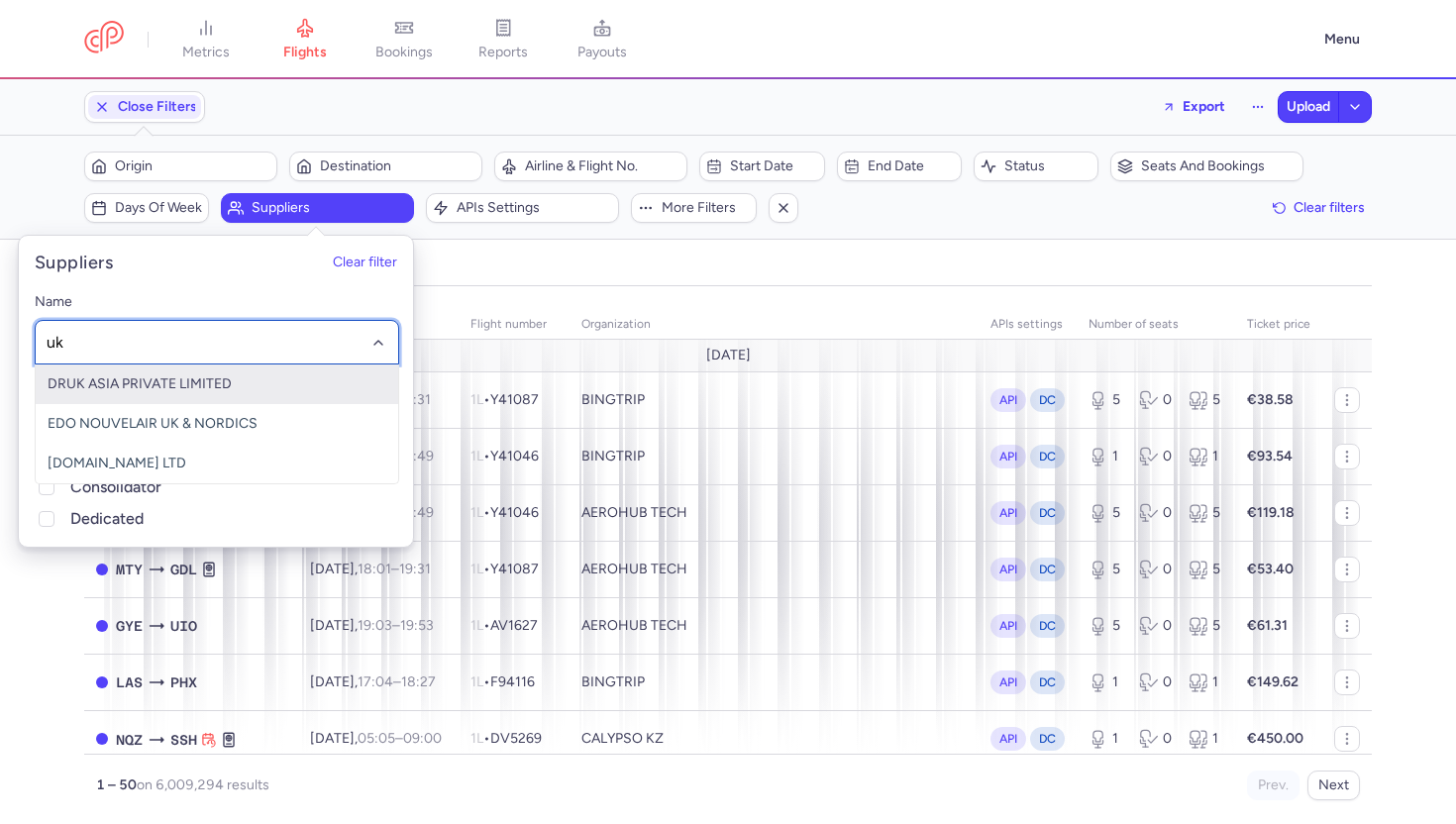 type on "uks" 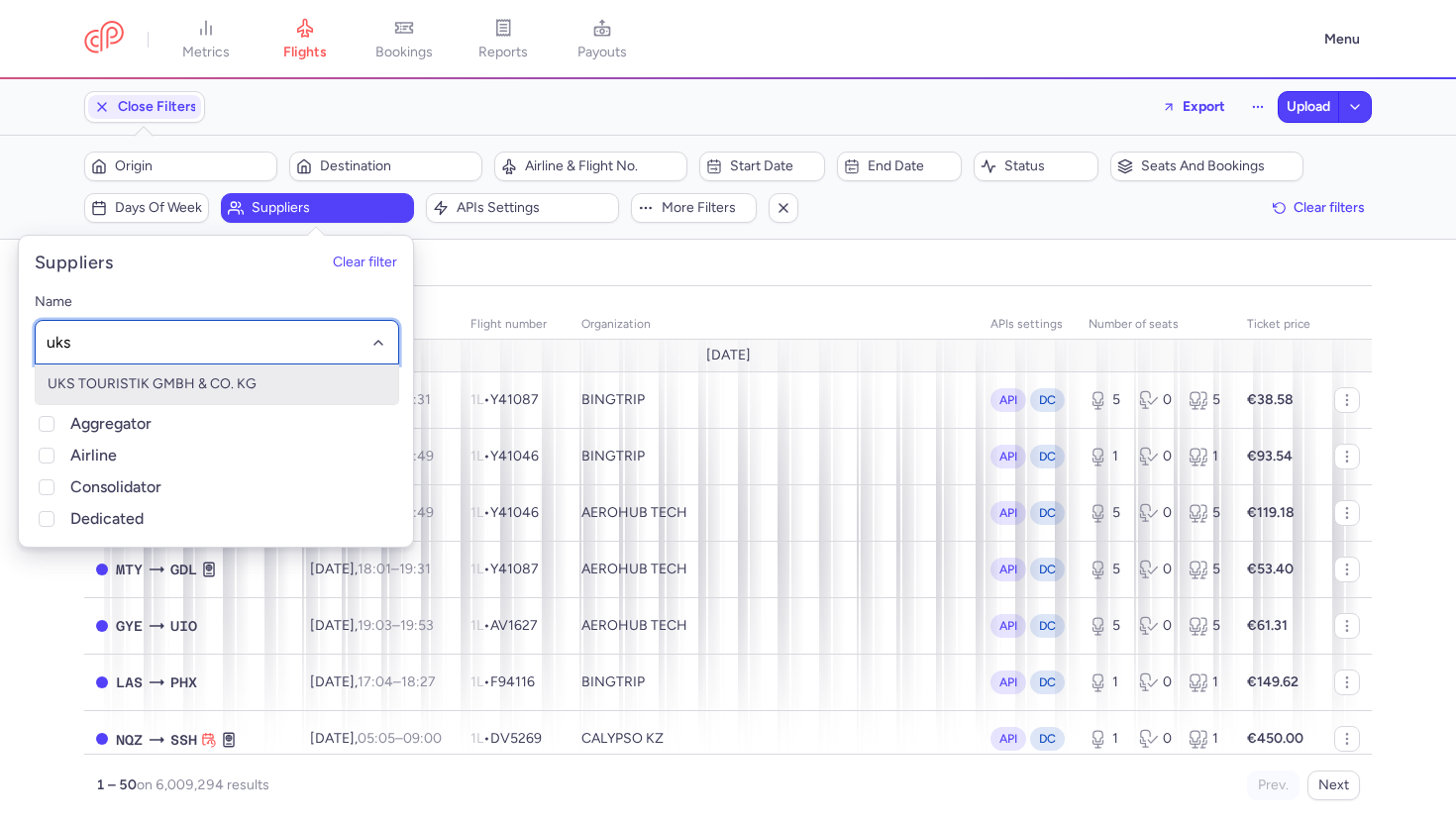 click on "UKS TOURISTIK GMBH & CO. KG" at bounding box center [217, 384] 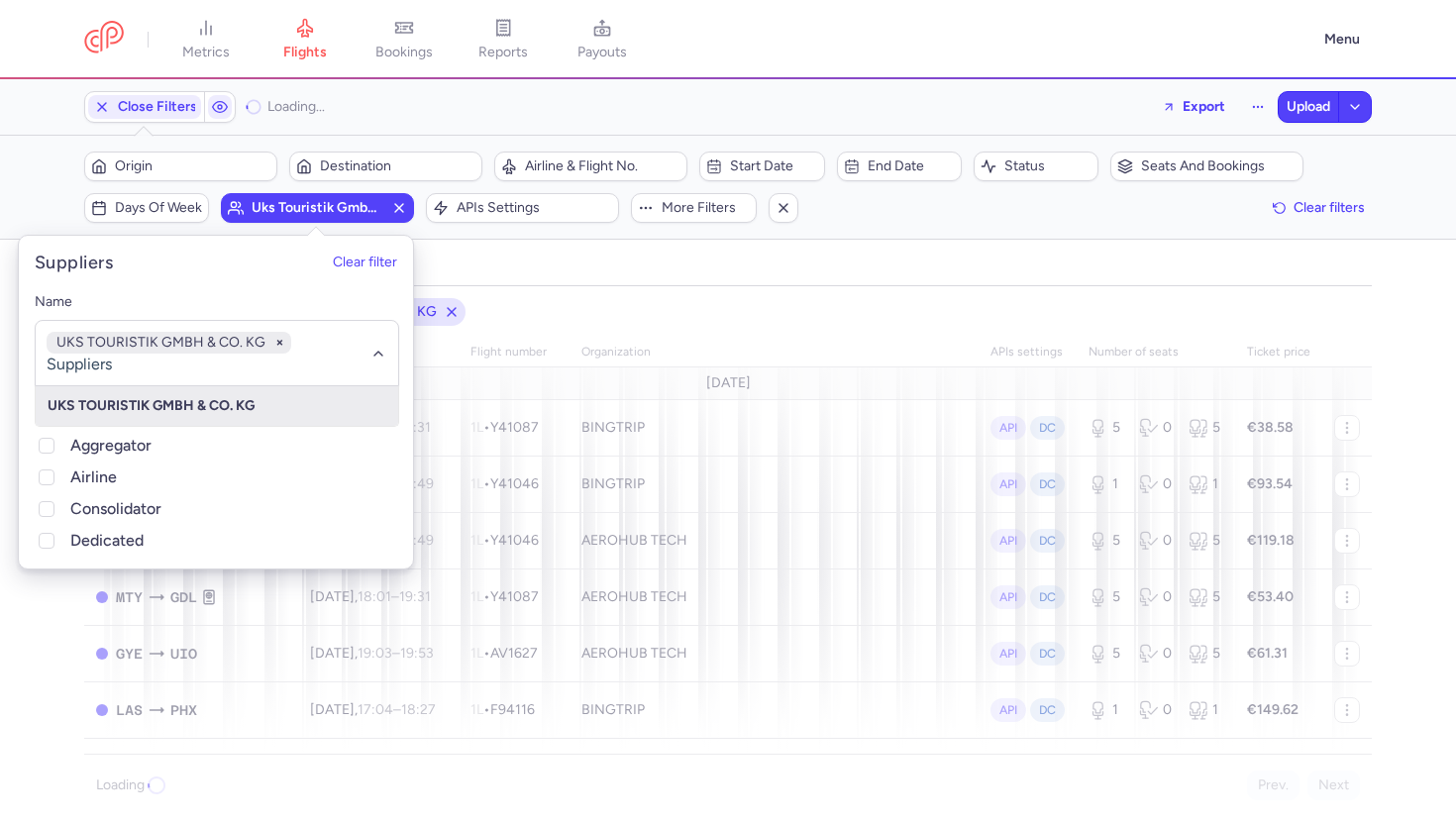 click on "organizations names: UKS TOURISTIK GMBH & CO. KG route date Flight number organization APIs settings number of seats Ticket price July 25  MTY  GDL Tue, 15 Jul,  18:01  –  19:31  +0 1L  •   Y41087  BINGTRIP API DC 5 0 5 €38.58  GDL  CUN Tue, 15 Jul,  18:01  –  21:49  +0 1L  •   Y41046  BINGTRIP API DC 1 0 1 €93.54  GDL  CUN Tue, 15 Jul,  18:01  –  21:49  +0 1L  •   Y41046  AEROHUB TECH API DC 5 0 5 €119.18  MTY  GDL Tue, 15 Jul,  18:01  –  19:31  +0 1L  •   Y41087  AEROHUB TECH API DC 5 0 5 €53.40  GYE  UIO Tue, 15 Jul,  19:03  –  19:53  +0 1L  •   AV1627  AEROHUB TECH API DC 5 0 5 €61.31  LAS  PHX Tue, 15 Jul,  17:04  –  18:27  +0 1L  •   F94116  BINGTRIP API DC 1 0 1 €149.62  NQZ  SSH Wed, 16 Jul,  05:05  –  09:00  +0 1L  •   DV5269  CALYPSO KZ API DC 1 0 1 €450.00  NQZ  SSH Wed, 16 Jul,  05:05  –  09:00  +0 1L  •   DV5269  TRAVEL COMPANY NAMASTE KZ API DC 4 0 4 €138.00  TUN  ZRH Wed, 16 Jul,  01:05  –  07:25  +0 1L  •   EW383  +1 API DC 5 0 5 €158.99 +0" 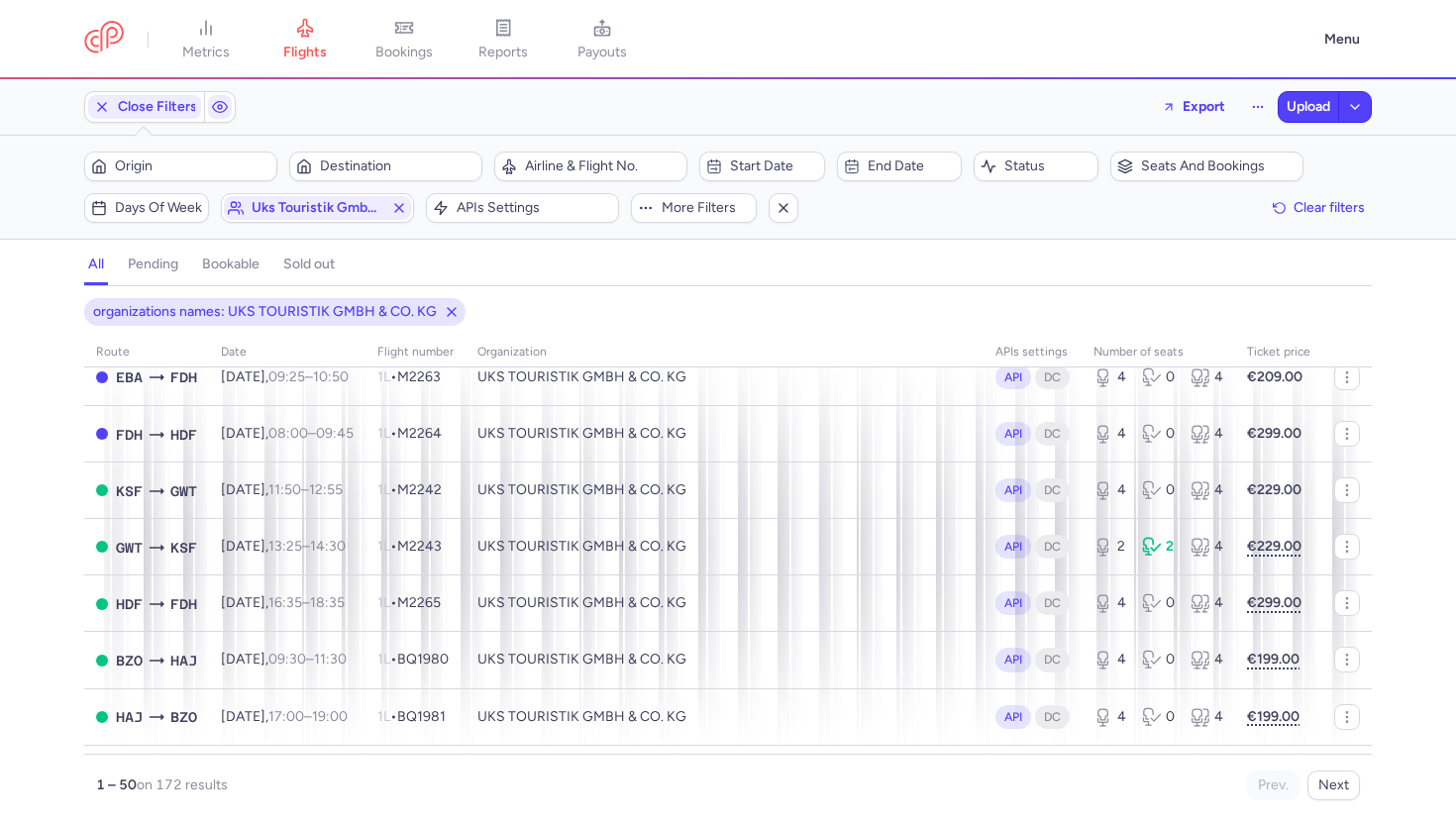 scroll, scrollTop: 148, scrollLeft: 0, axis: vertical 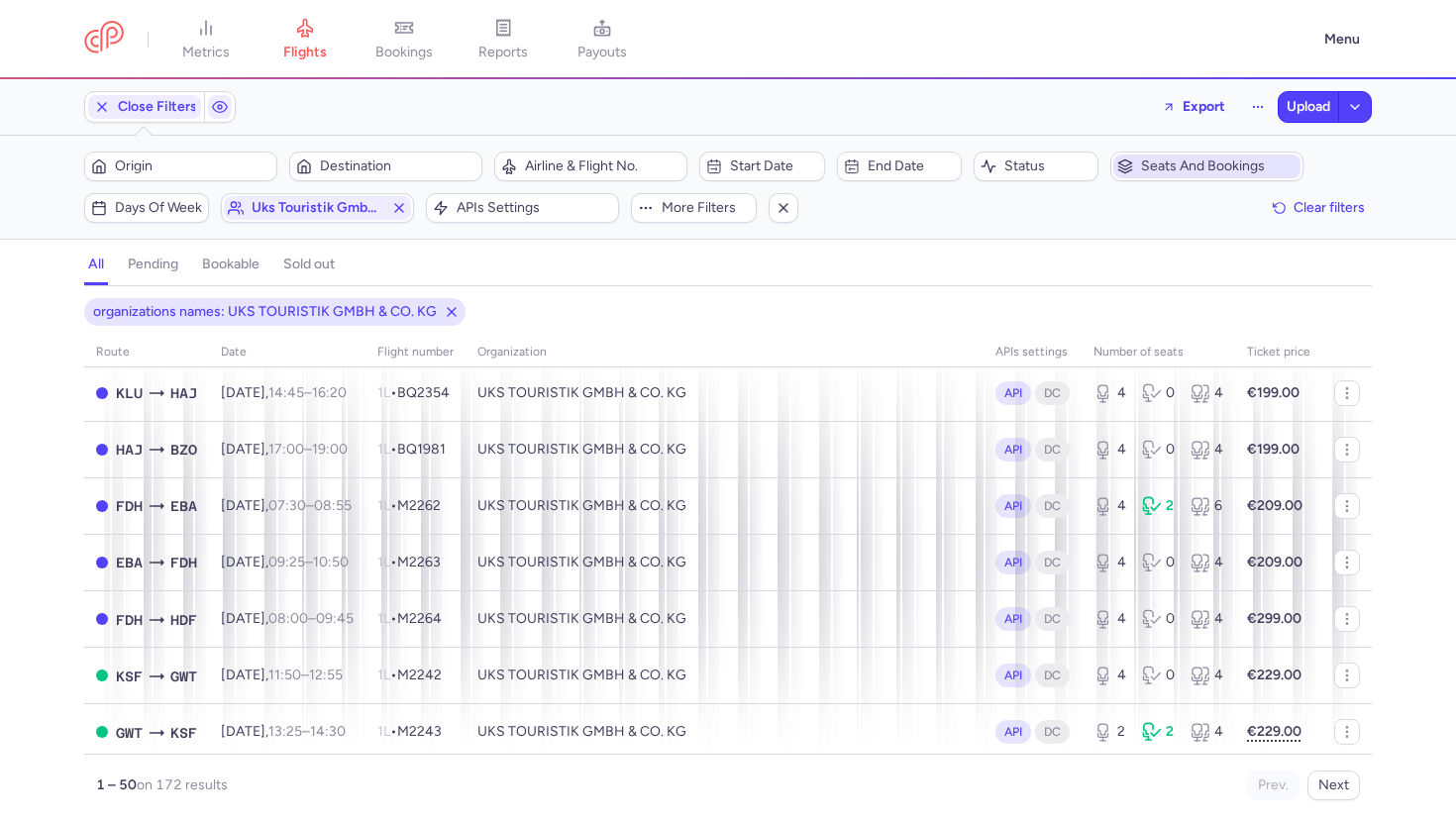 click on "Seats and bookings" at bounding box center [1218, 166] 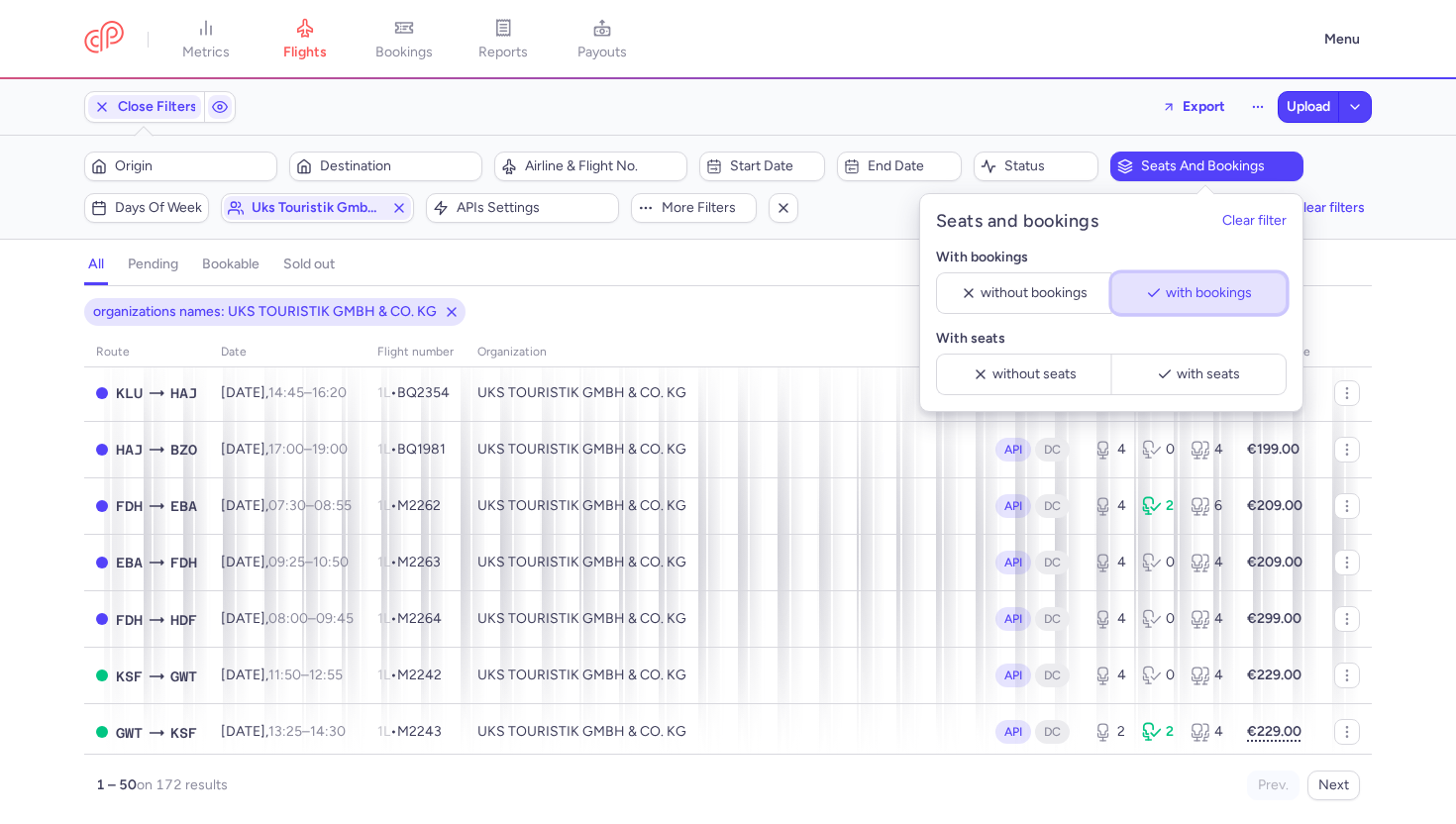 click on "with bookings" at bounding box center (1207, 293) 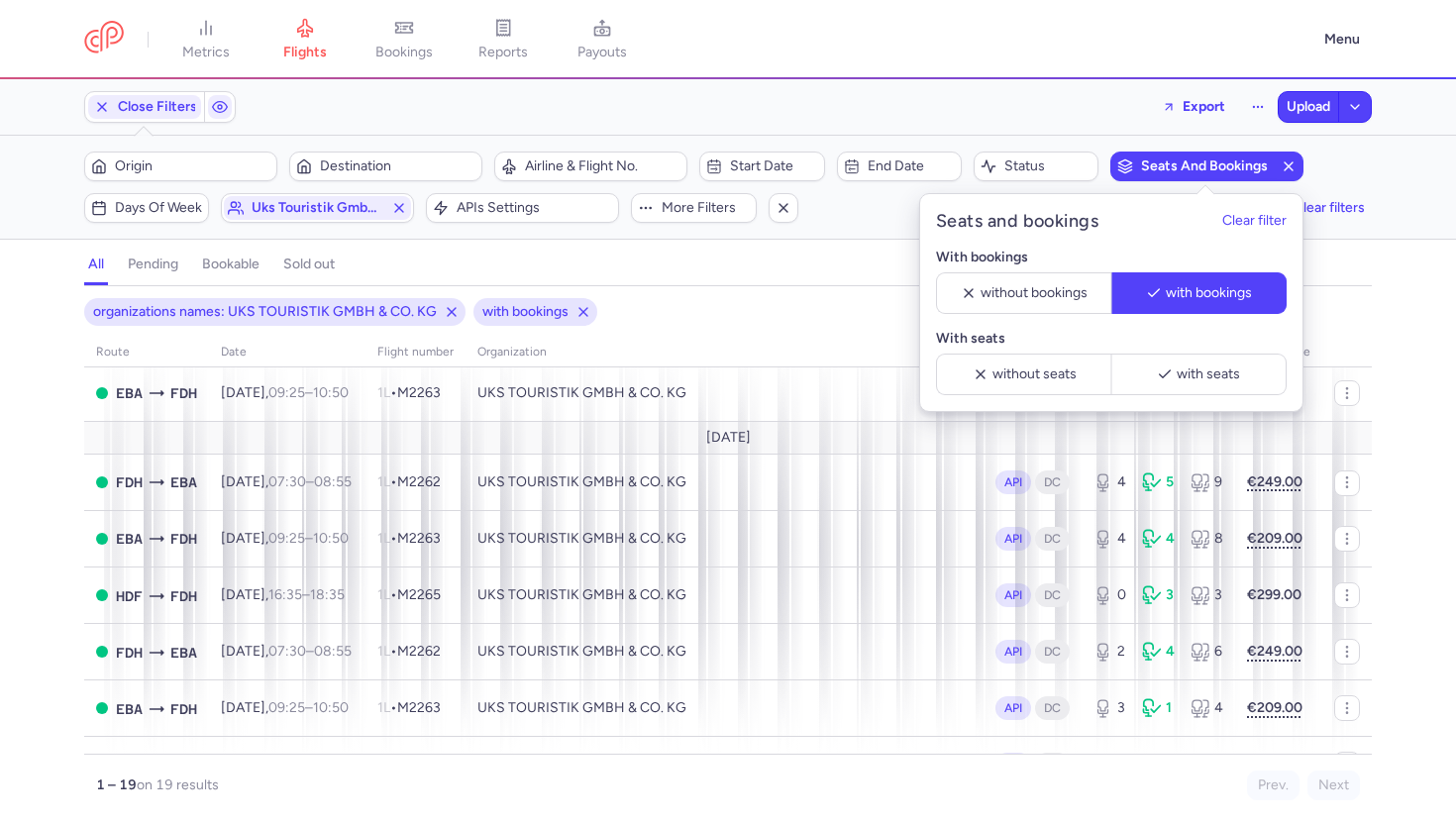 click on "all pending bookable sold out" at bounding box center [728, 268] 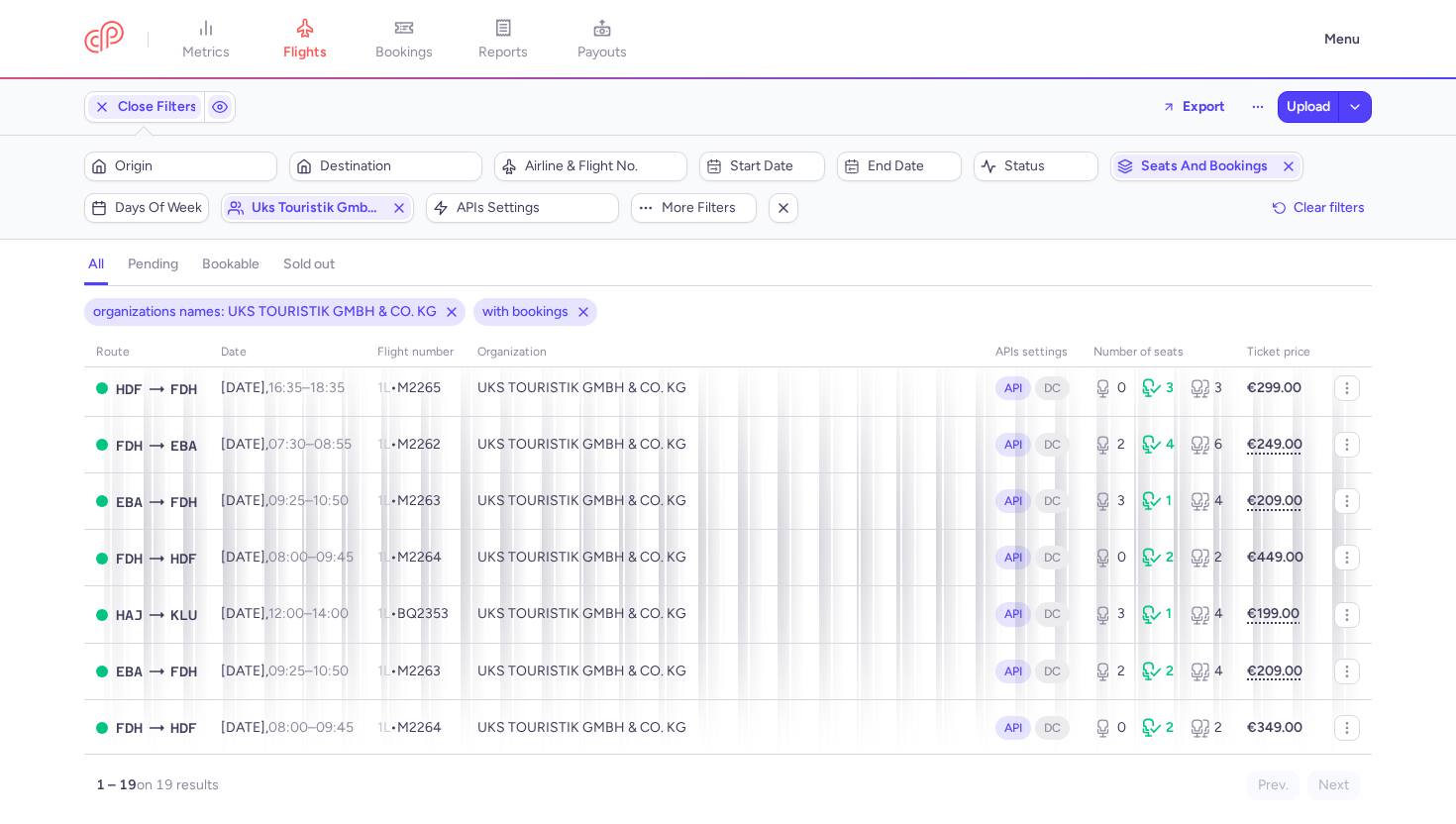scroll, scrollTop: 0, scrollLeft: 0, axis: both 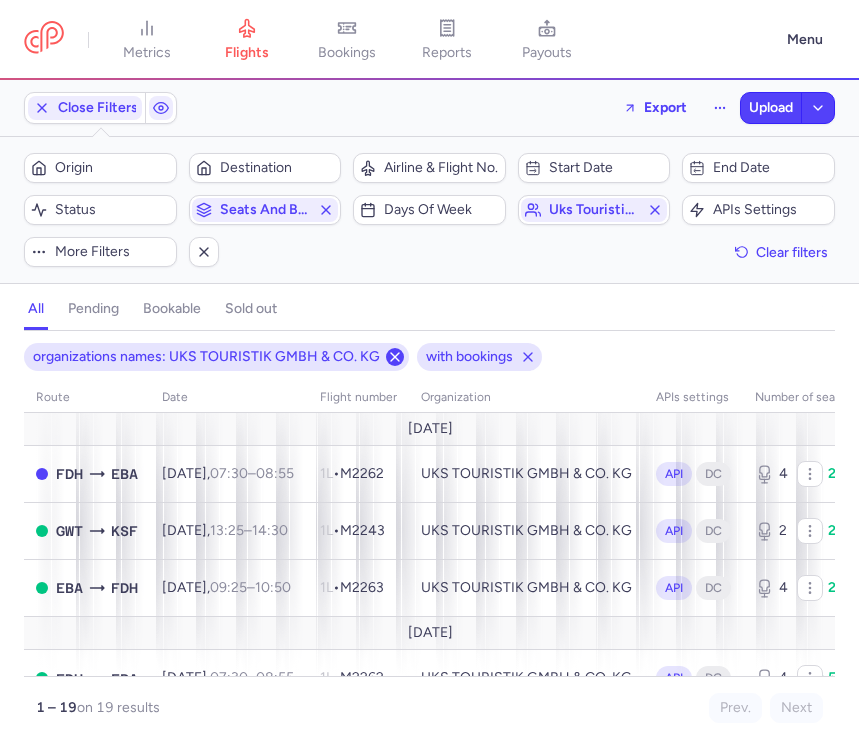 click 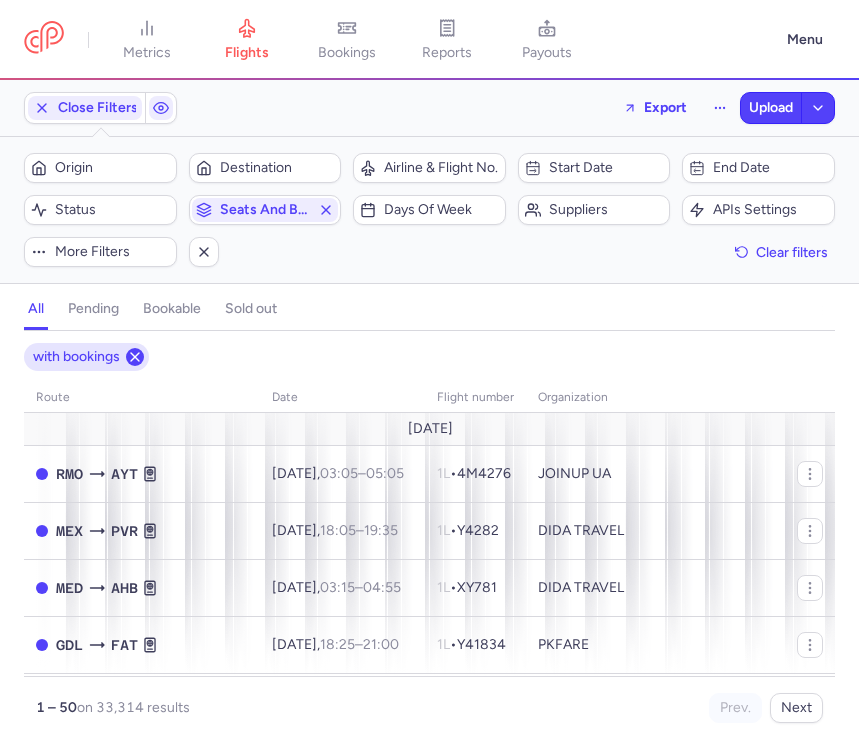click 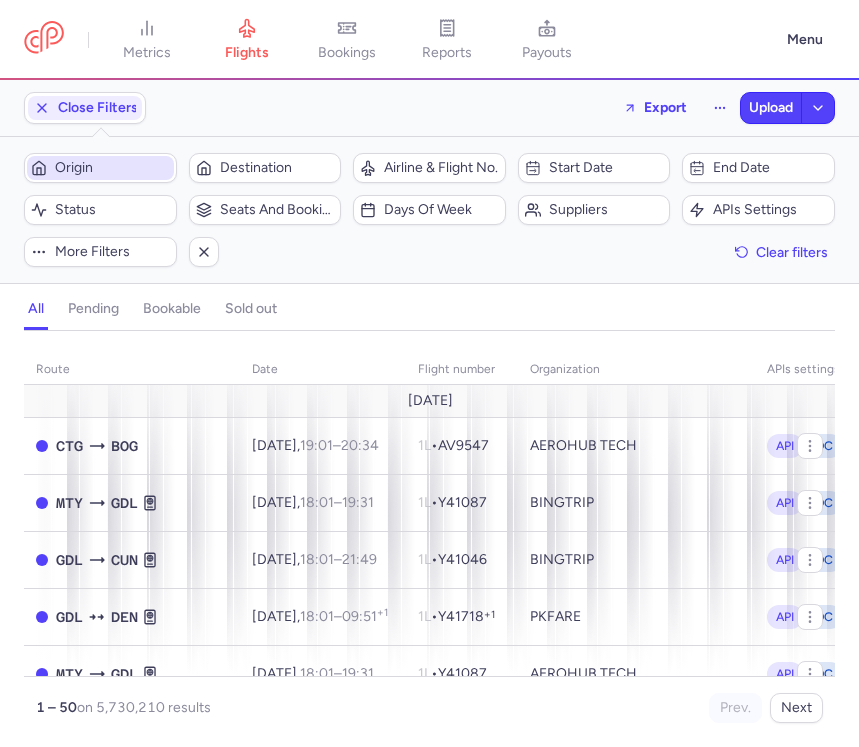 click on "Origin" at bounding box center [112, 168] 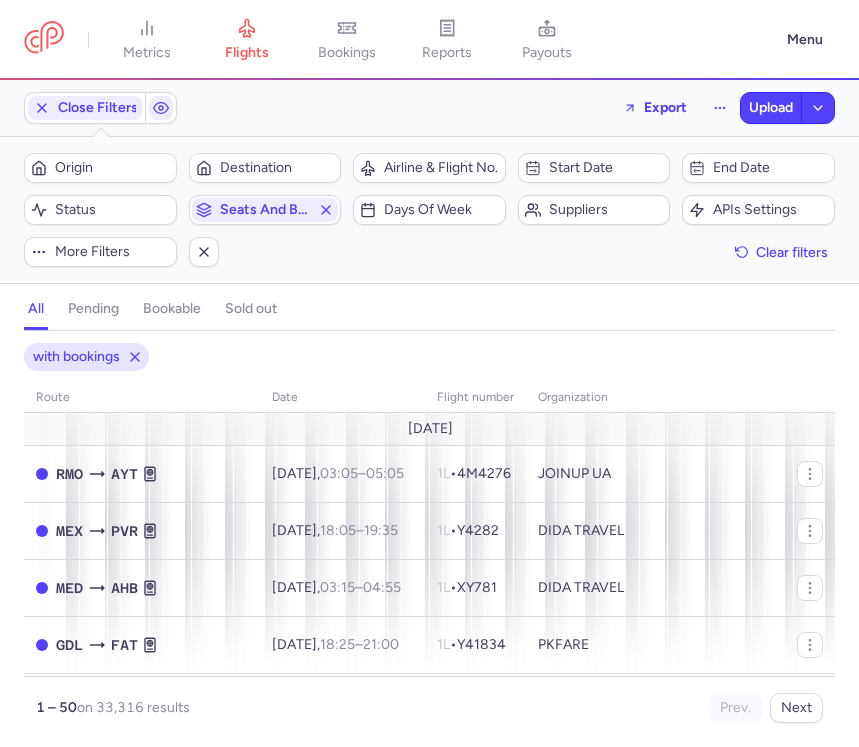 scroll, scrollTop: 0, scrollLeft: 0, axis: both 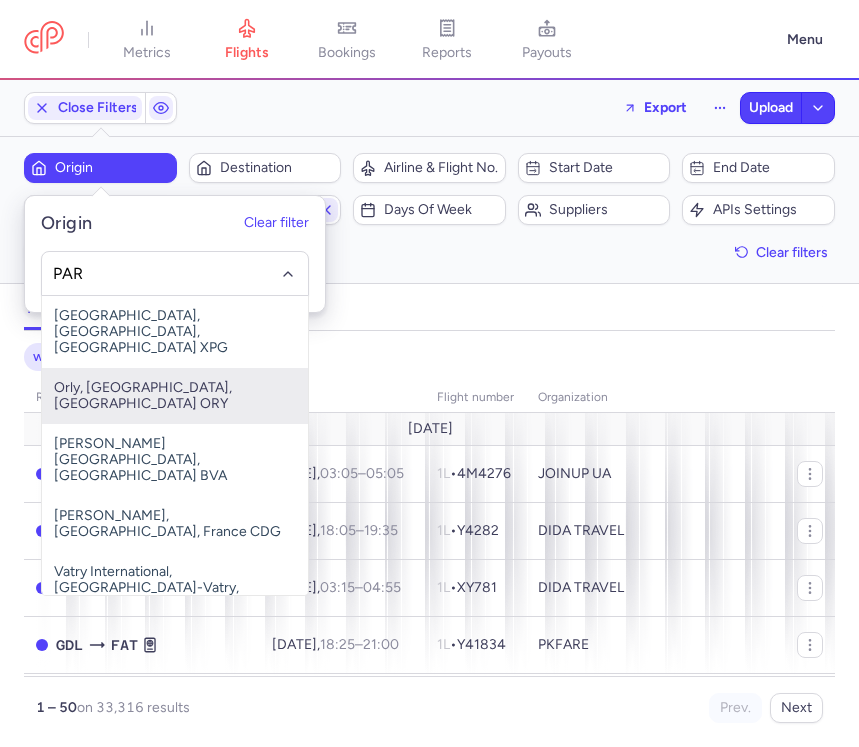 click on "Orly, Paris, France ORY" at bounding box center [175, 396] 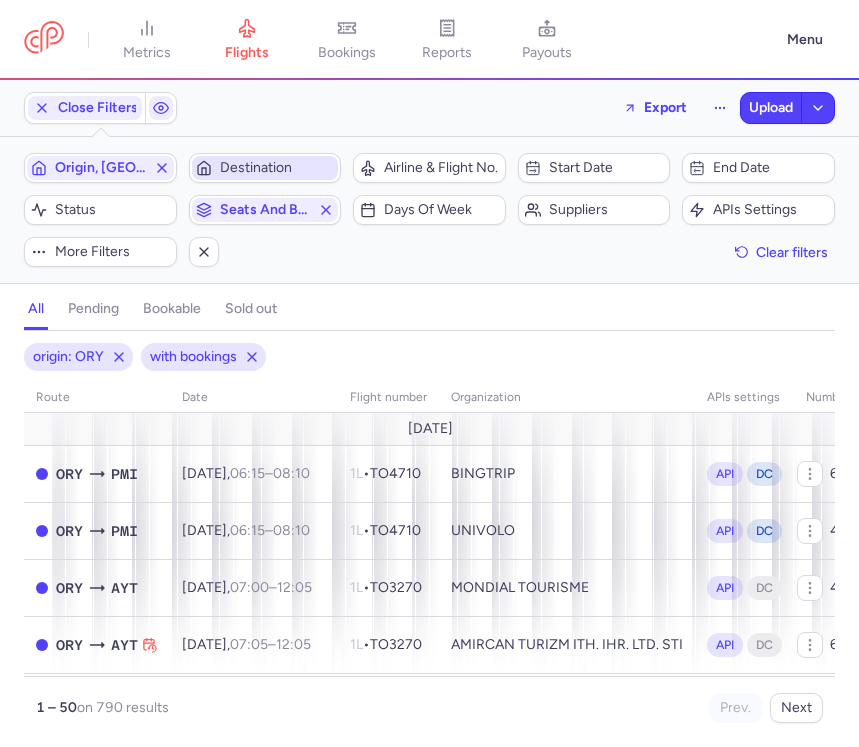 click on "Destination" at bounding box center [277, 168] 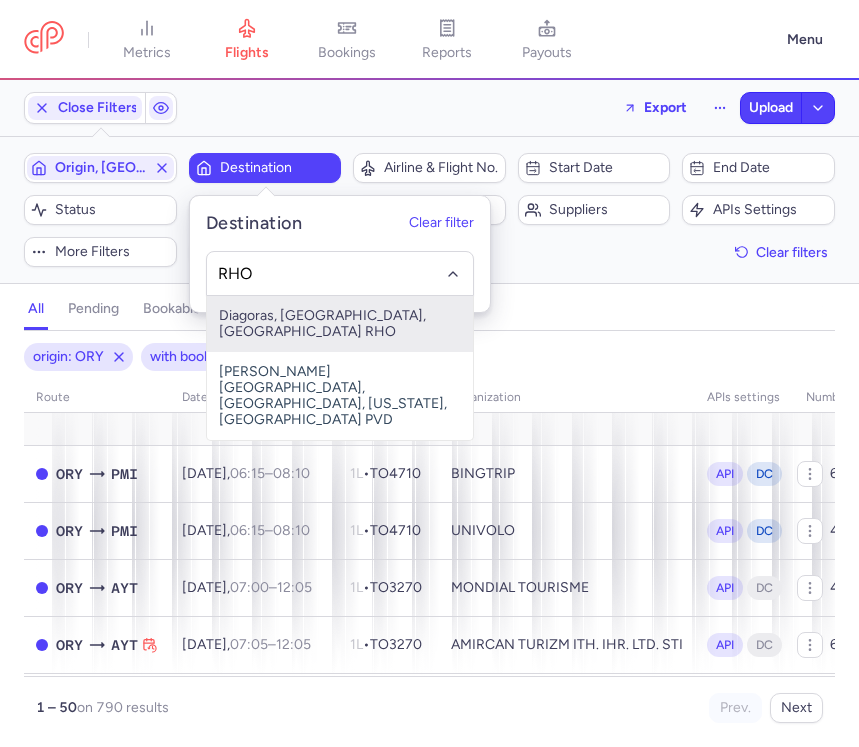 click on "Diagoras, Ródos, Greece RHO" at bounding box center (340, 324) 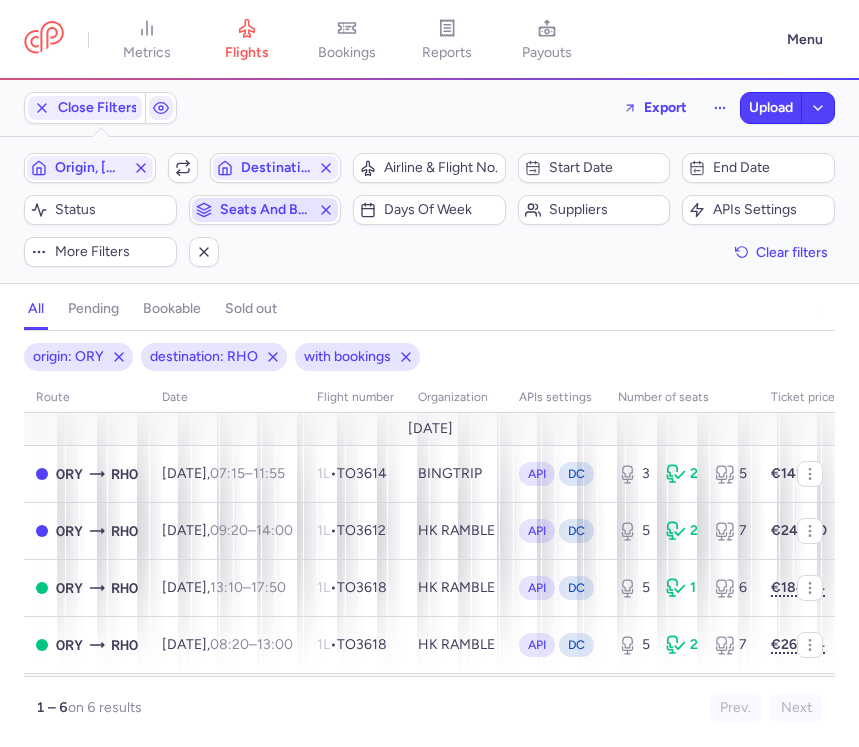 click 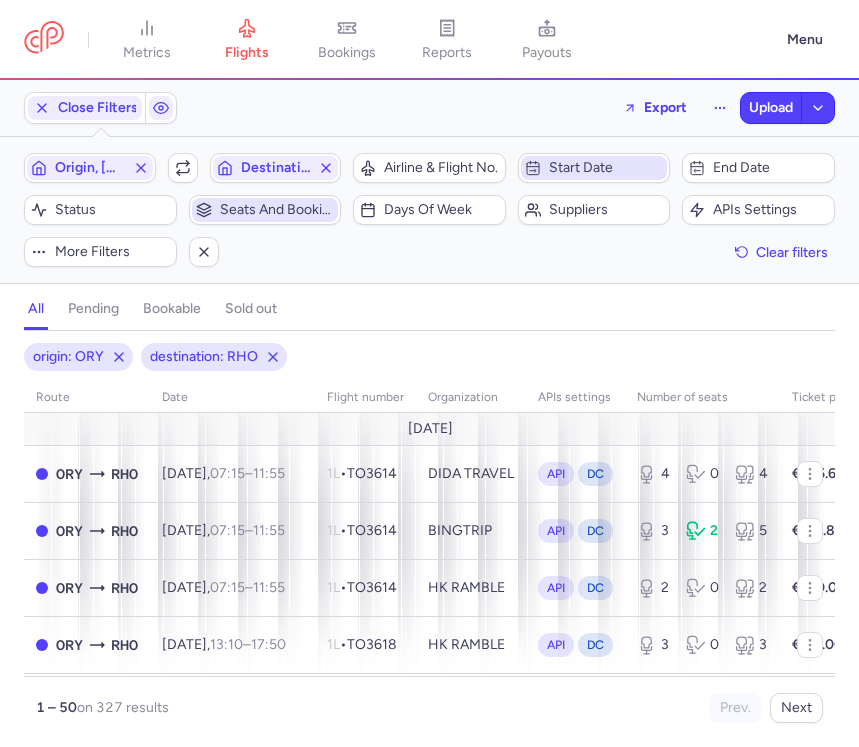click on "Start date" at bounding box center (606, 168) 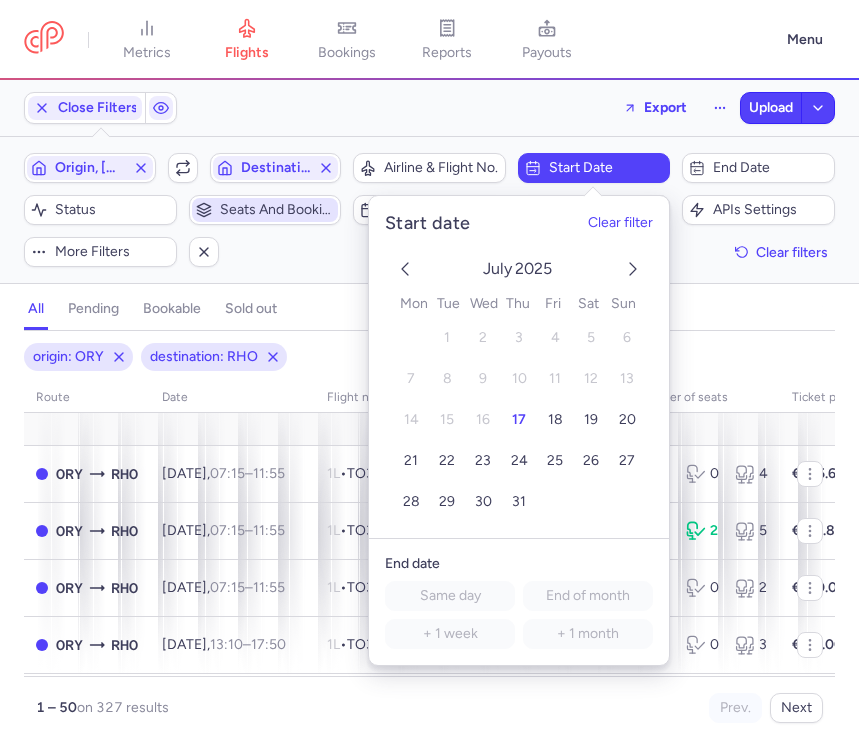 click 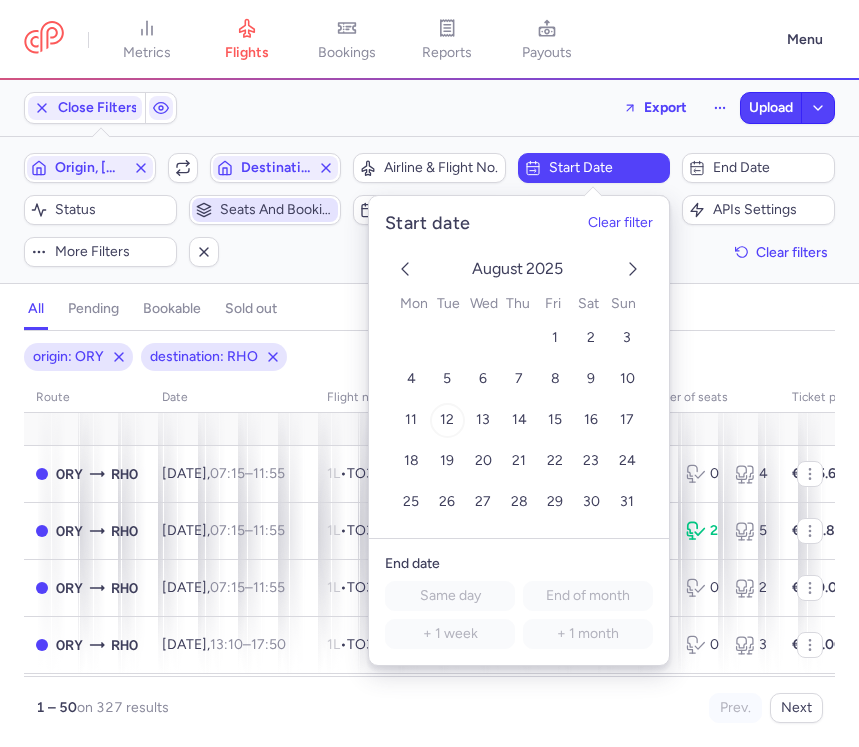 click on "12" at bounding box center (447, 420) 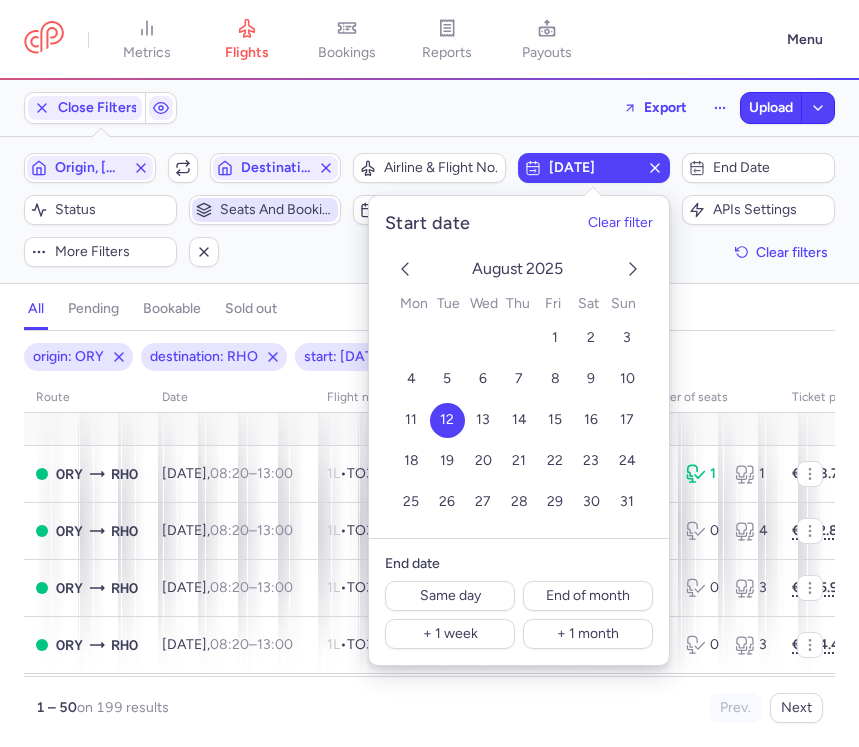 click on "Filters (3) – 199 results  Origin, ORY  Include return  Destination, RHO  Airline & Flight No.  2025-08-12  End date  Status  Seats and bookings  Days of week Suppliers   APIs settings  More filters  Clear filters" at bounding box center [429, 210] 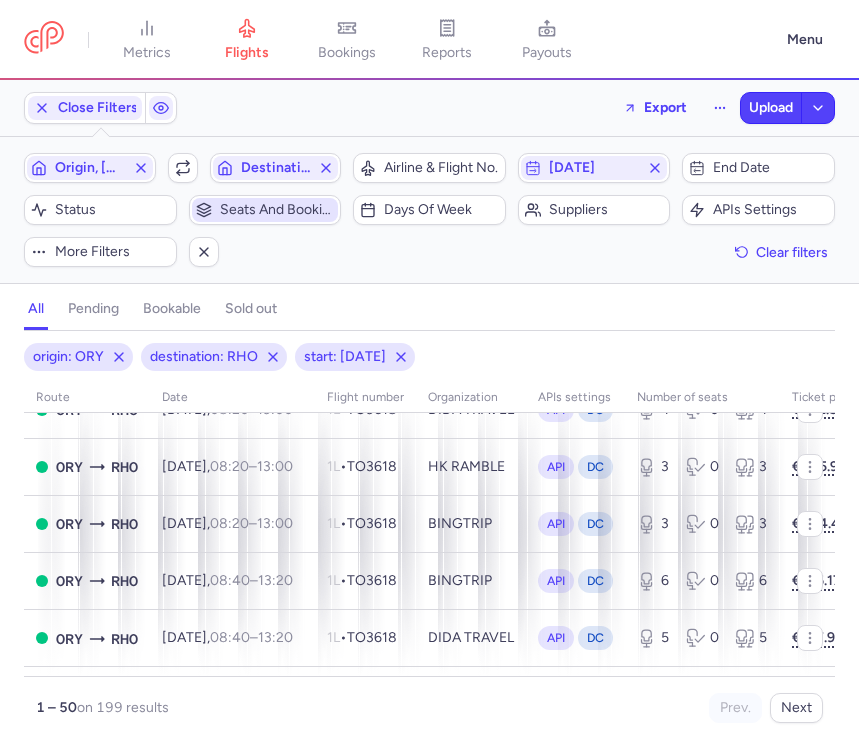 scroll, scrollTop: 0, scrollLeft: 0, axis: both 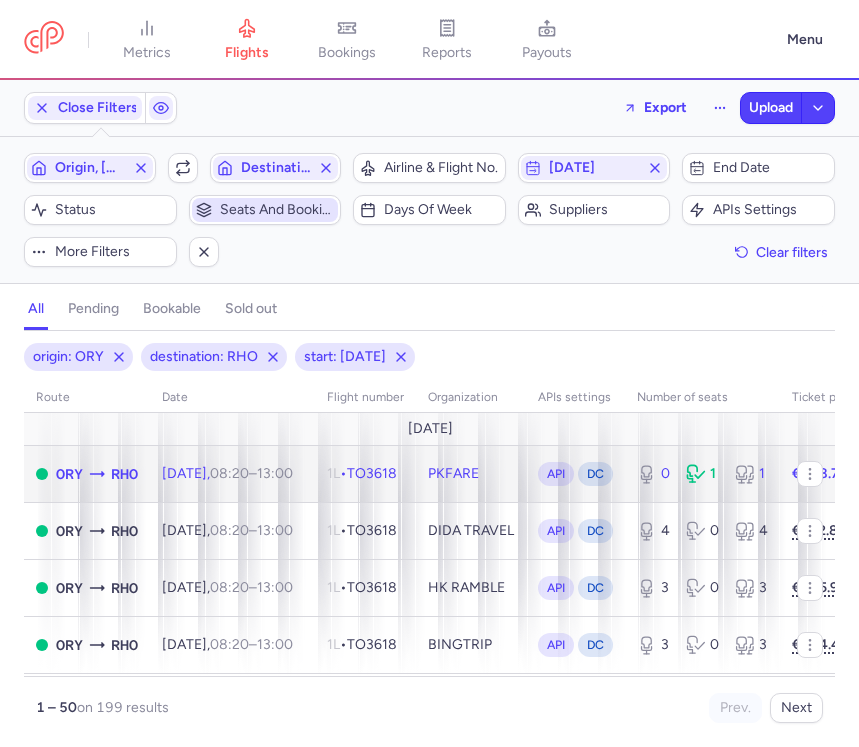 click on "08:20  –  13:00  +0" at bounding box center (251, 473) 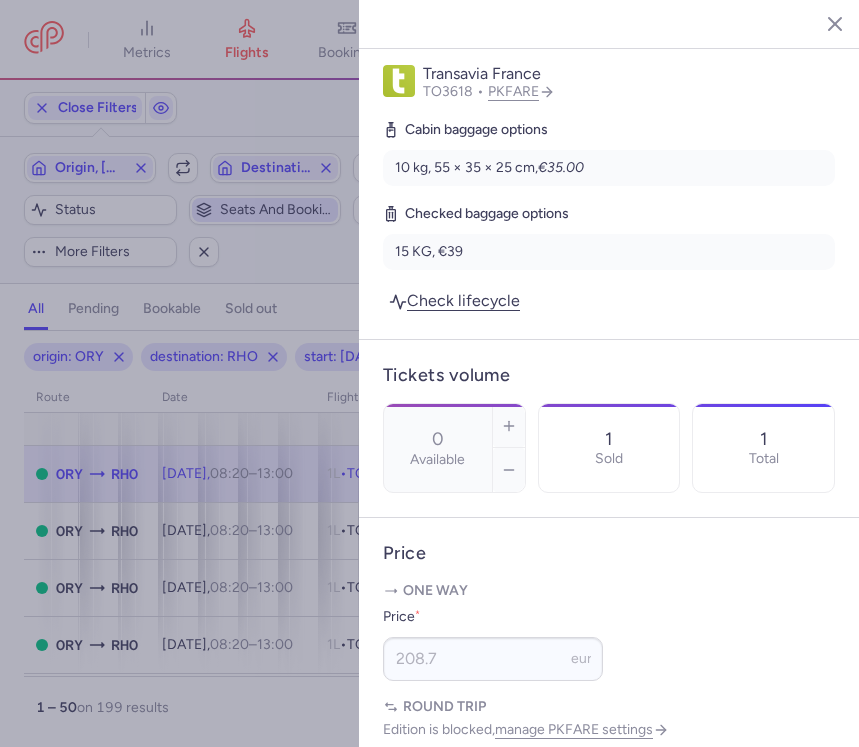 scroll, scrollTop: 1273, scrollLeft: 0, axis: vertical 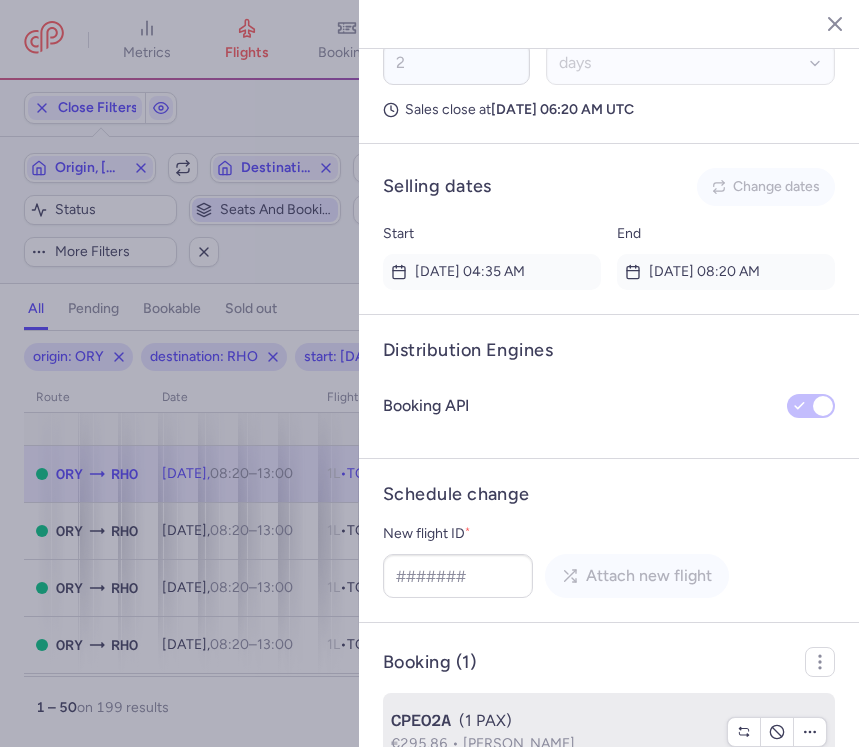 click on "CPEO2A  (1 PAX)" at bounding box center [553, 721] 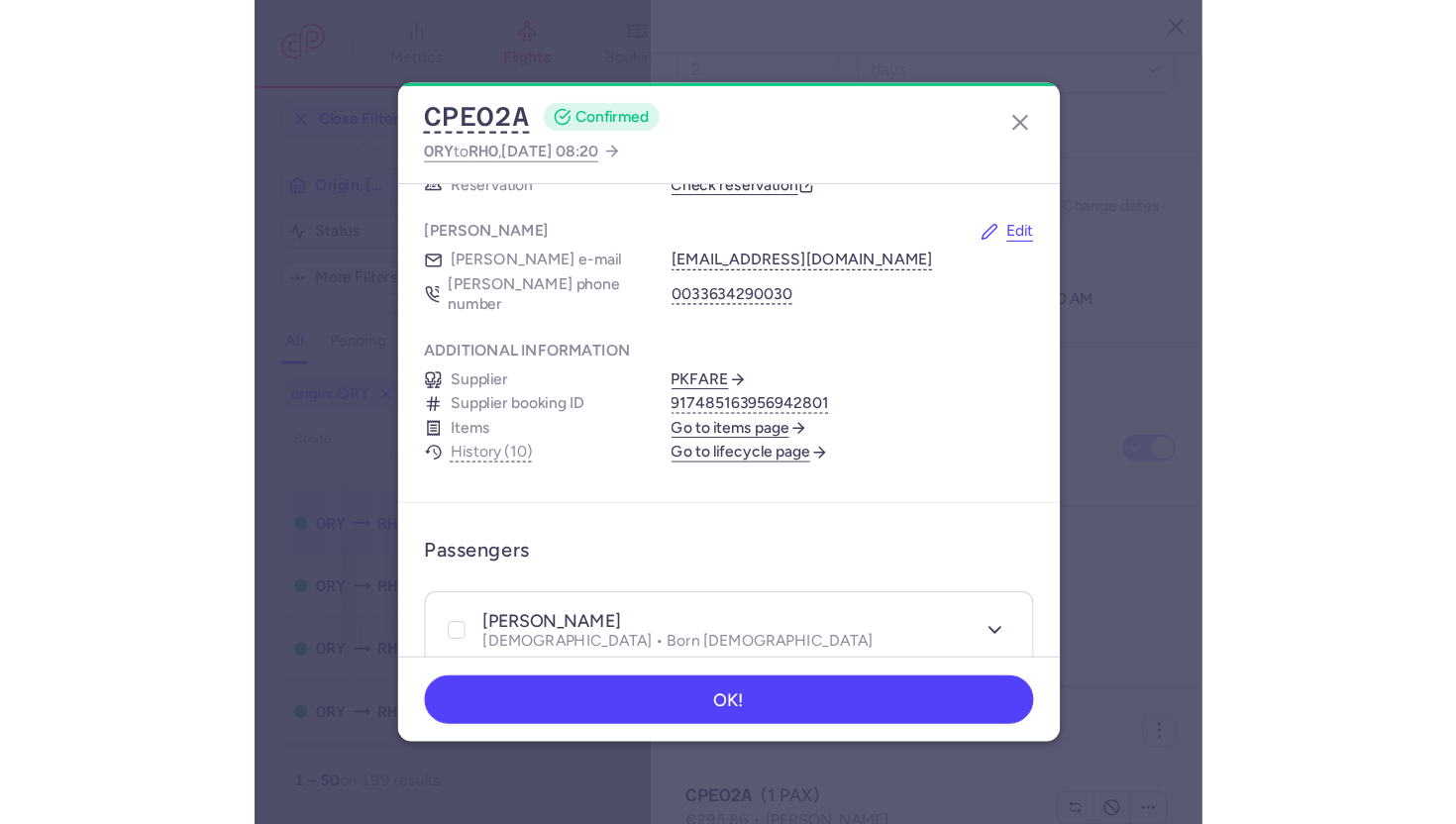 scroll, scrollTop: 143, scrollLeft: 0, axis: vertical 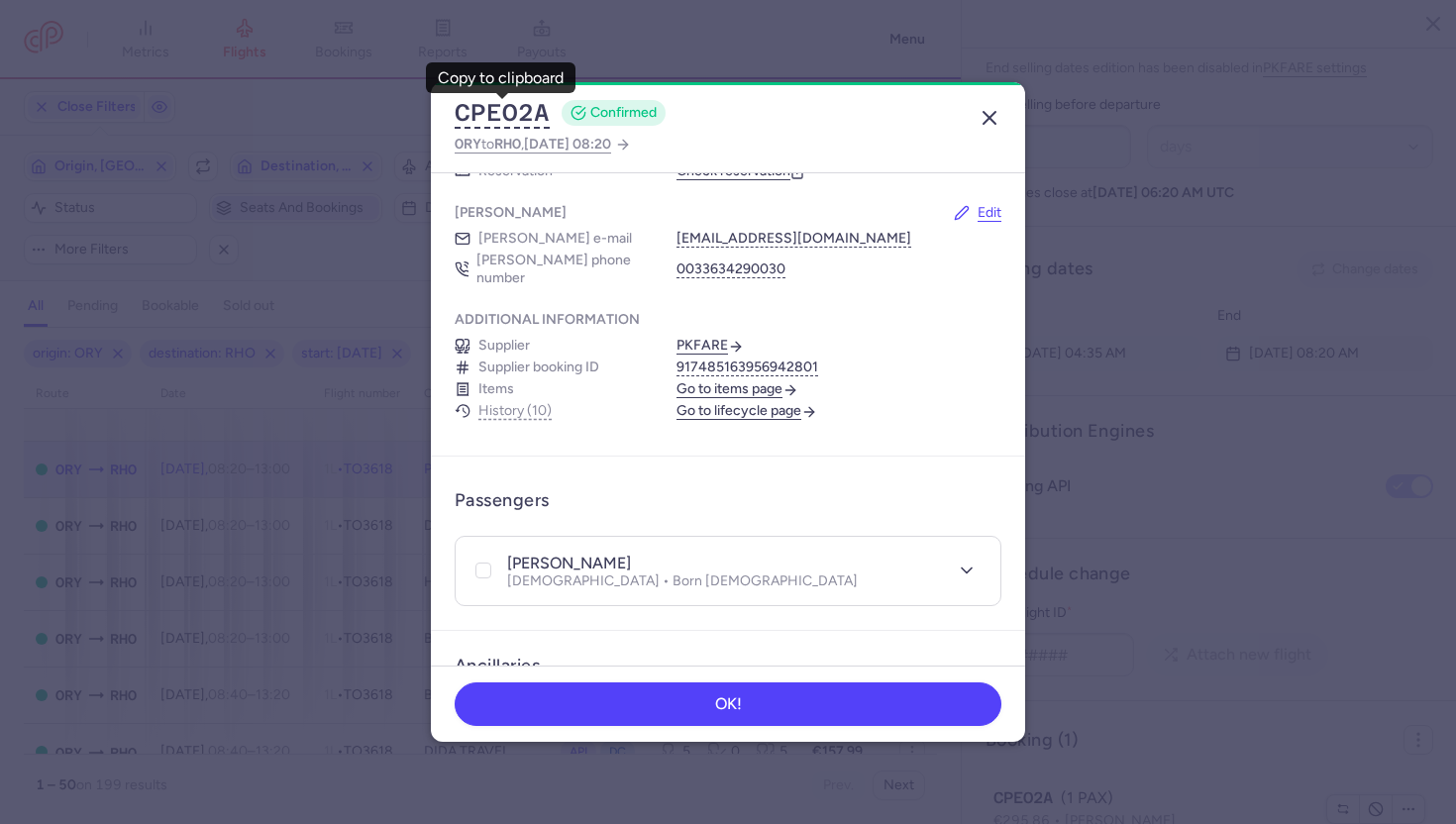 click 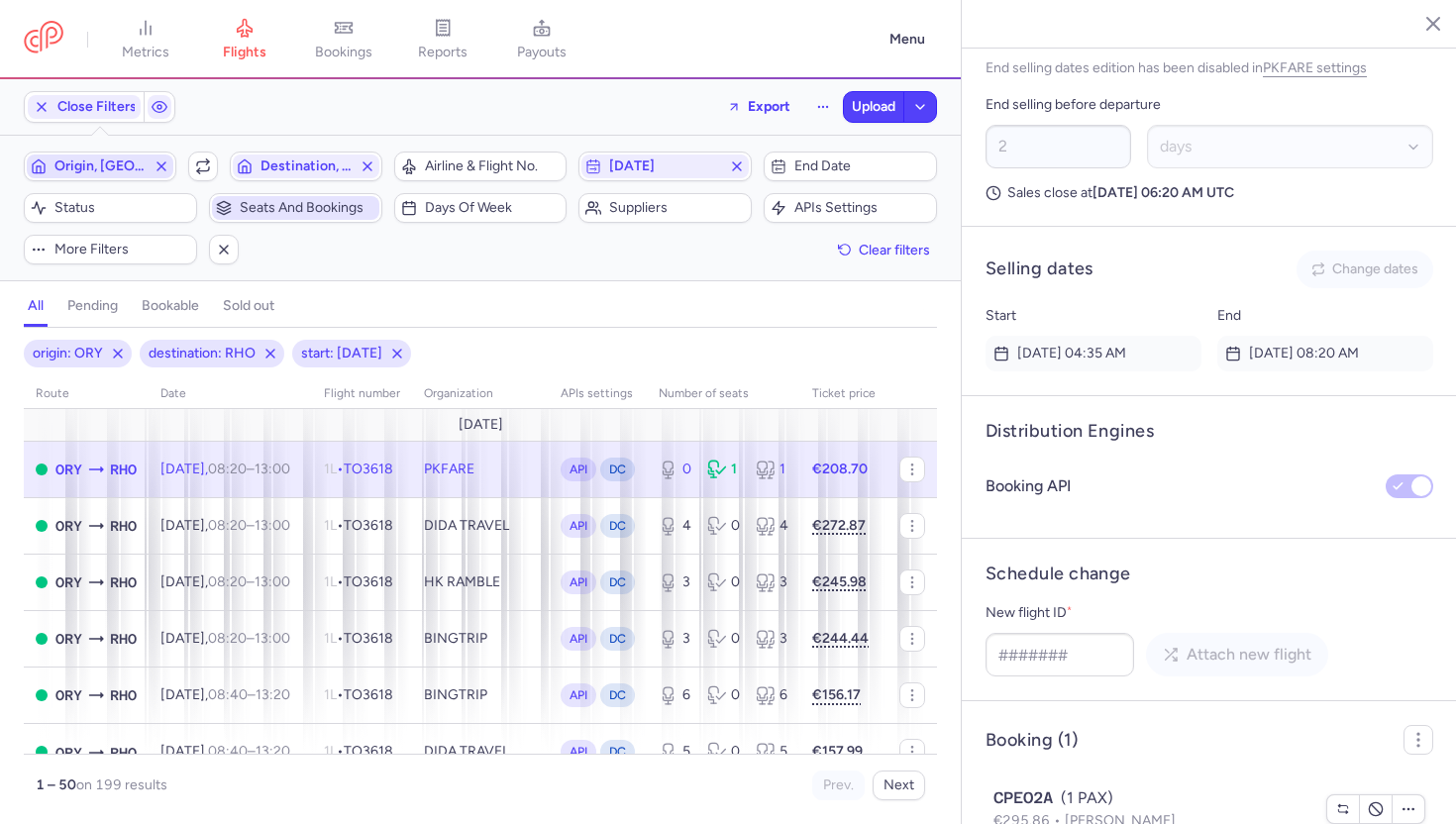 click 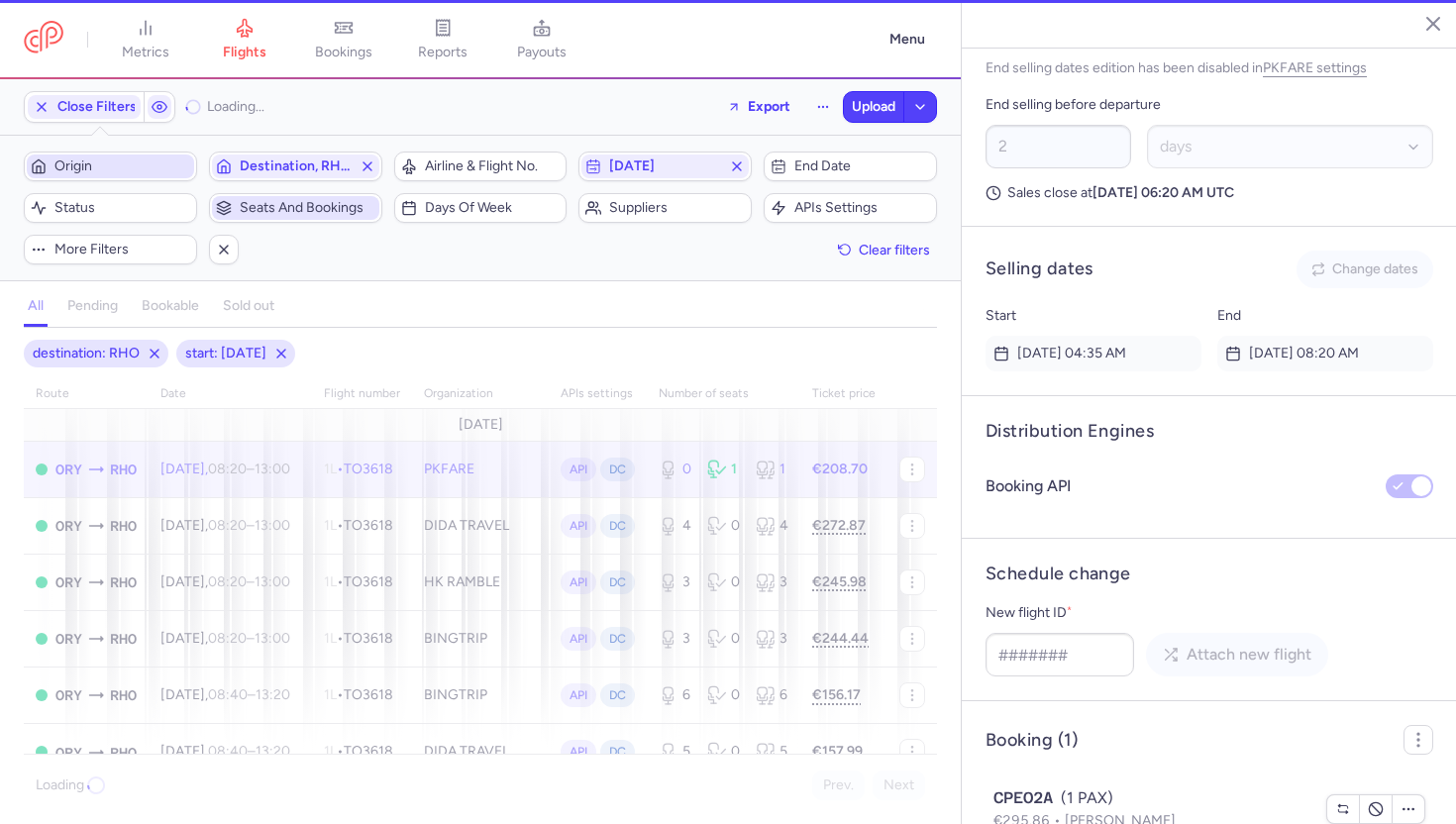 click on "Origin" at bounding box center [122, 166] 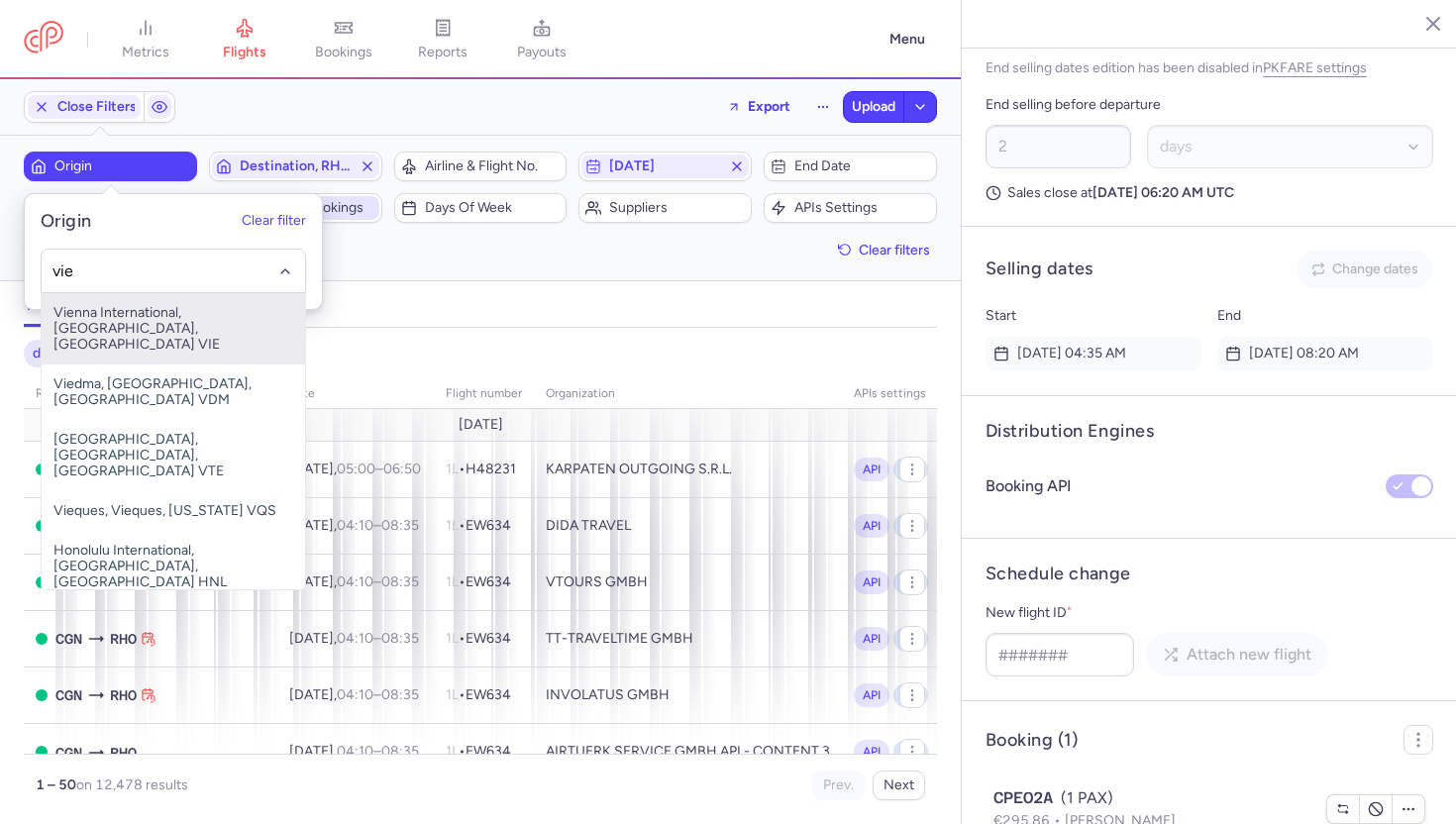 click on "Vienna International, Vienna, Austria VIE" at bounding box center (173, 329) 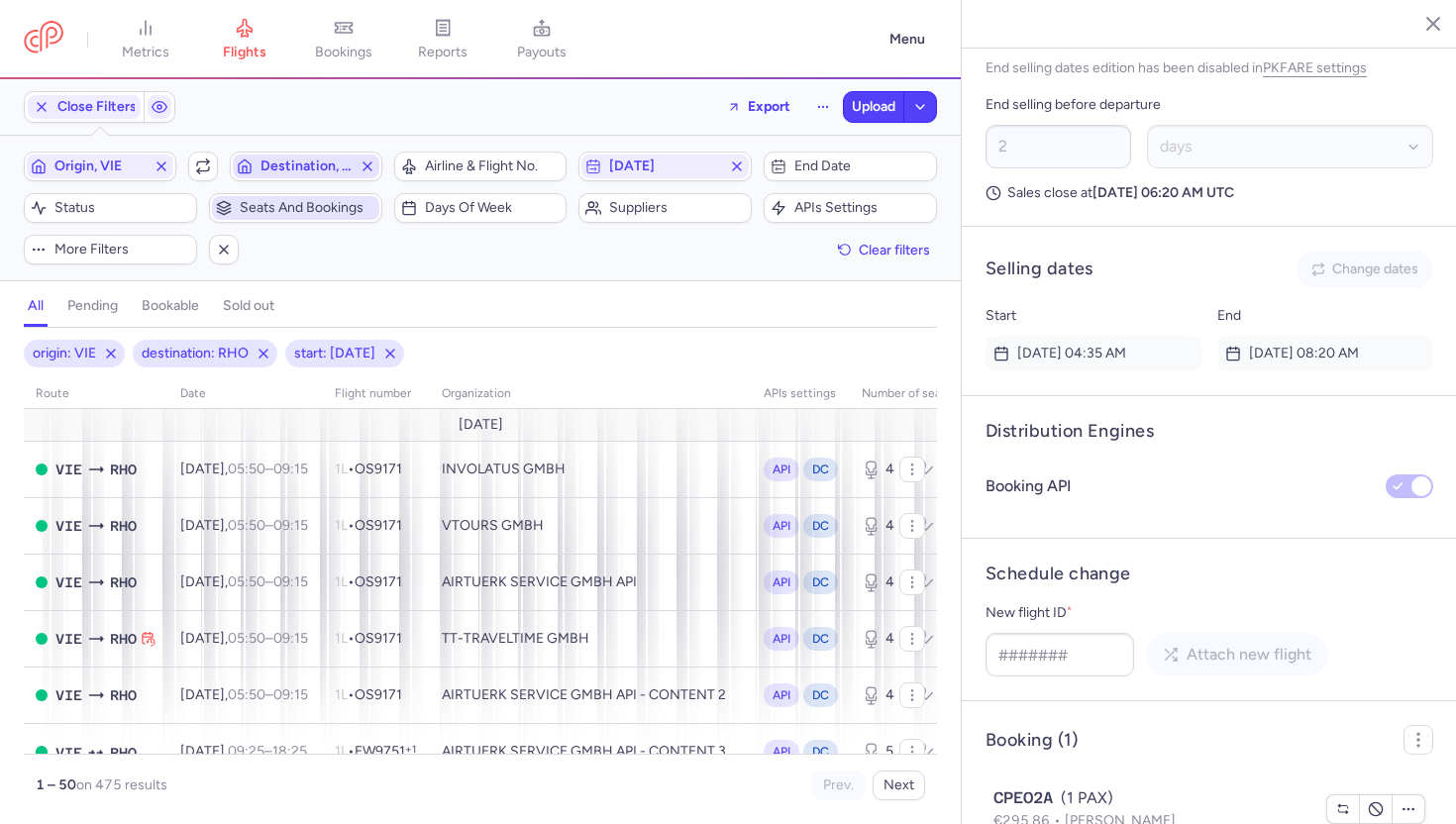 click 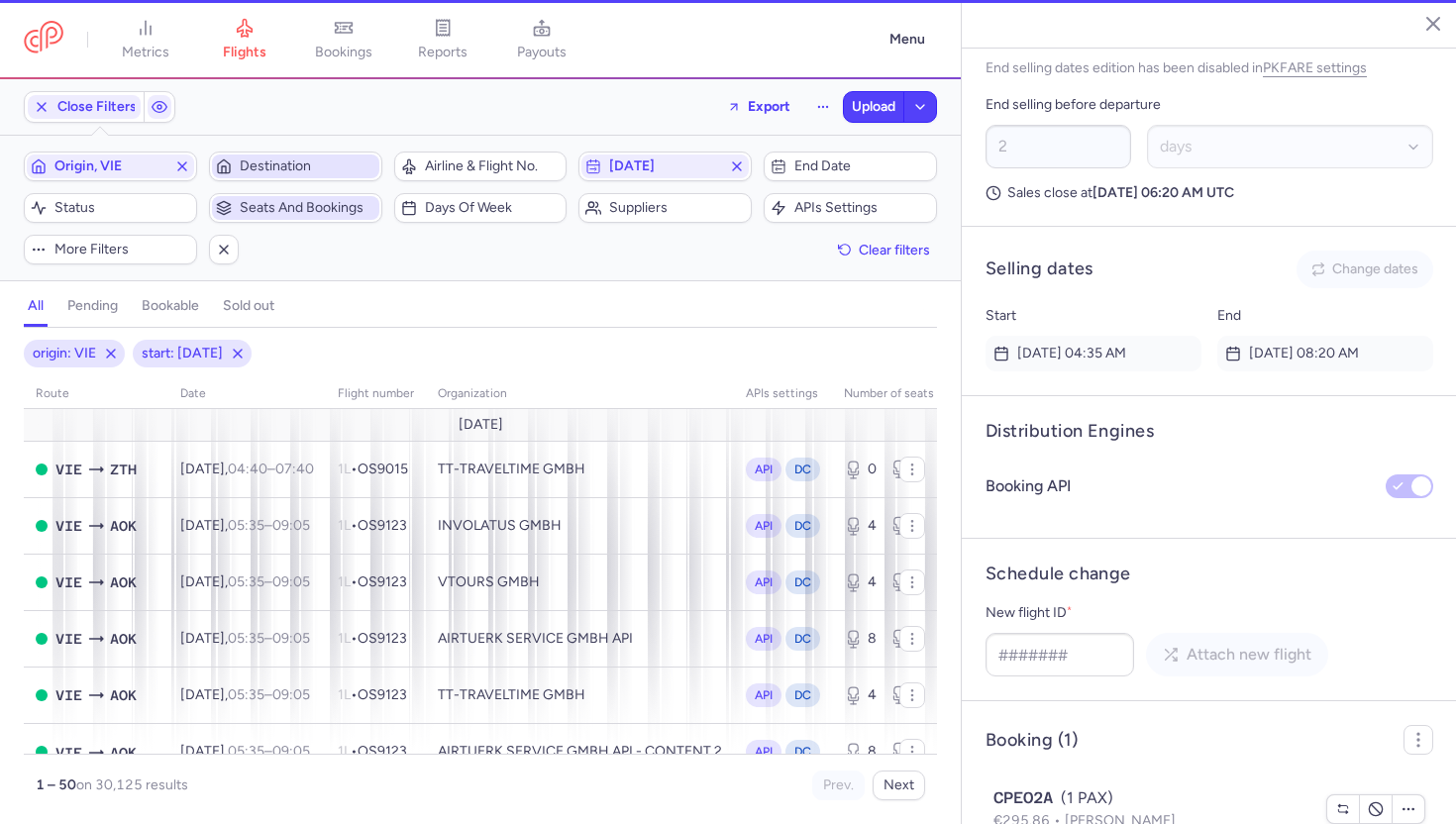 click on "Destination" at bounding box center (307, 166) 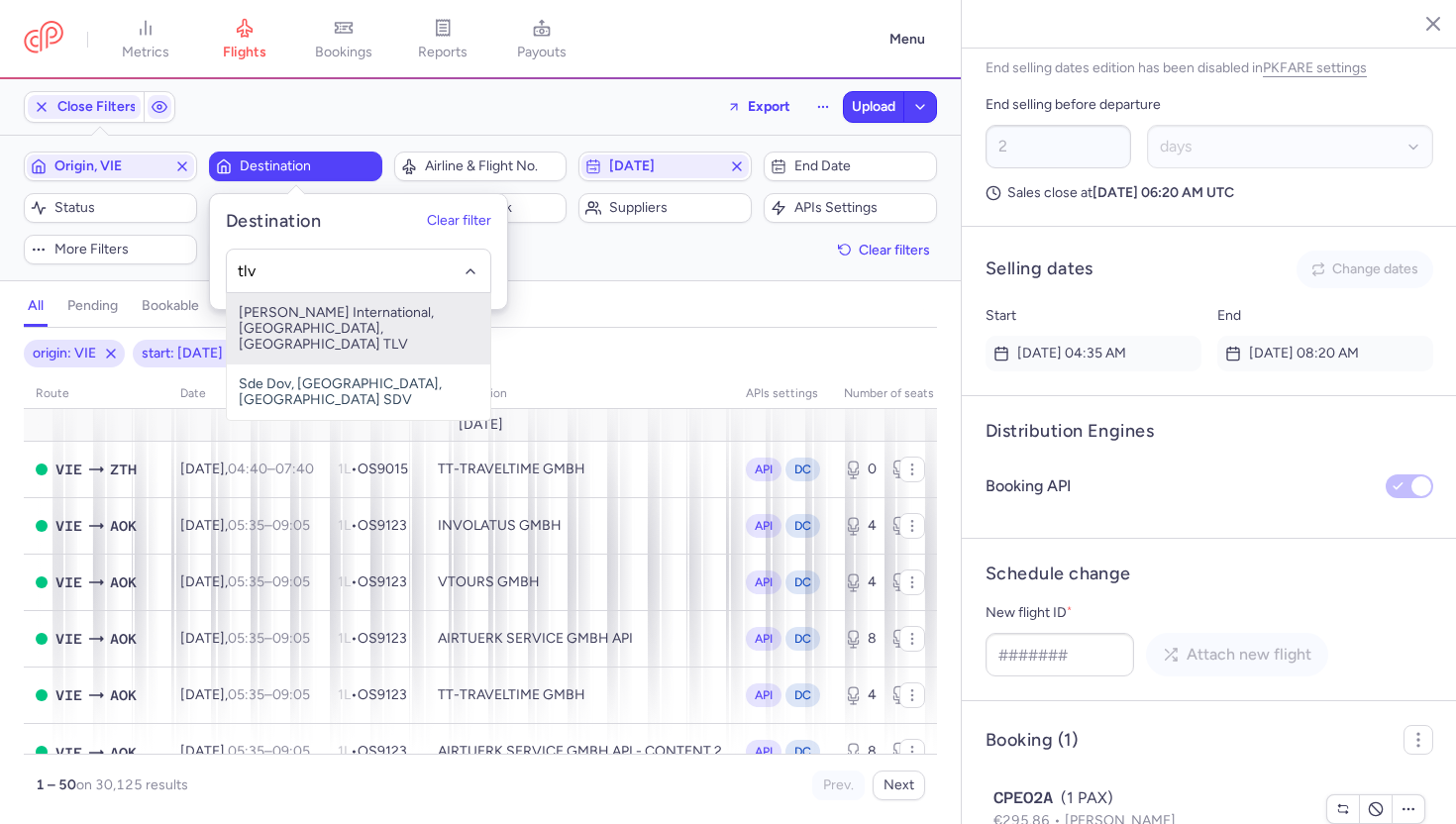 click on "Ben Gurion International, Tel Aviv, Israel TLV" at bounding box center [359, 329] 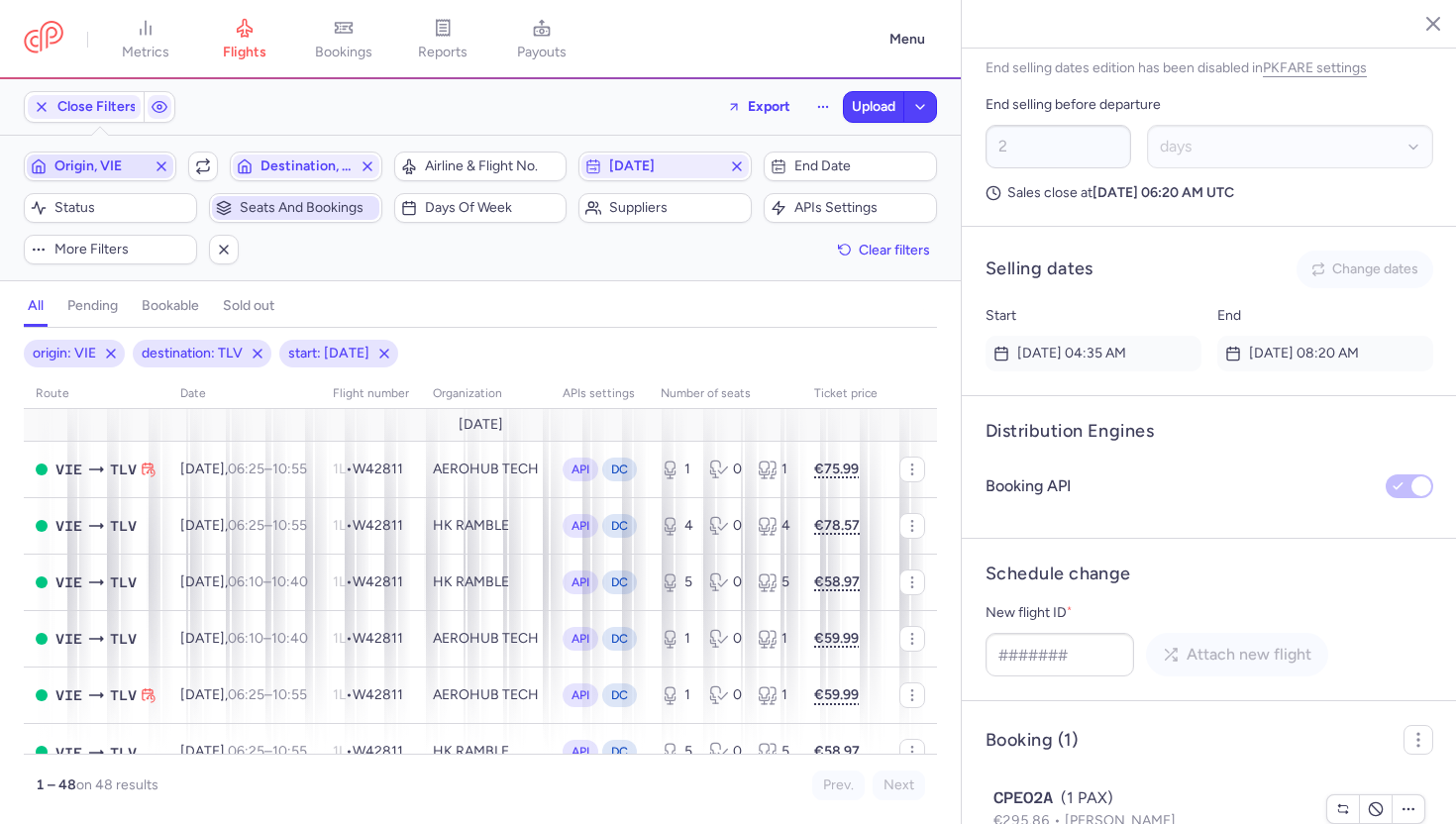 click 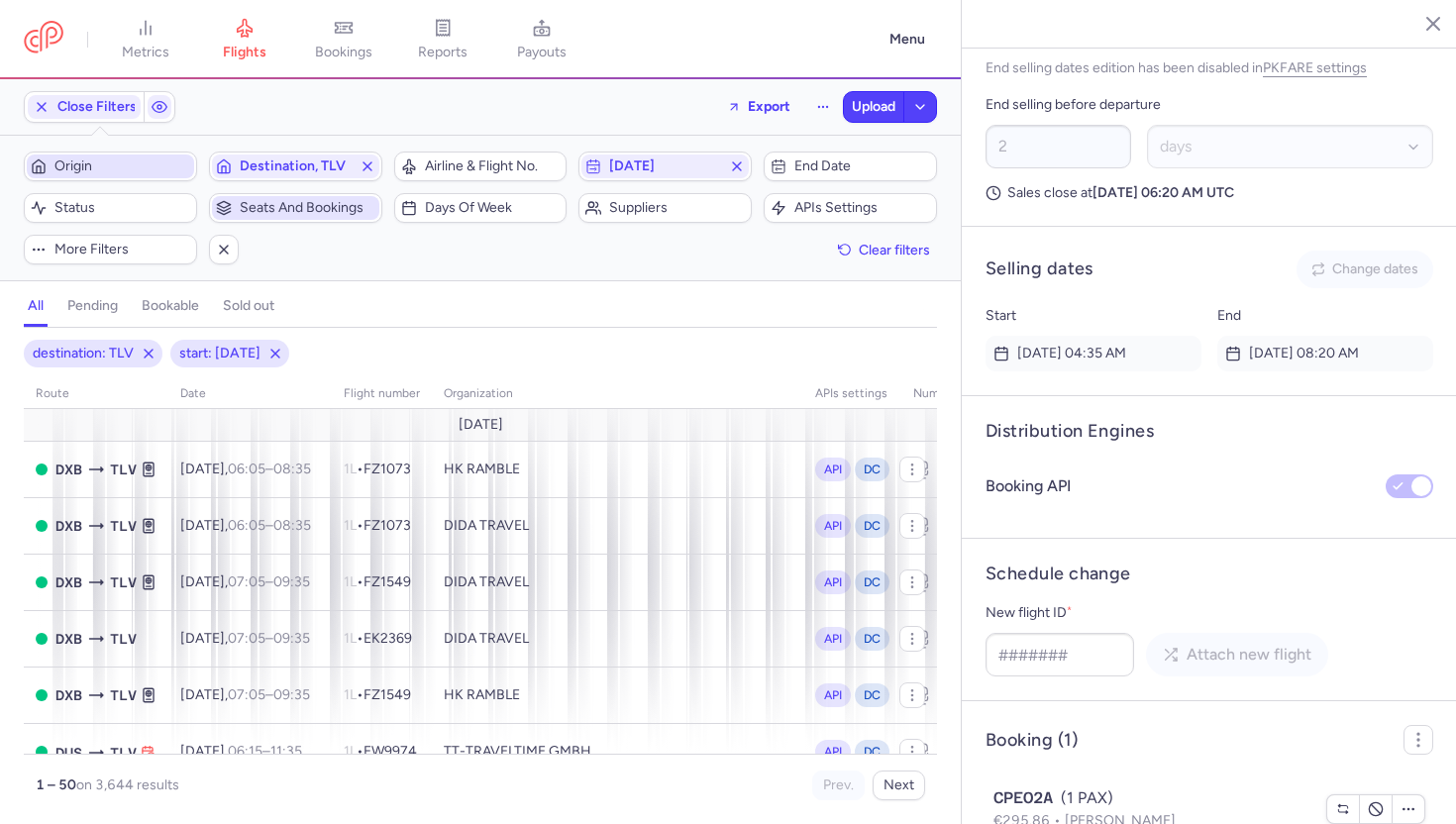 click on "Origin" at bounding box center [122, 166] 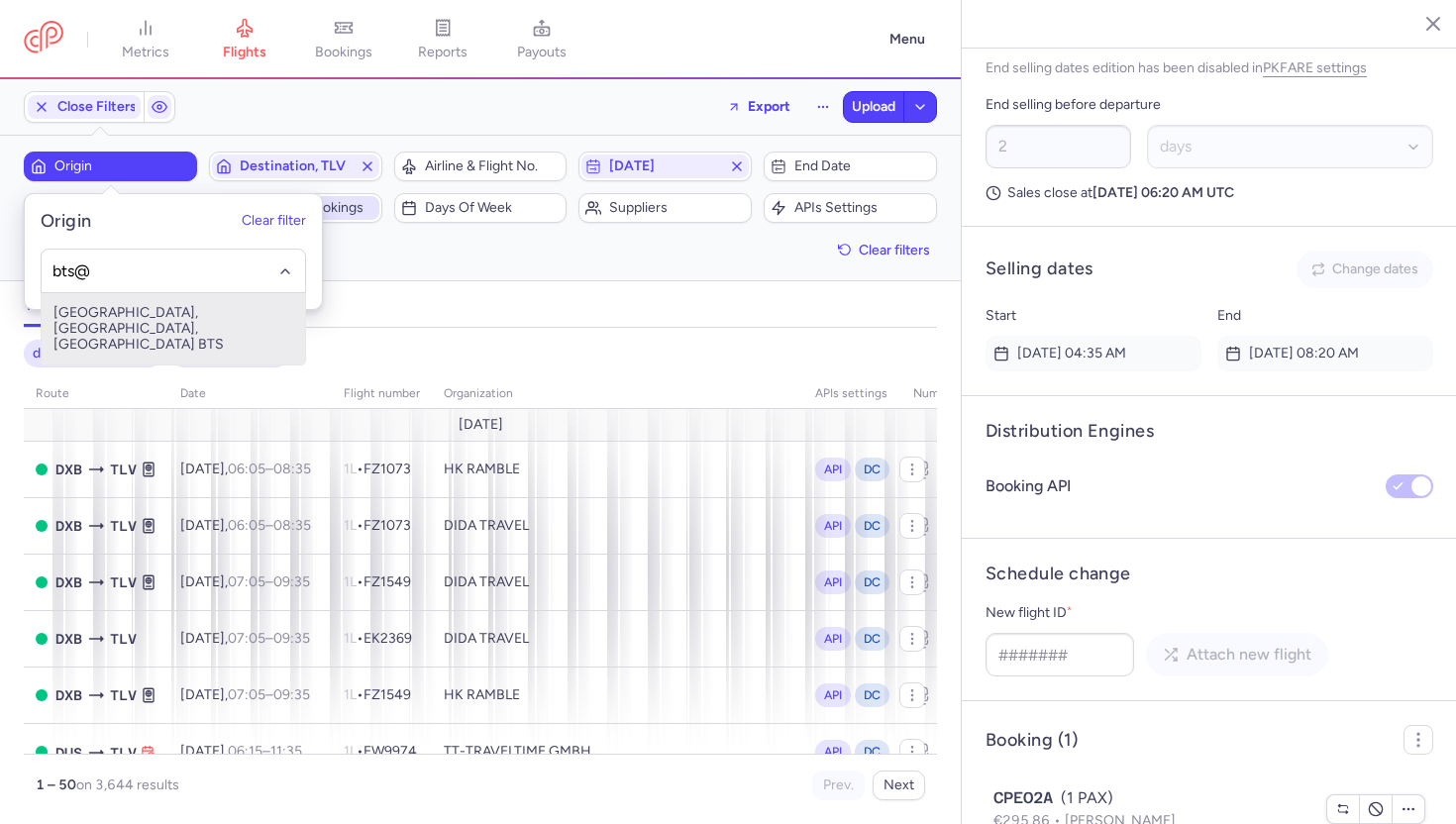 type on "bts@" 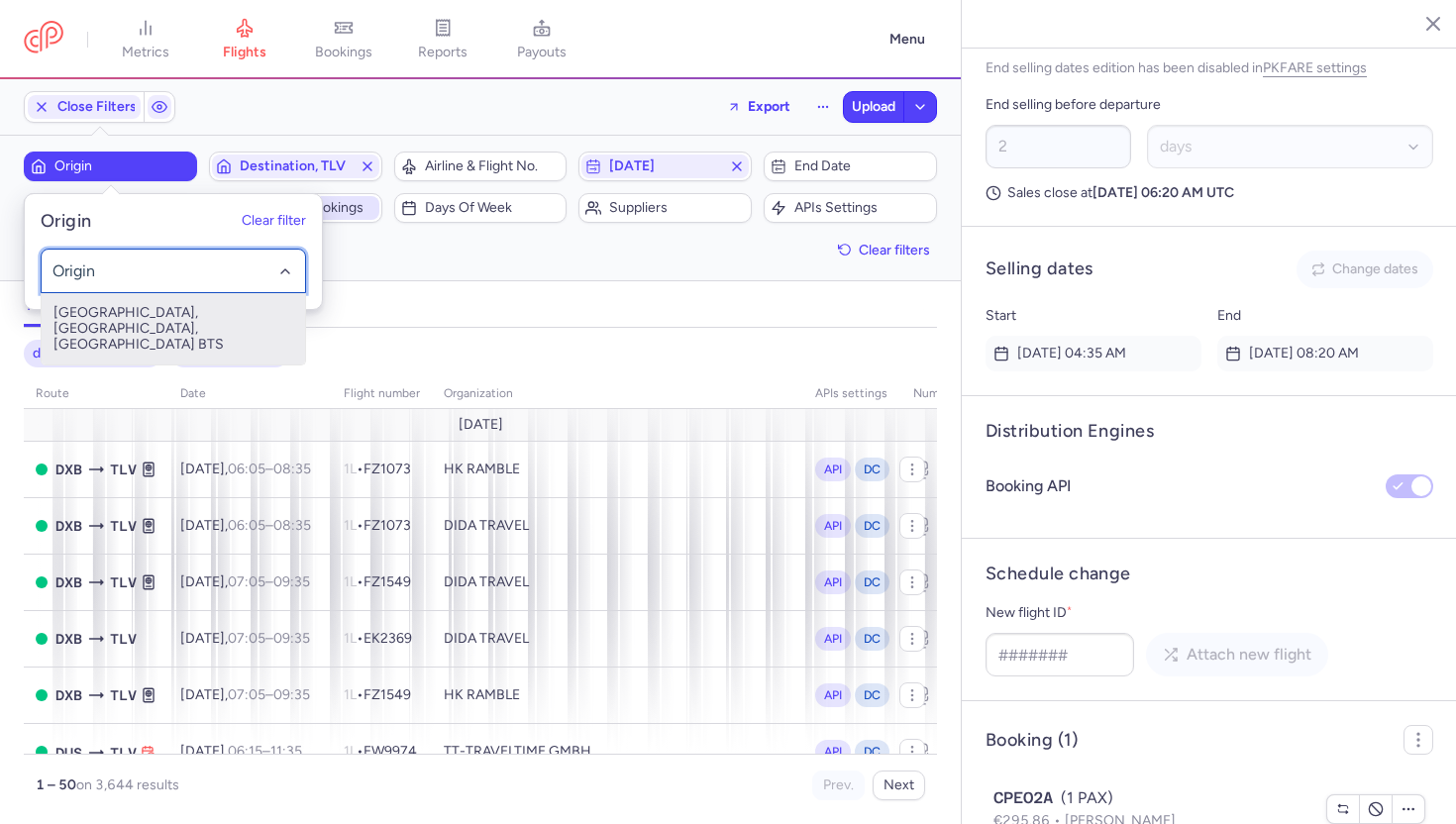 click 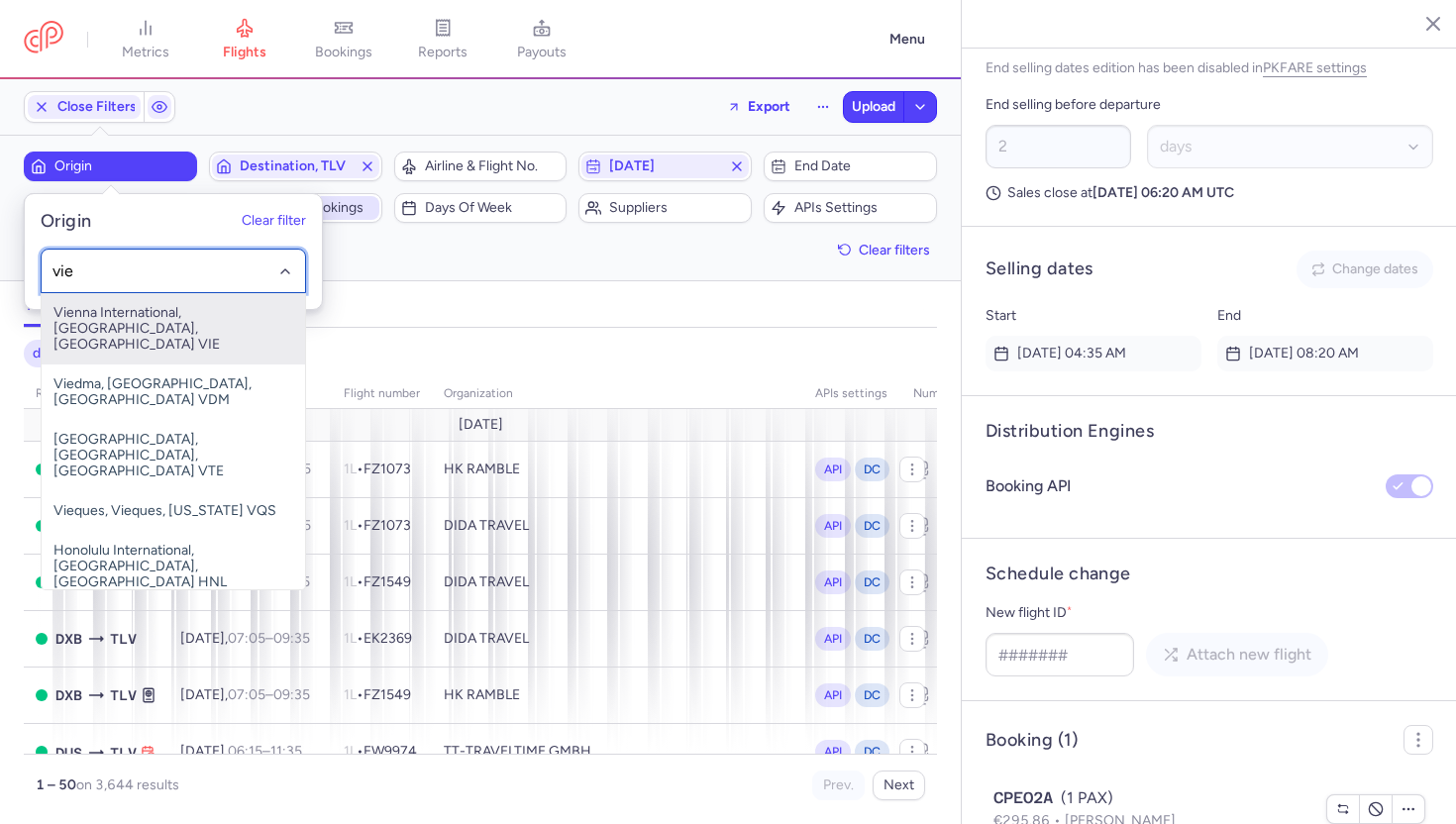 click on "Vienna International, Vienna, Austria VIE" at bounding box center (173, 329) 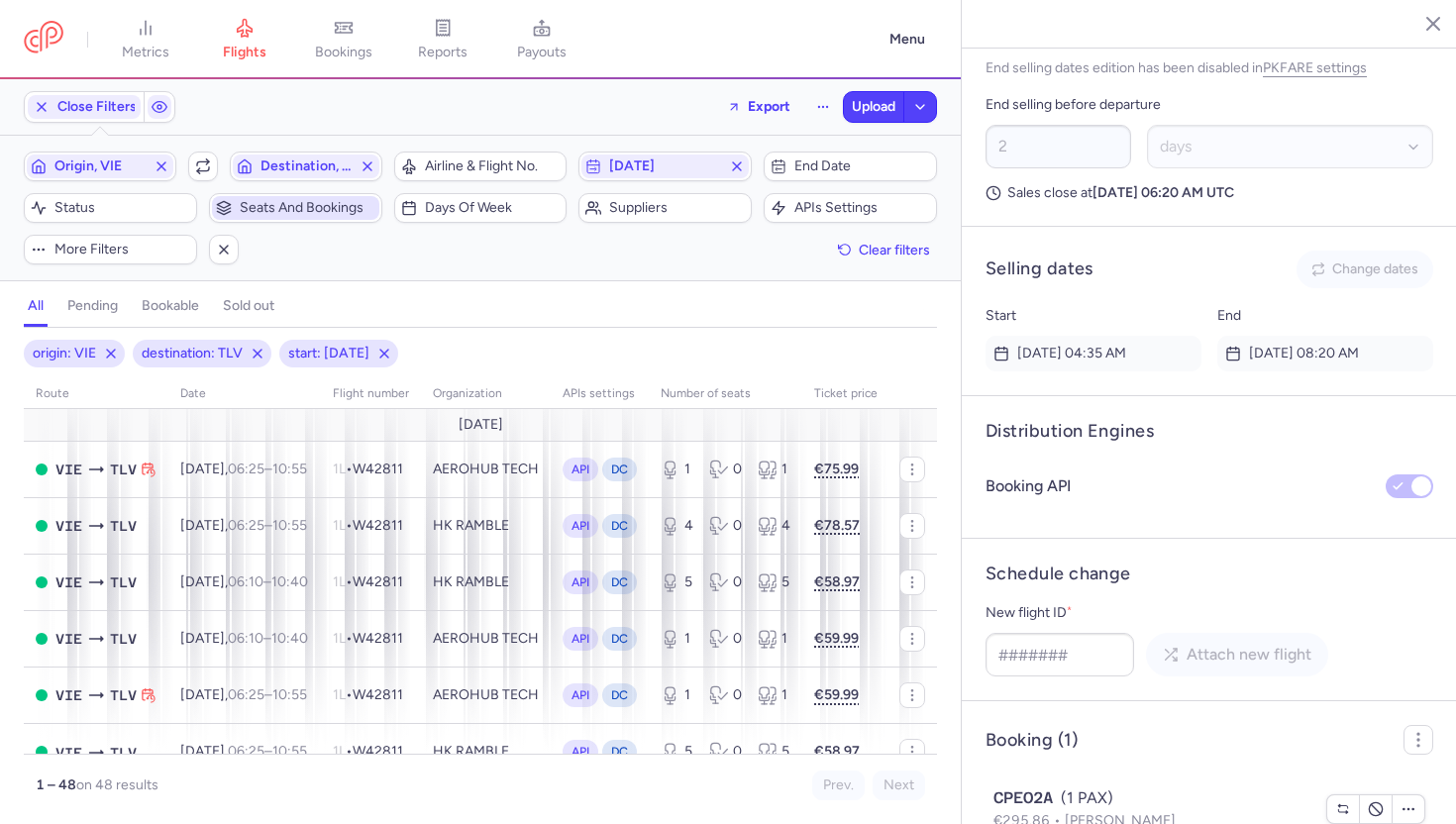click 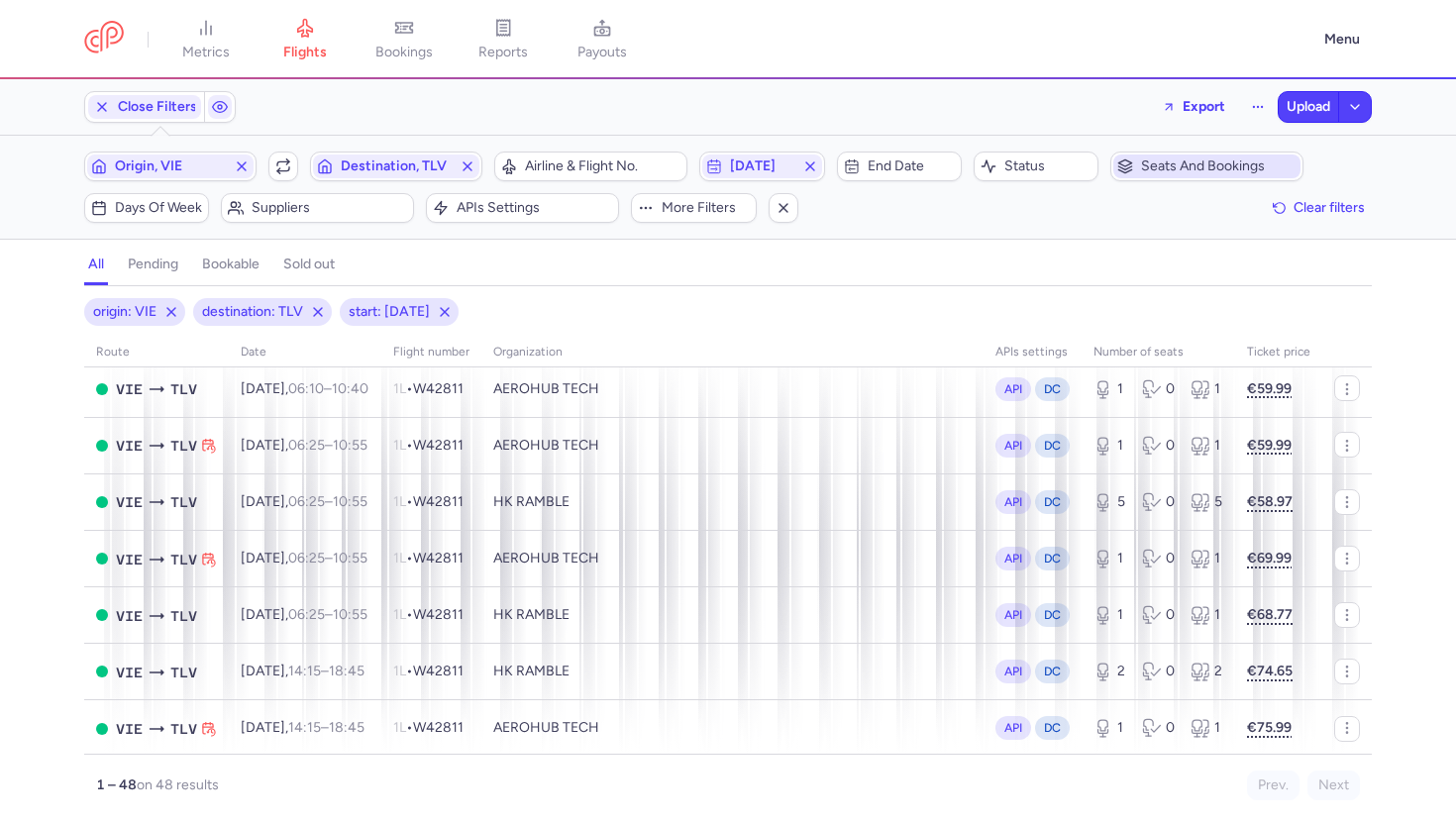 scroll, scrollTop: 0, scrollLeft: 0, axis: both 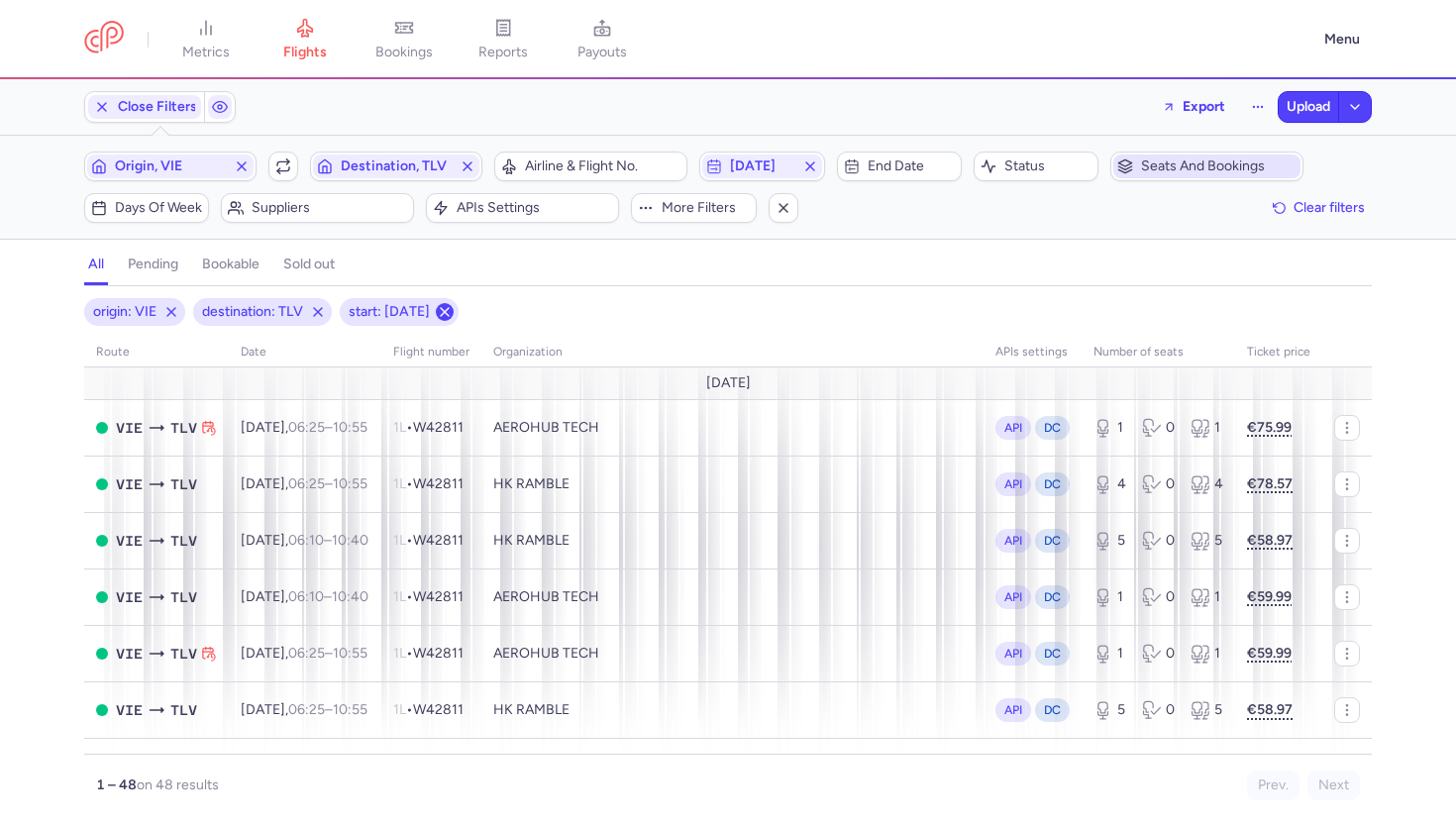 click 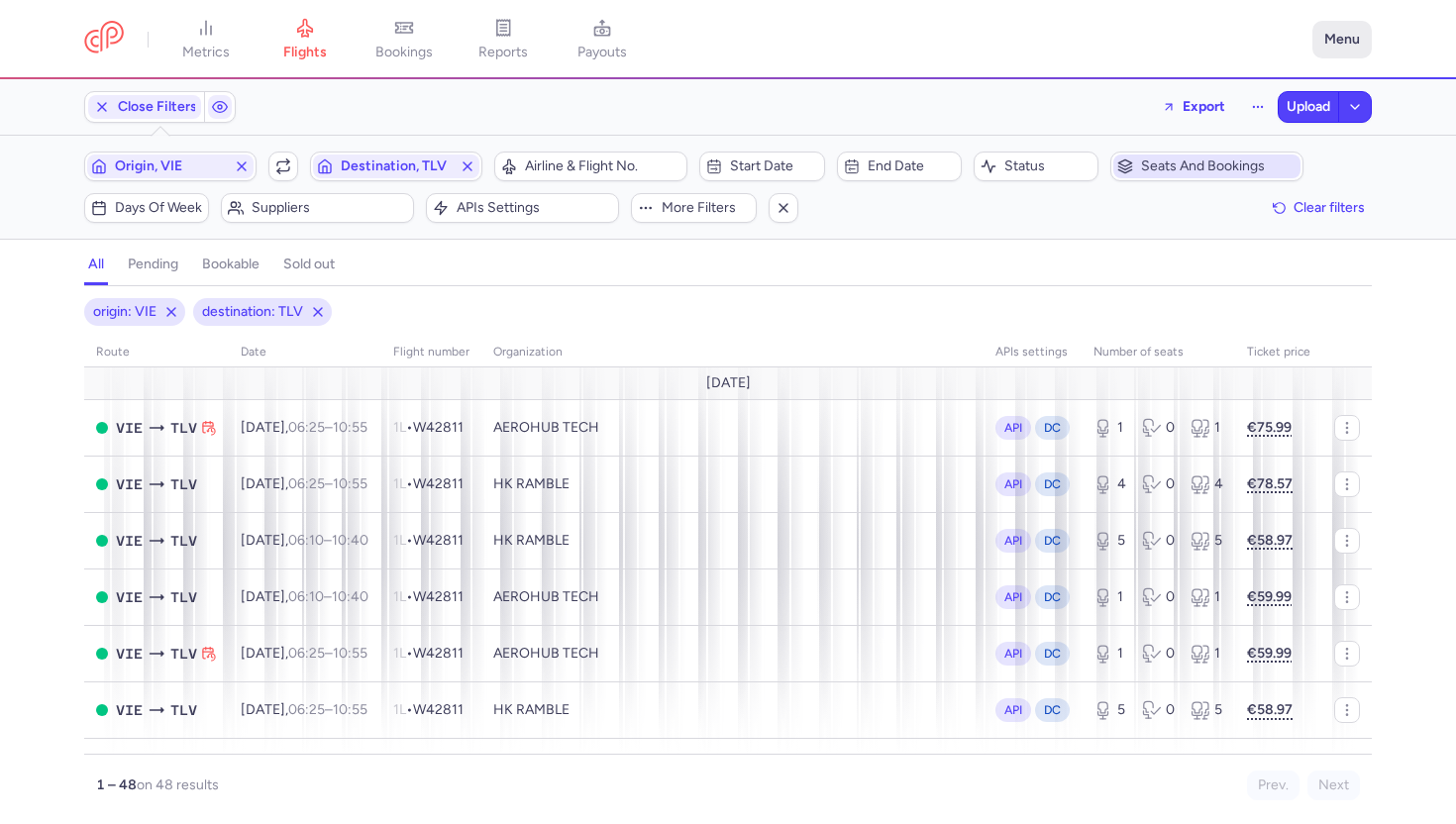 click on "Menu" at bounding box center (1342, 40) 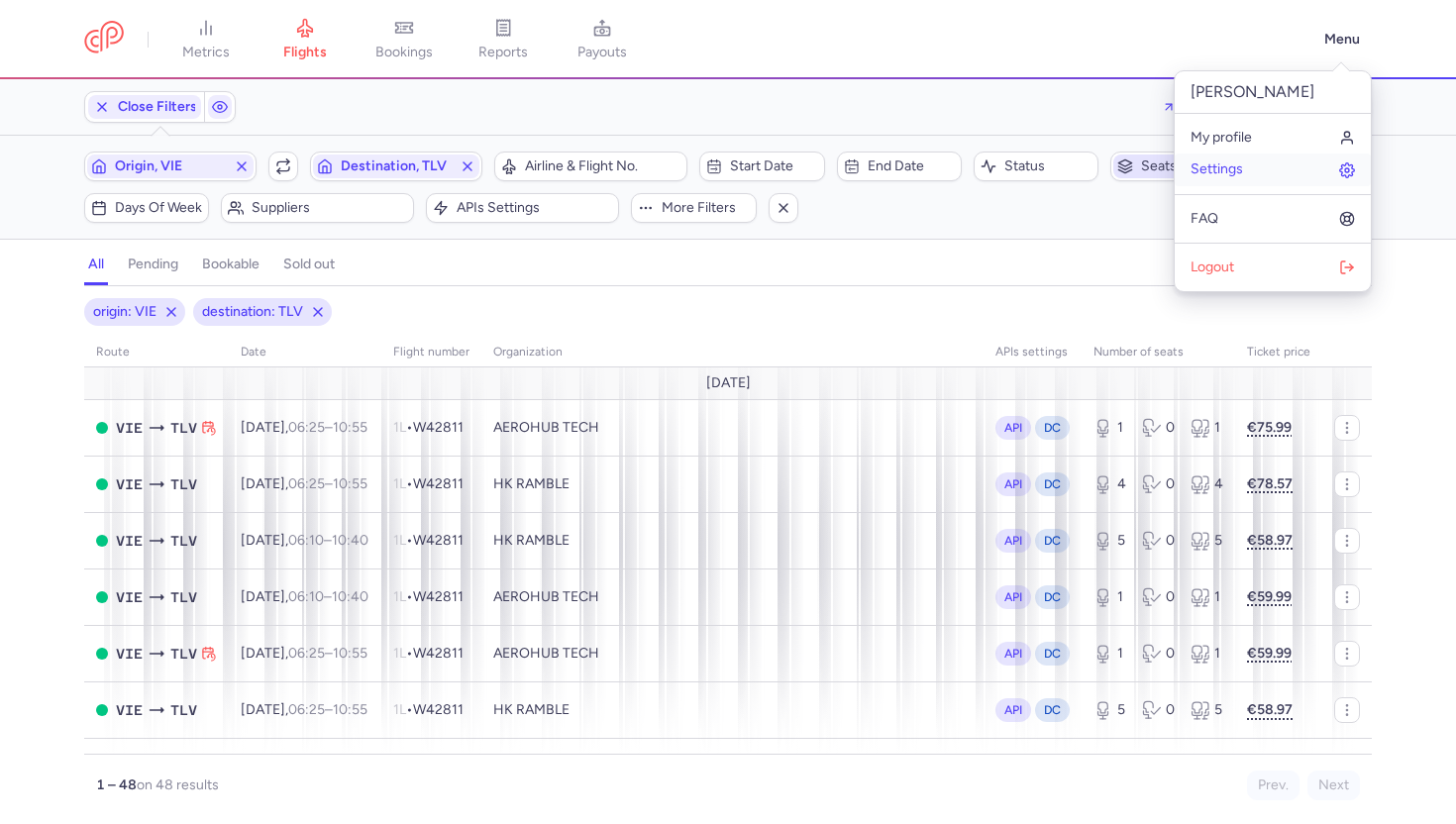 click on "Settings" at bounding box center [1273, 169] 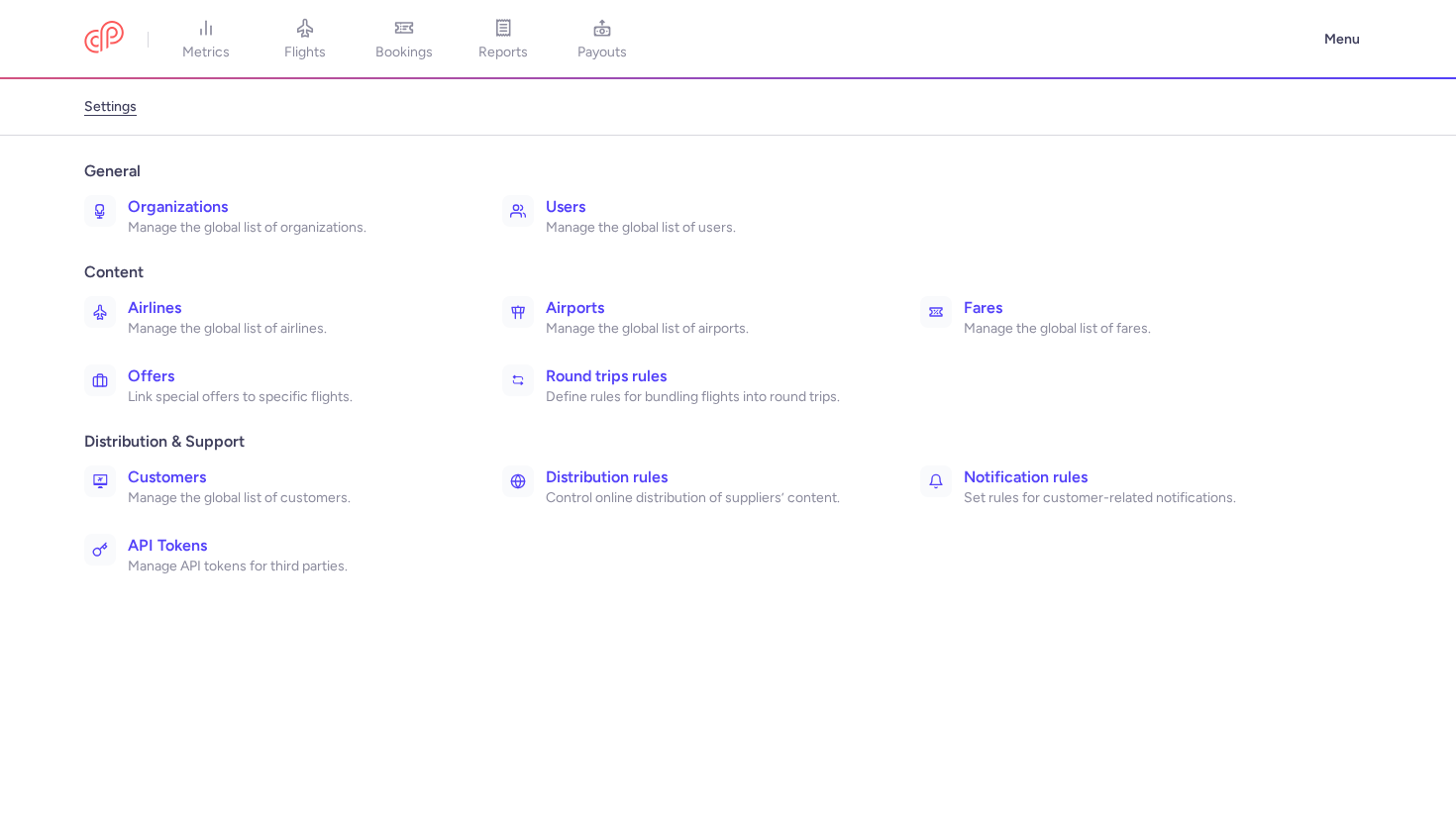 click on "Organizations Manage the global list of organizations." at bounding box center (279, 216) 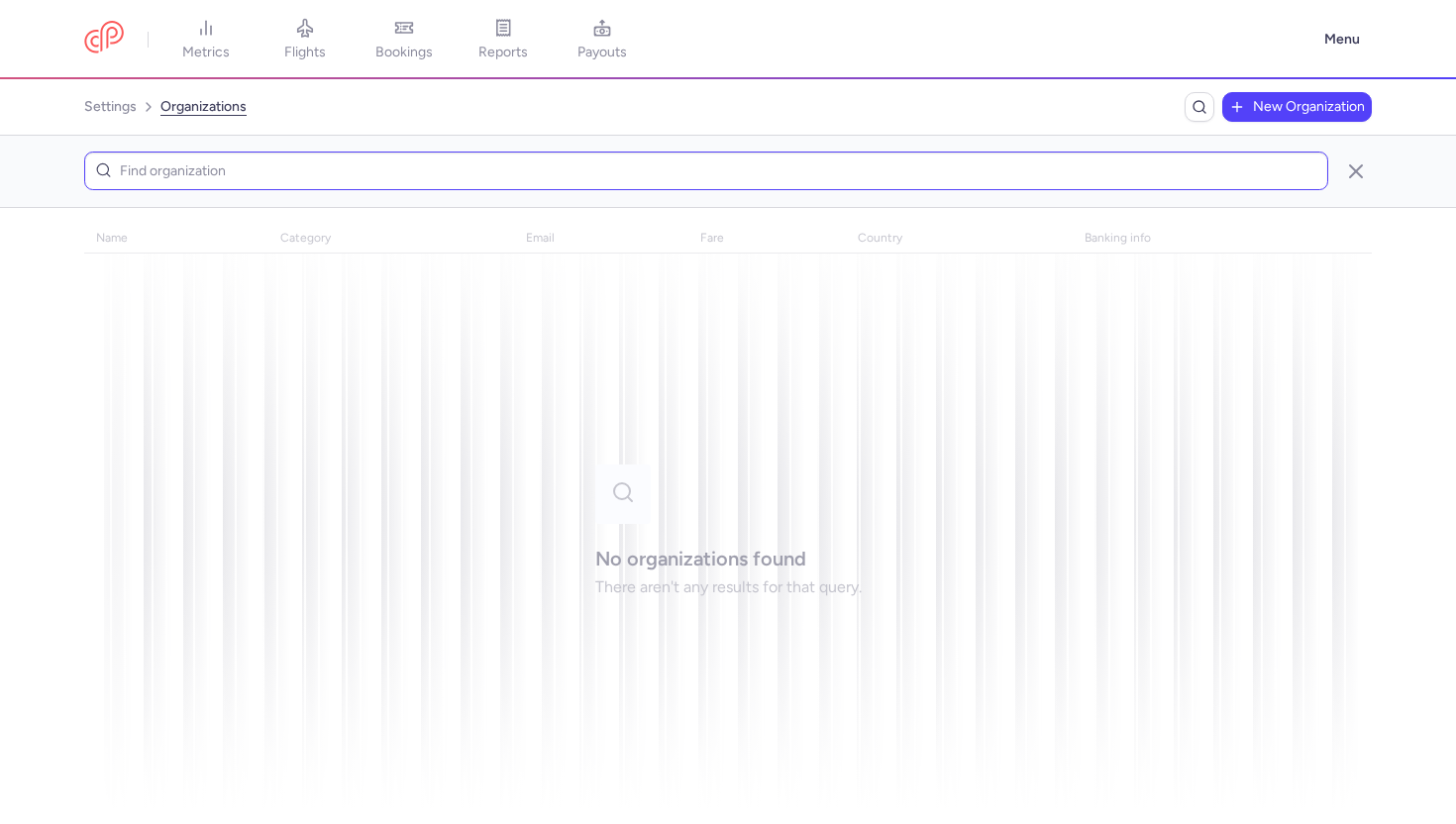 type on "f" 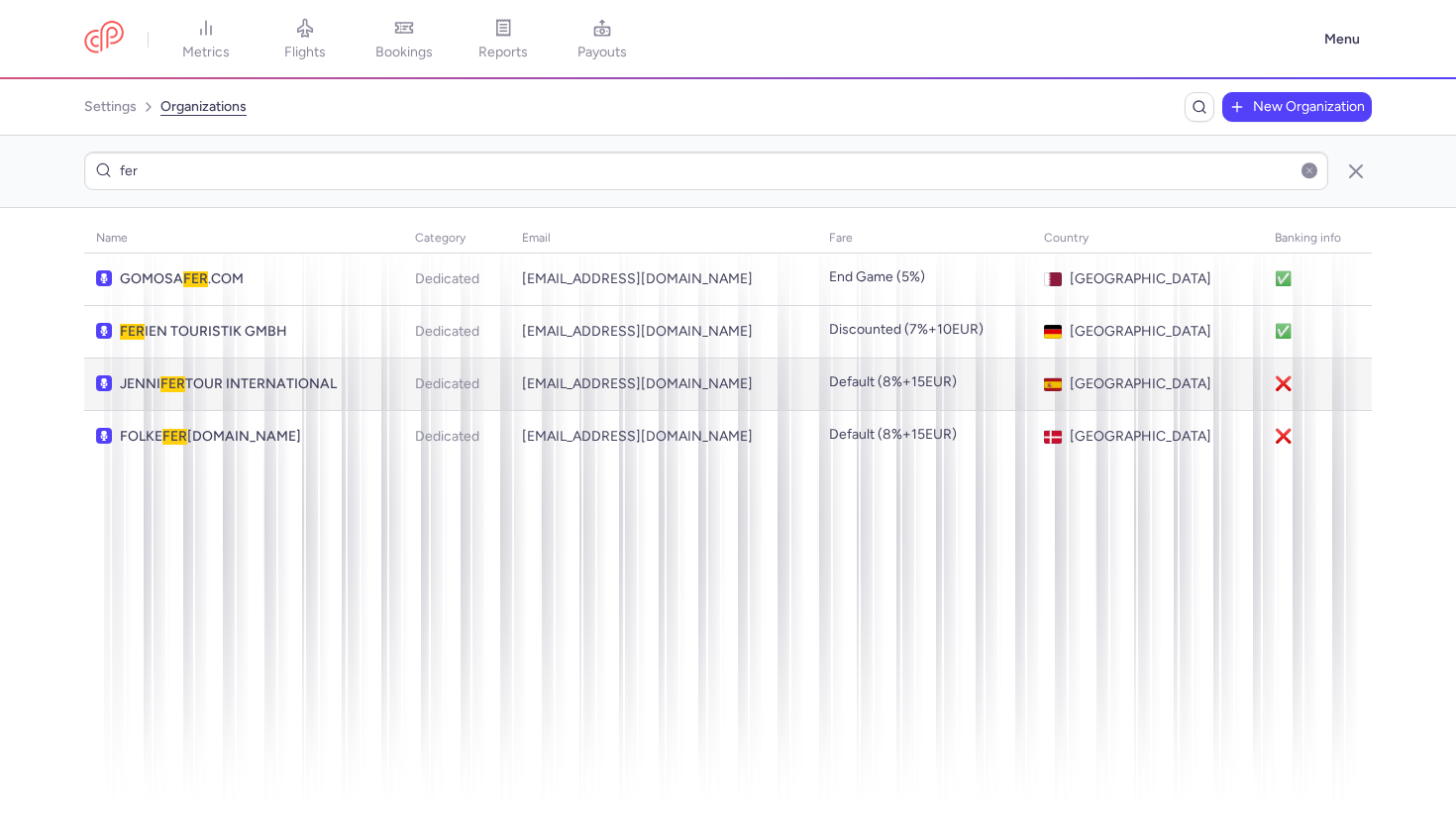 scroll, scrollTop: 0, scrollLeft: 0, axis: both 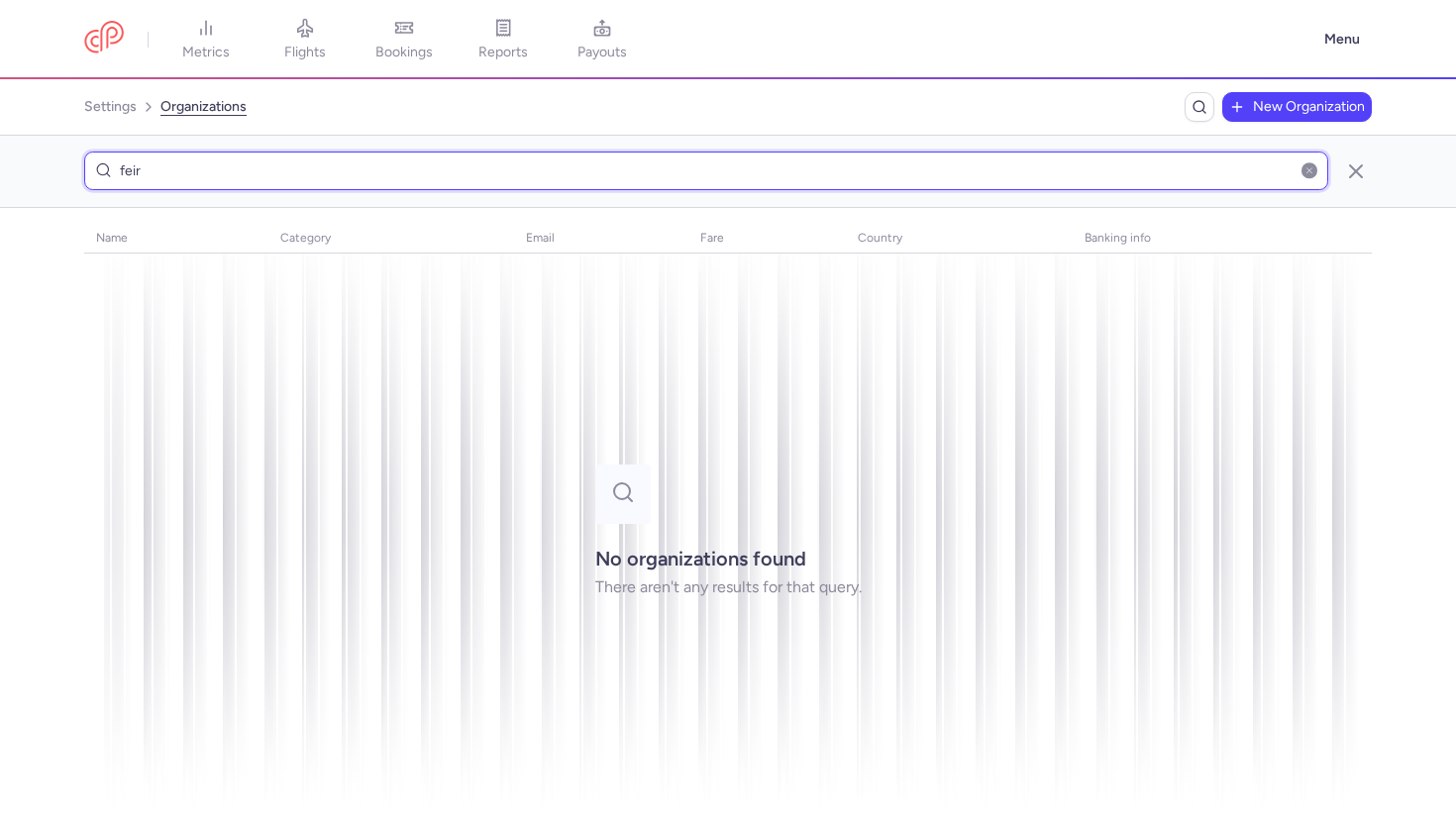 click on "feir" at bounding box center [706, 170] 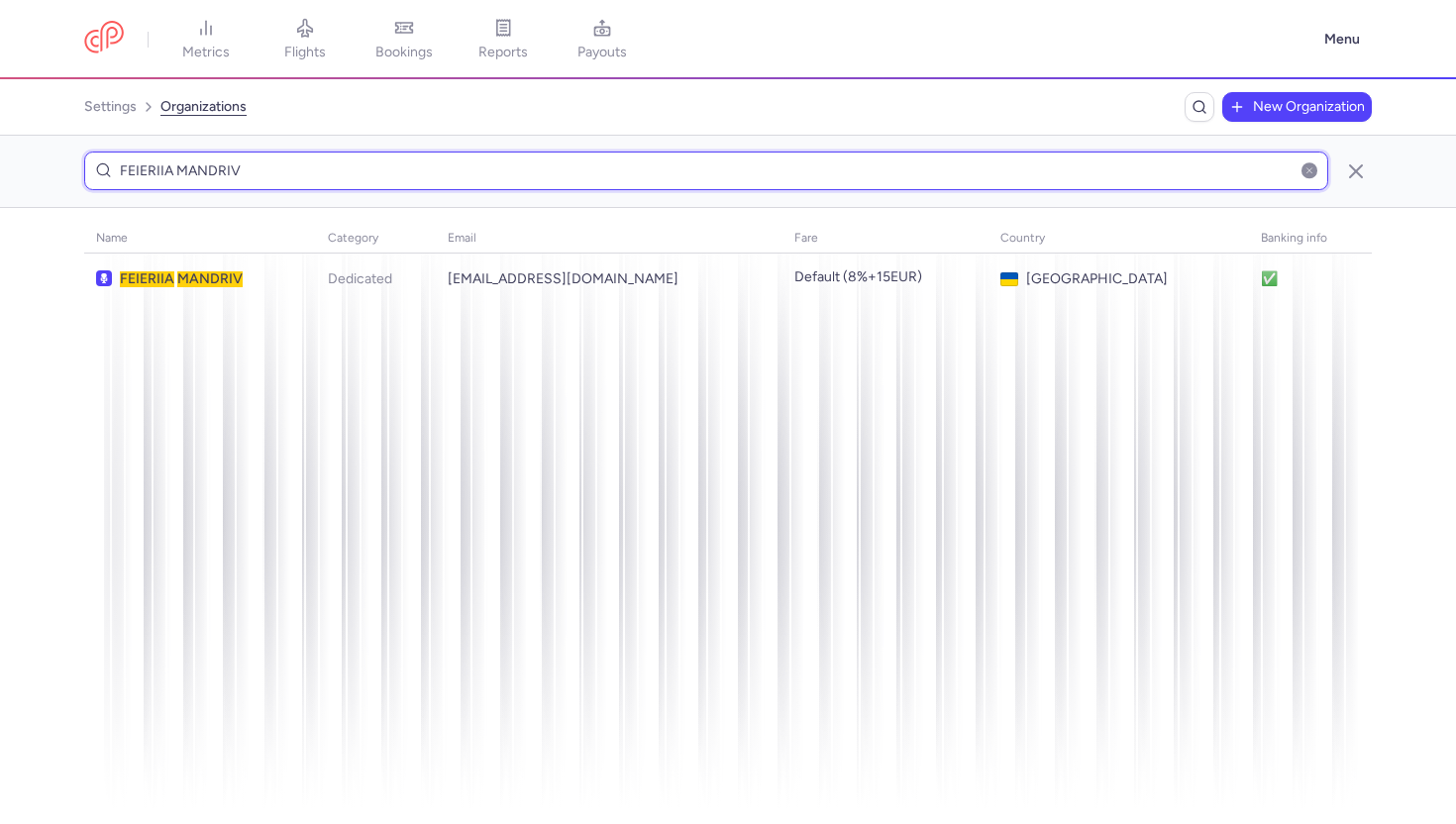 type on "FEIERIIA MANDRIV" 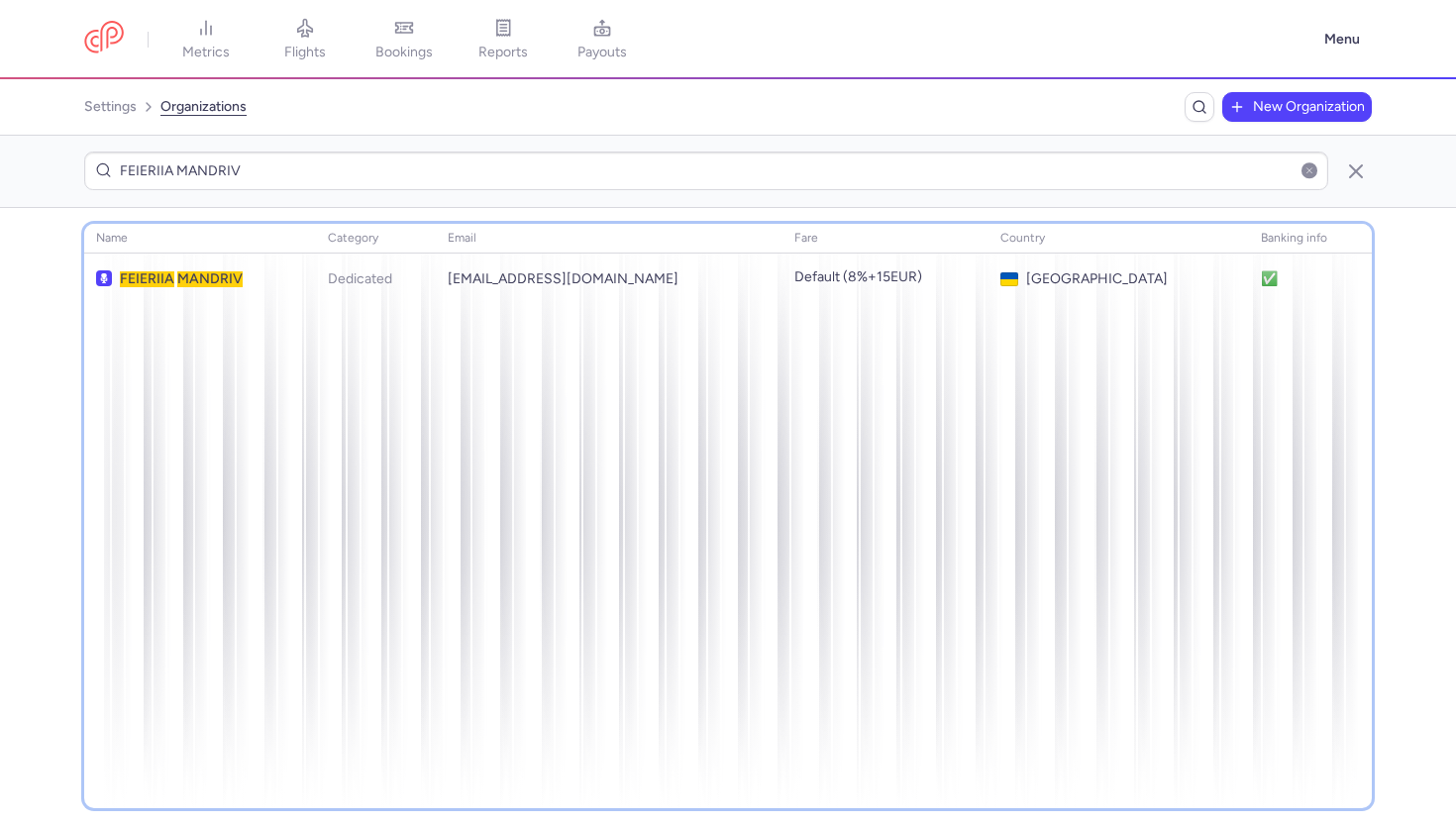 click on "name category email fare country banking info FEIERIIA   MANDRIV Dedicated marina@feeria.ua Default (8%+15EUR) Ukraine ✅" at bounding box center [728, 516] 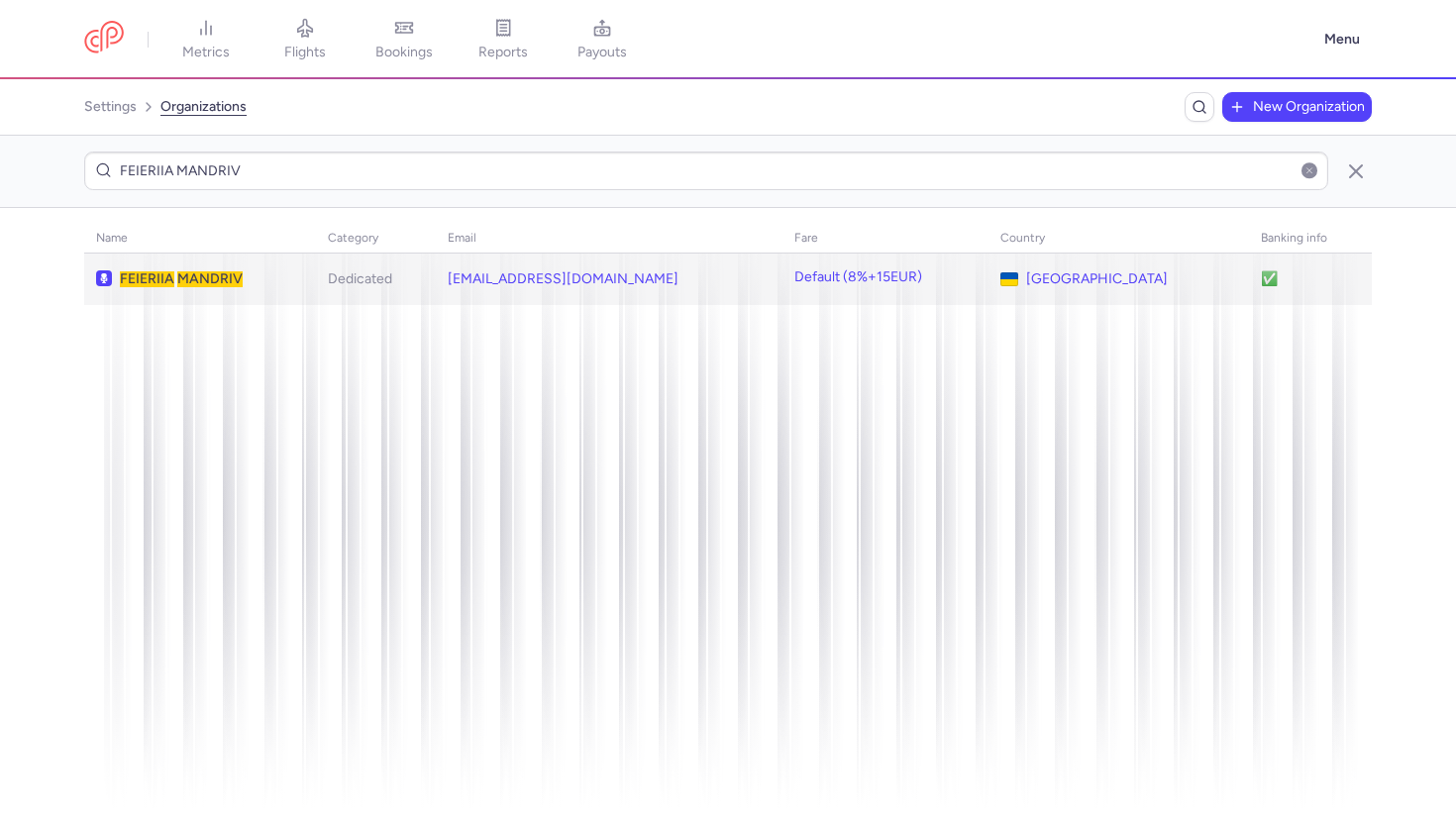 click on "FEIERIIA   MANDRIV" at bounding box center [212, 279] 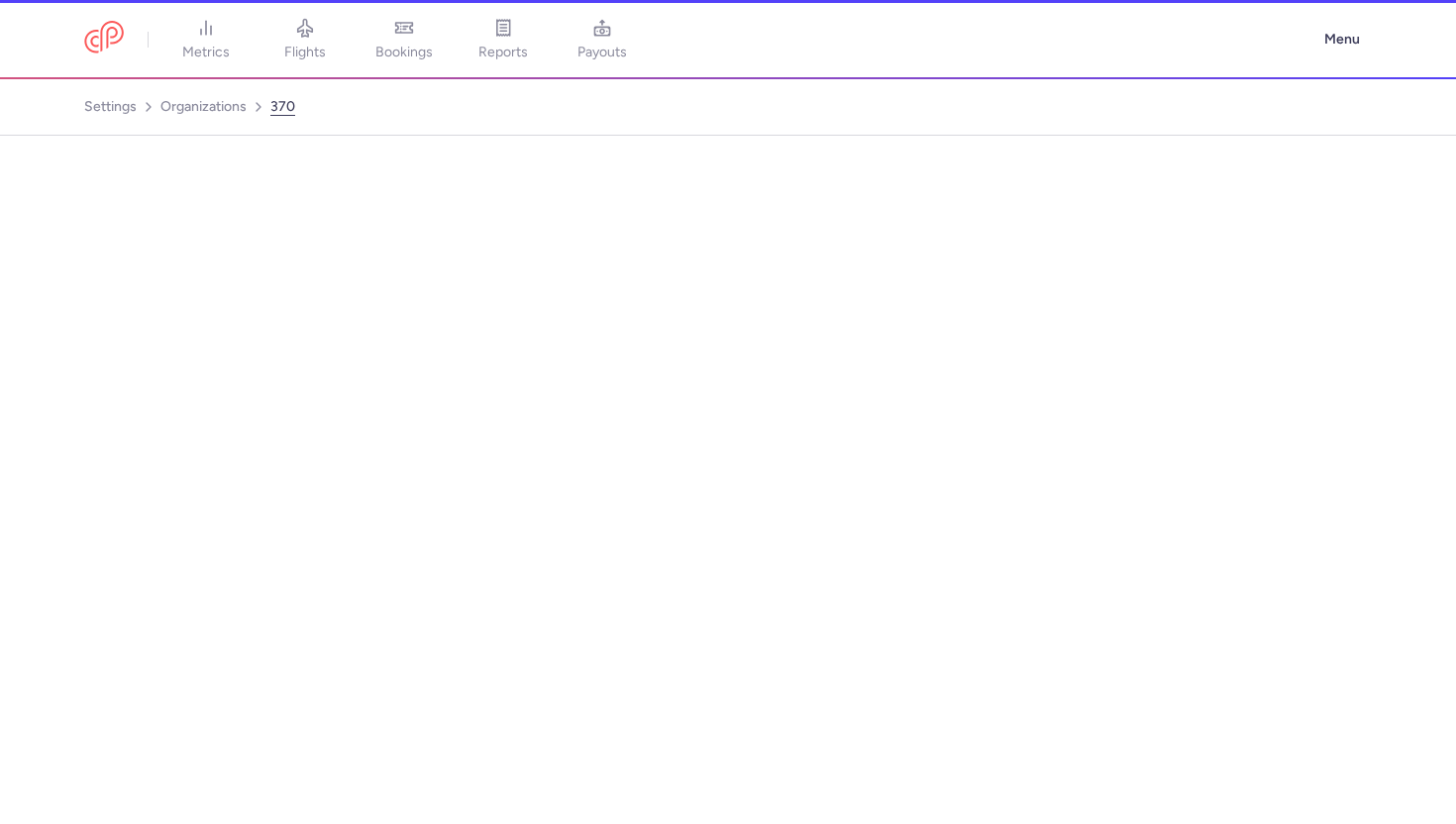 select on "DEDICATED" 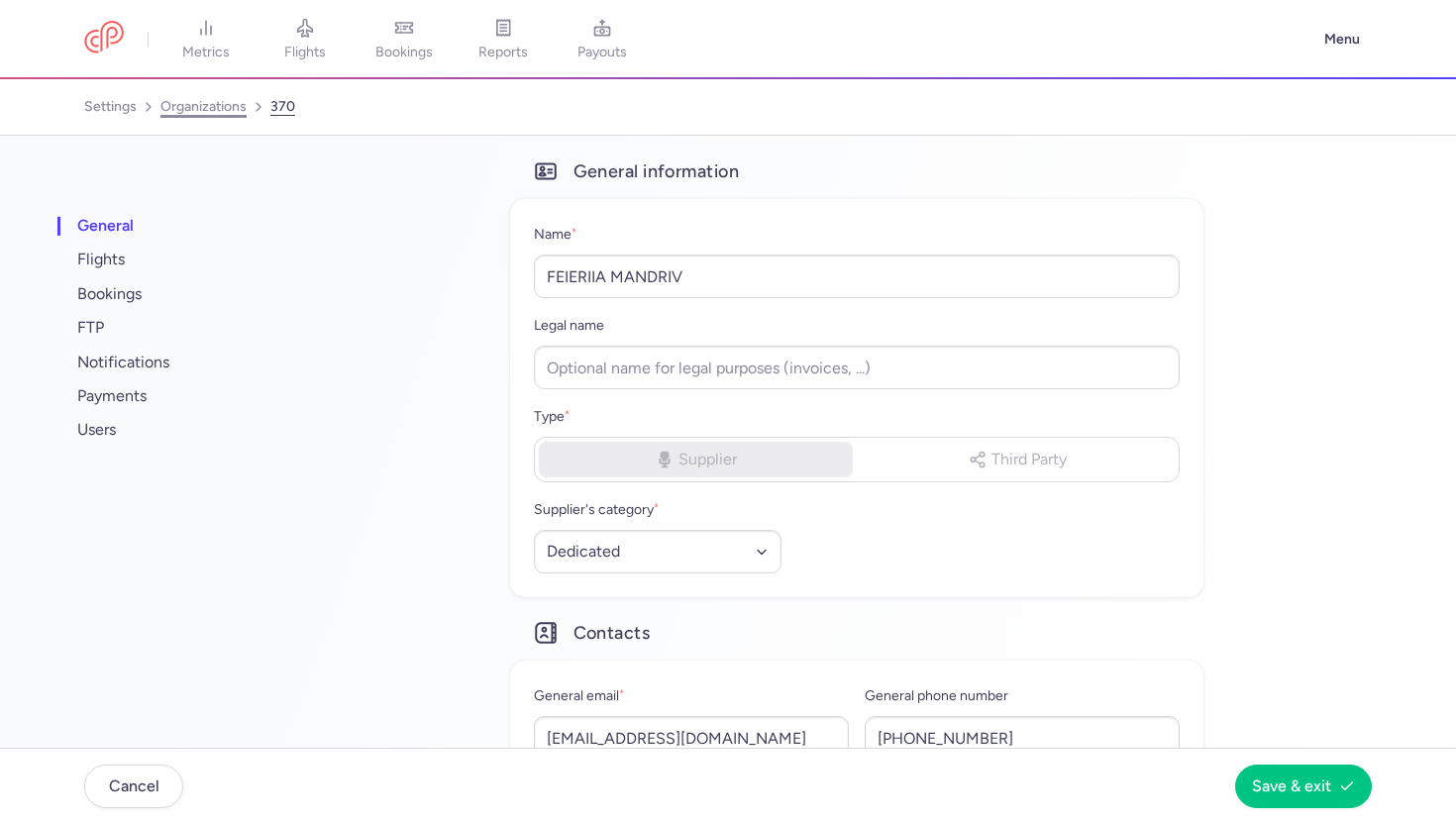 click on "organizations" at bounding box center [203, 107] 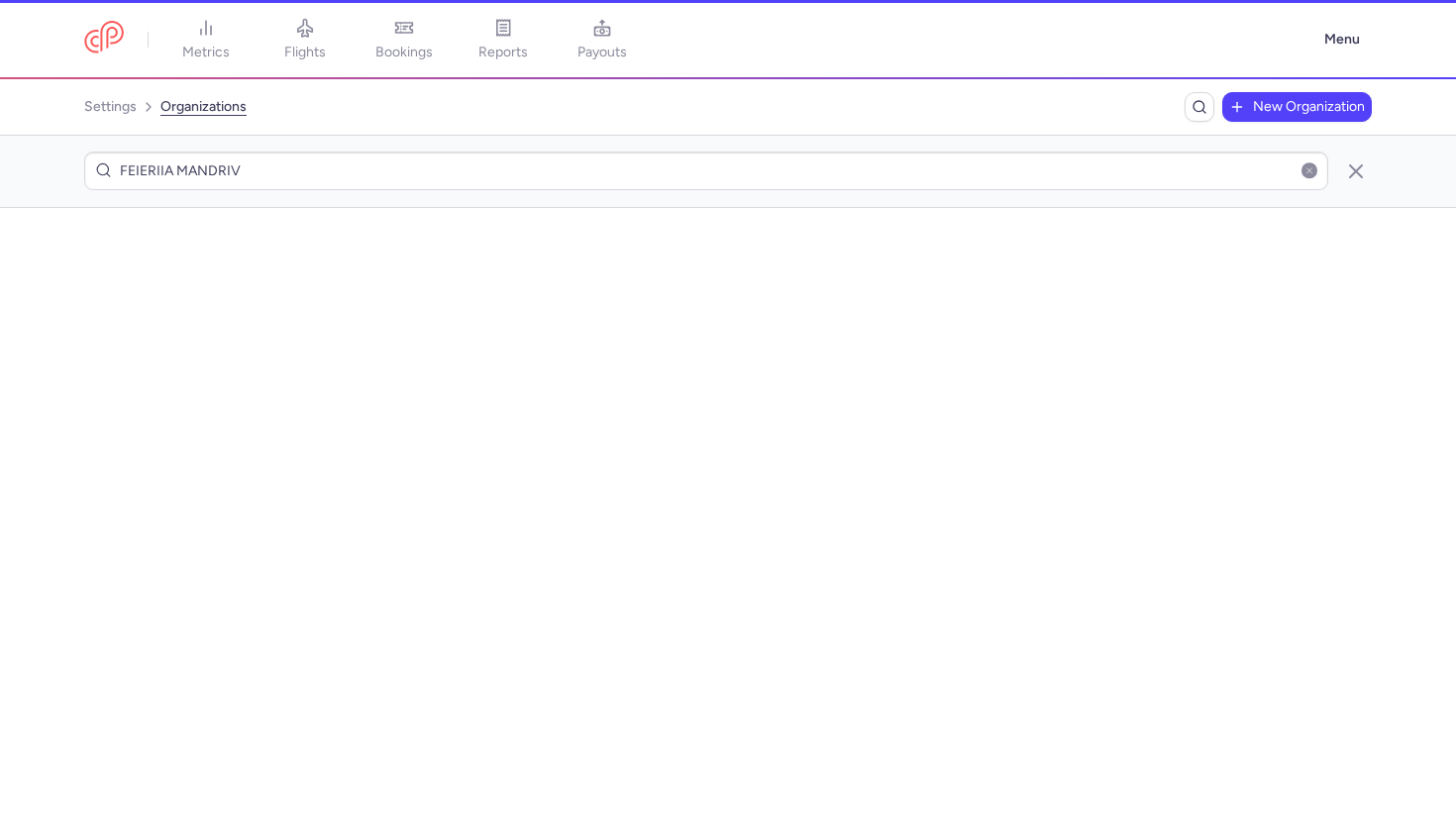 scroll, scrollTop: 0, scrollLeft: 0, axis: both 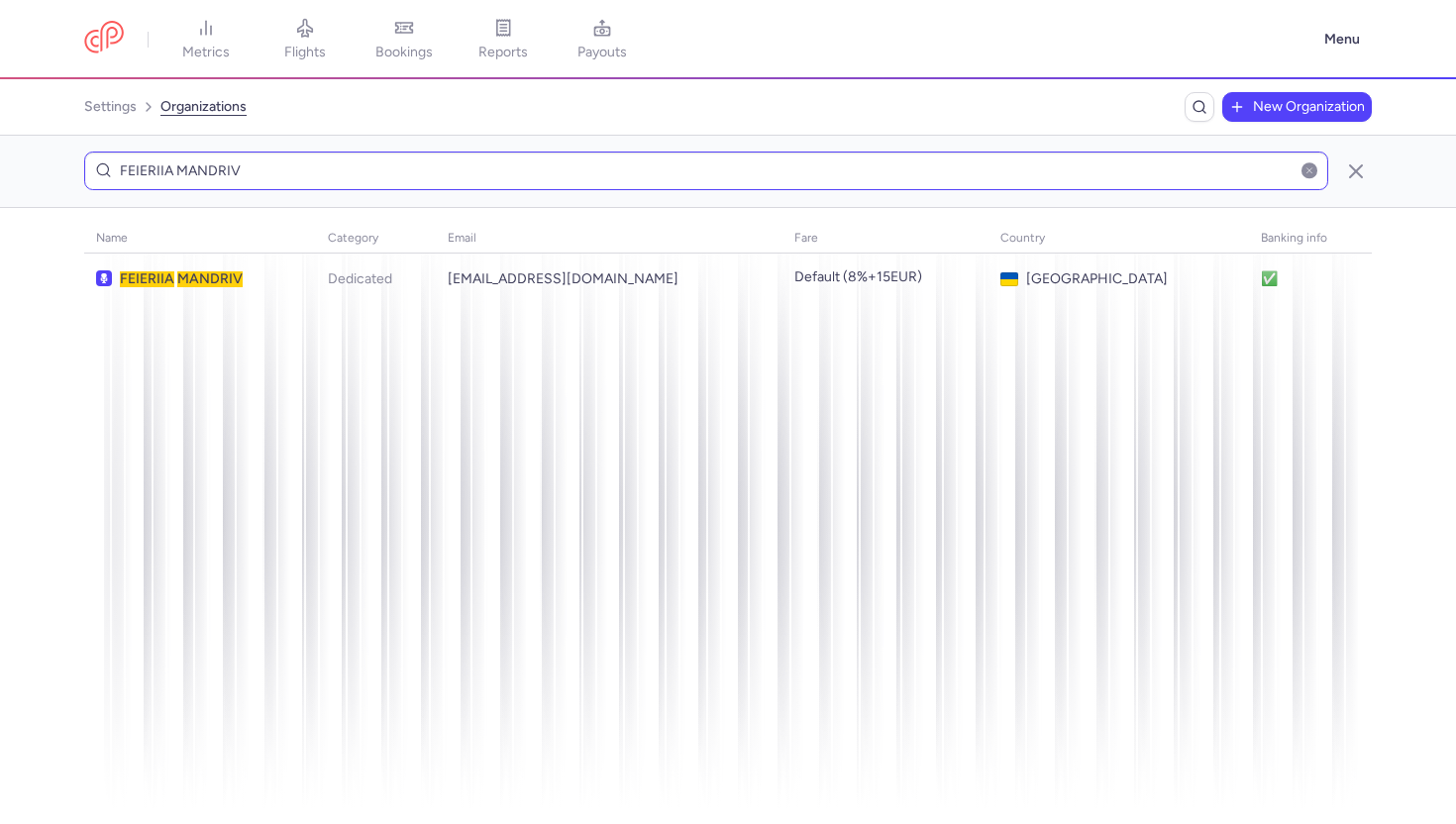 drag, startPoint x: 283, startPoint y: 146, endPoint x: 117, endPoint y: 164, distance: 166.97305 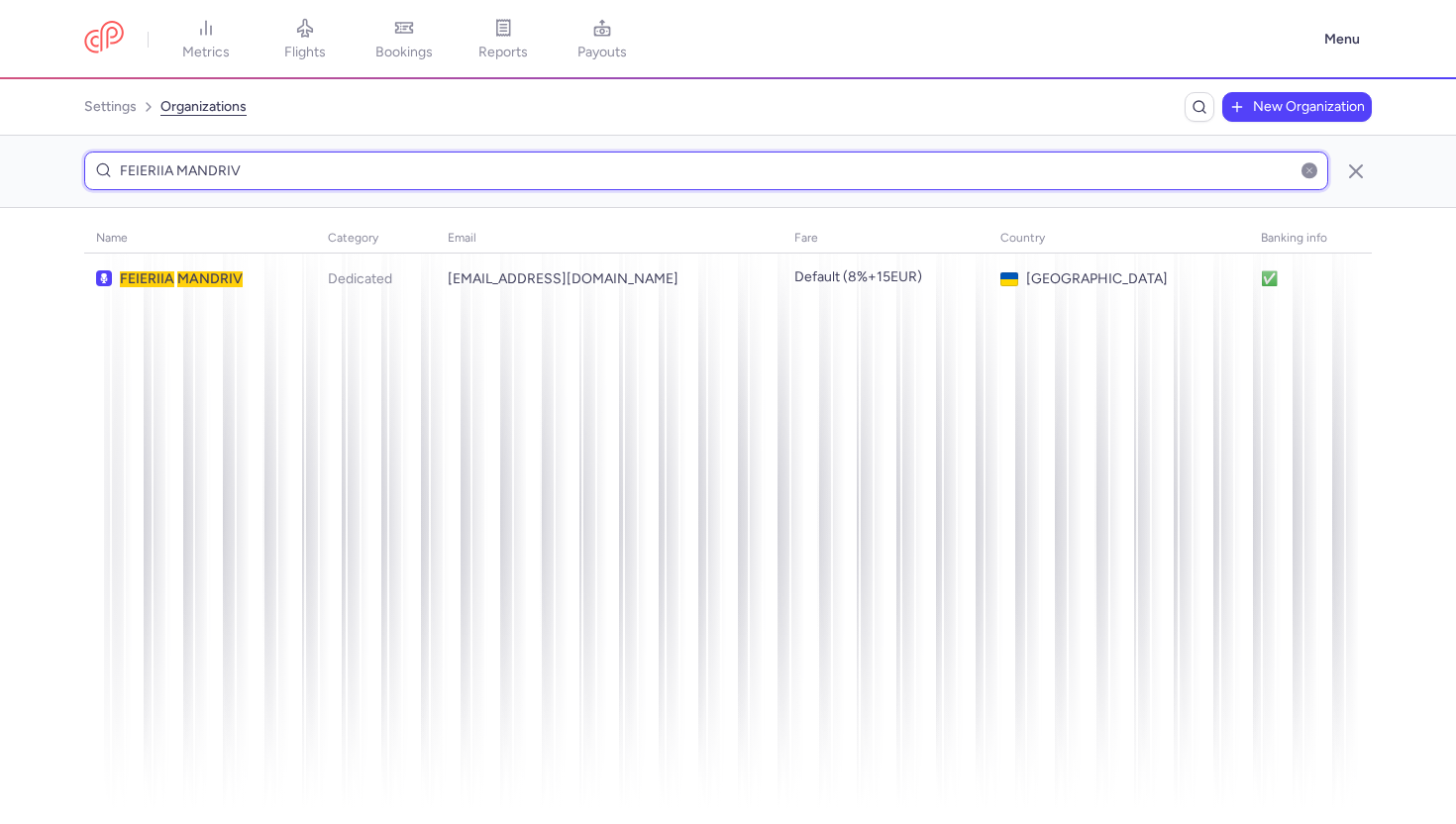 drag, startPoint x: 117, startPoint y: 164, endPoint x: 303, endPoint y: 158, distance: 186.09675 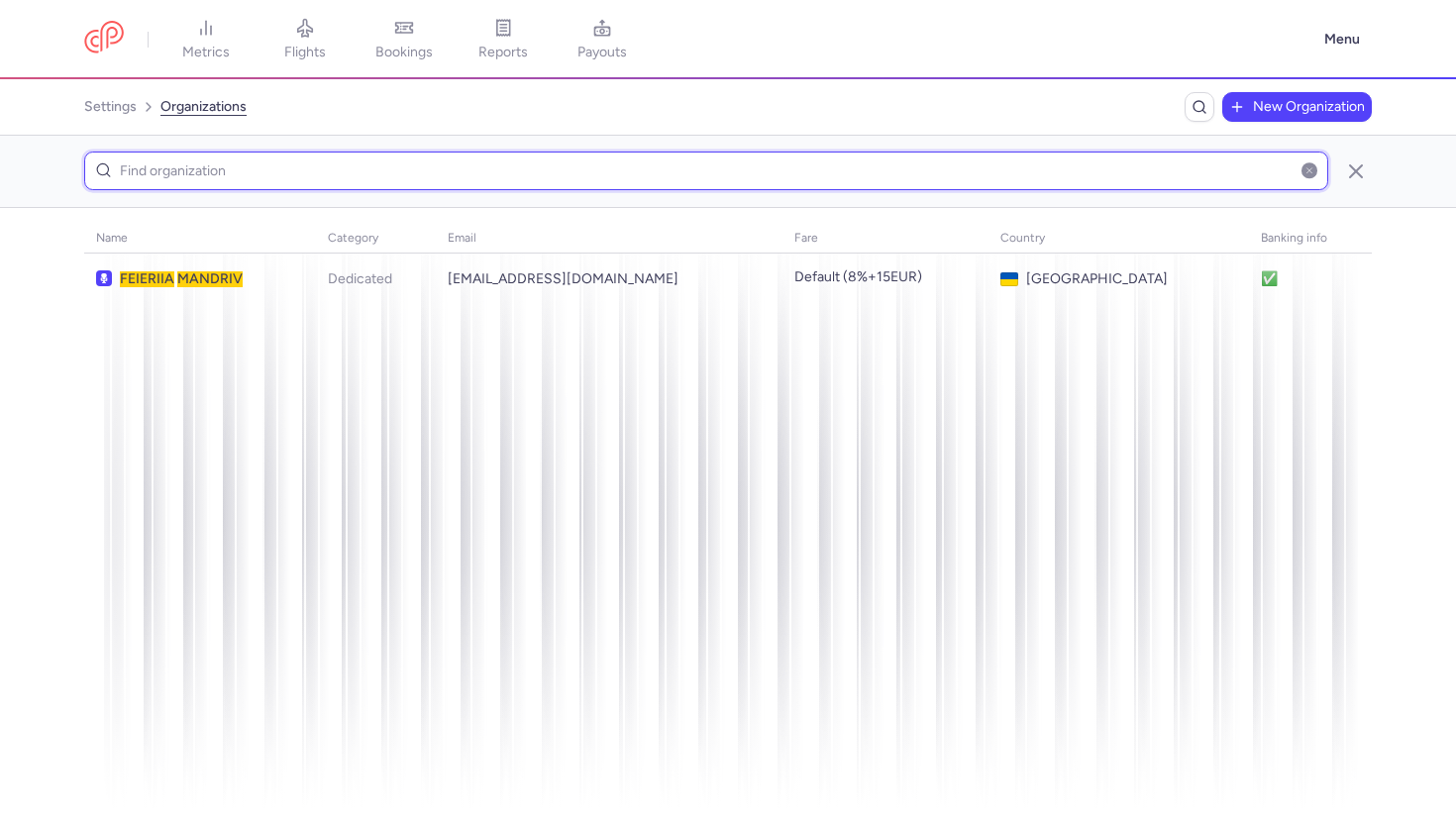 type 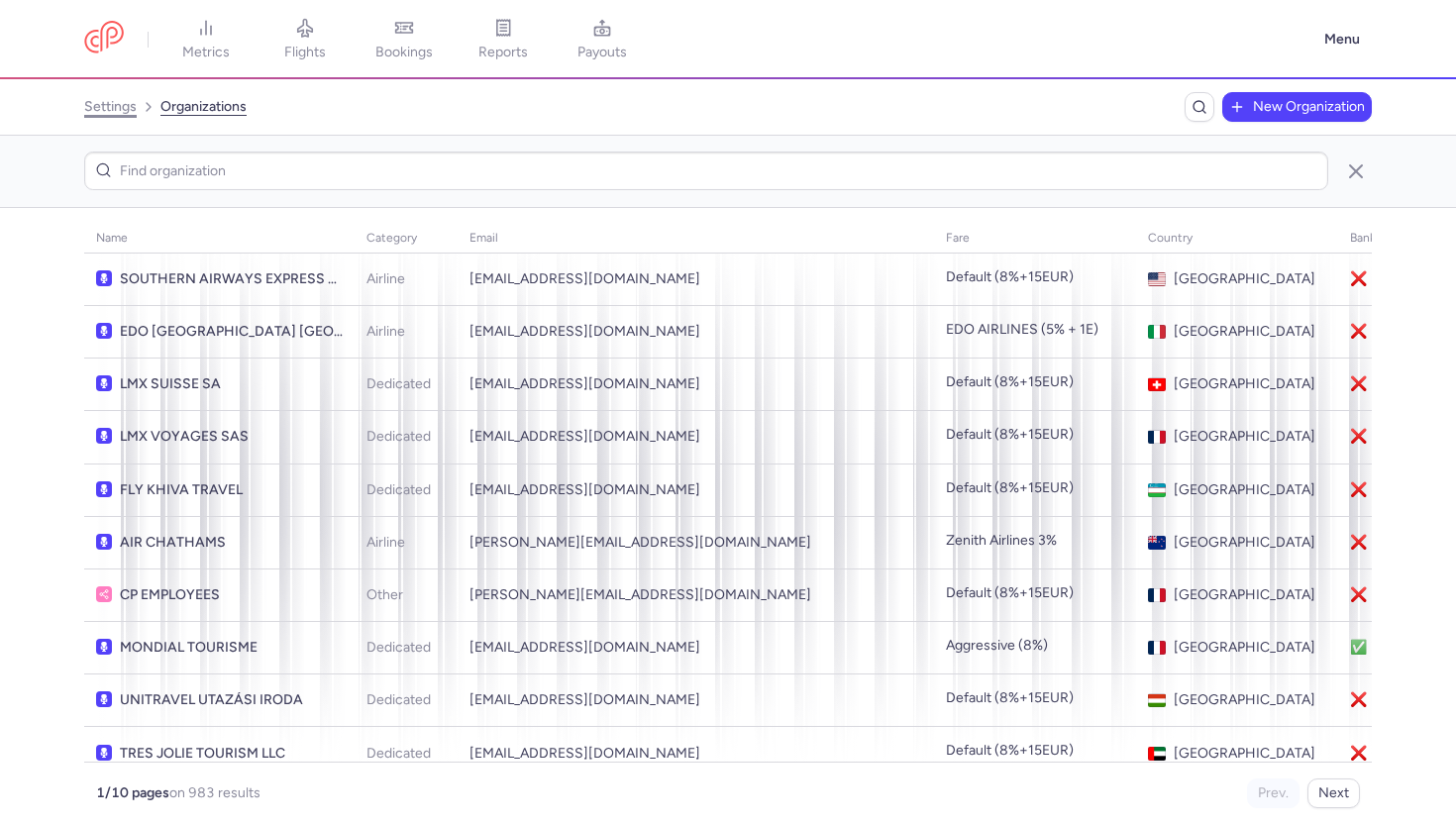 click on "settings" at bounding box center [110, 107] 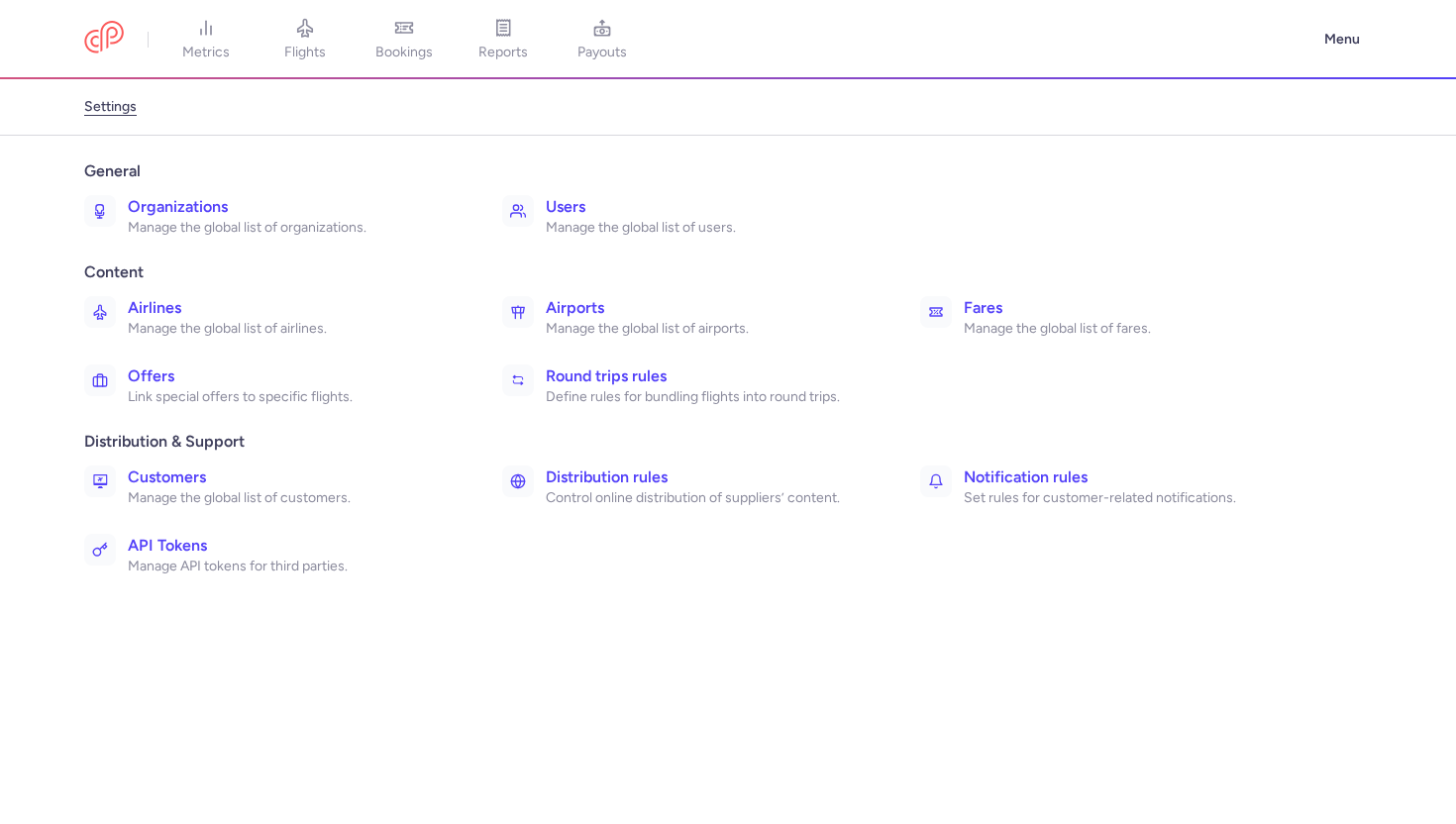 click on "Organizations" at bounding box center [293, 207] 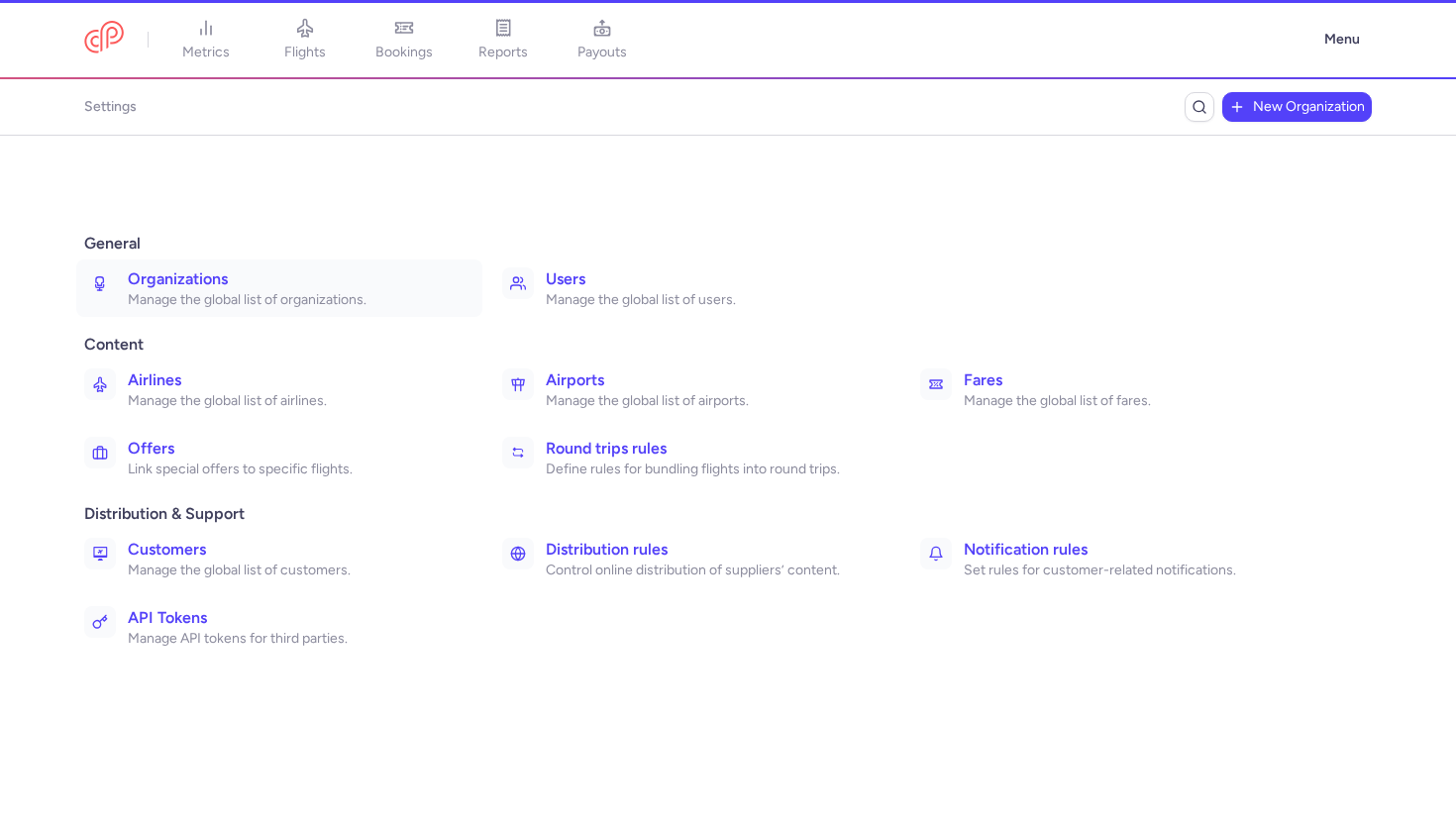 scroll, scrollTop: 0, scrollLeft: 0, axis: both 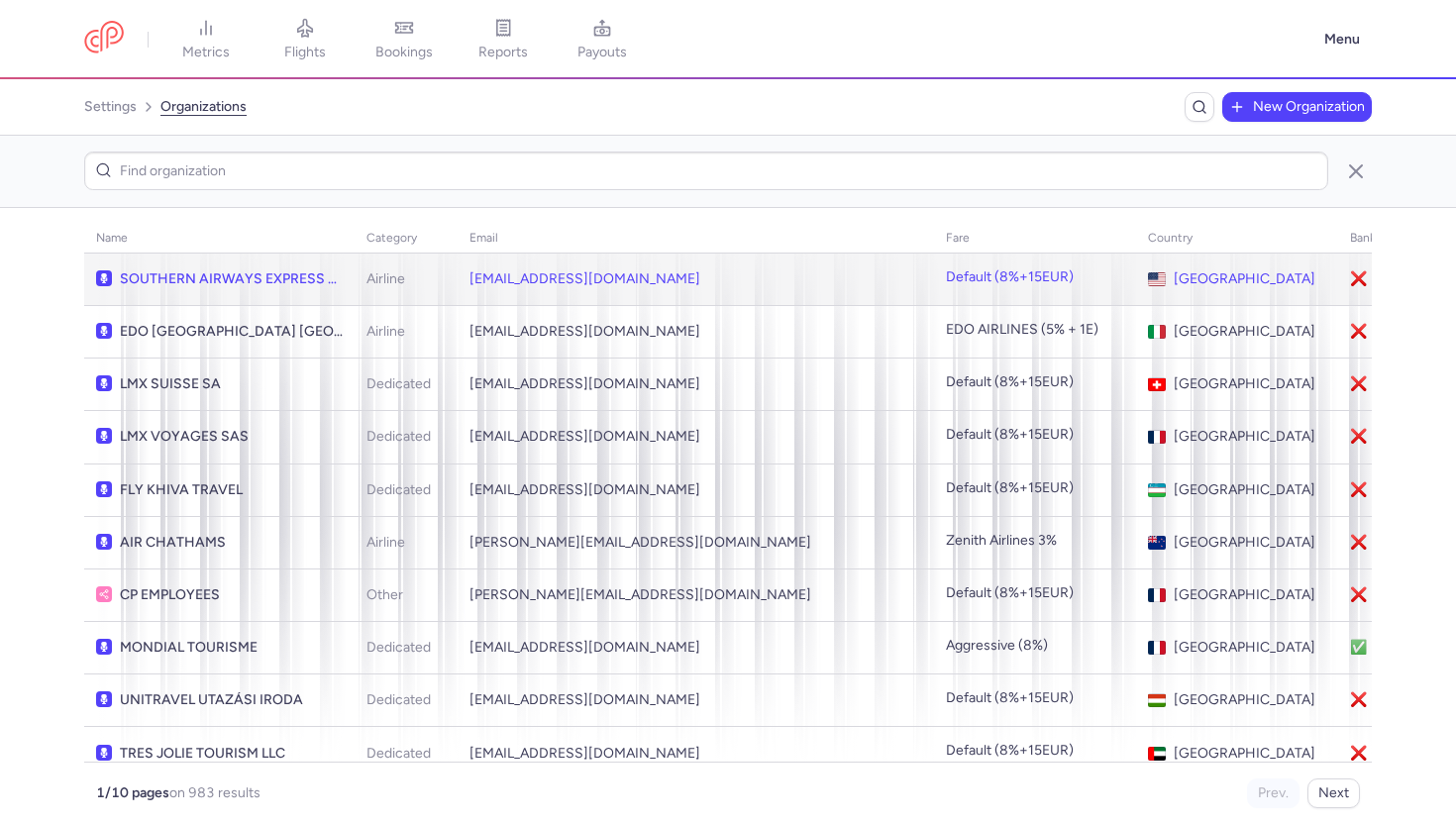 click on "SOUTHERN AIRWAYS EXPRESS MOKULELE AIRLINES AND SURF AIR MOBILITY" at bounding box center [231, 279] 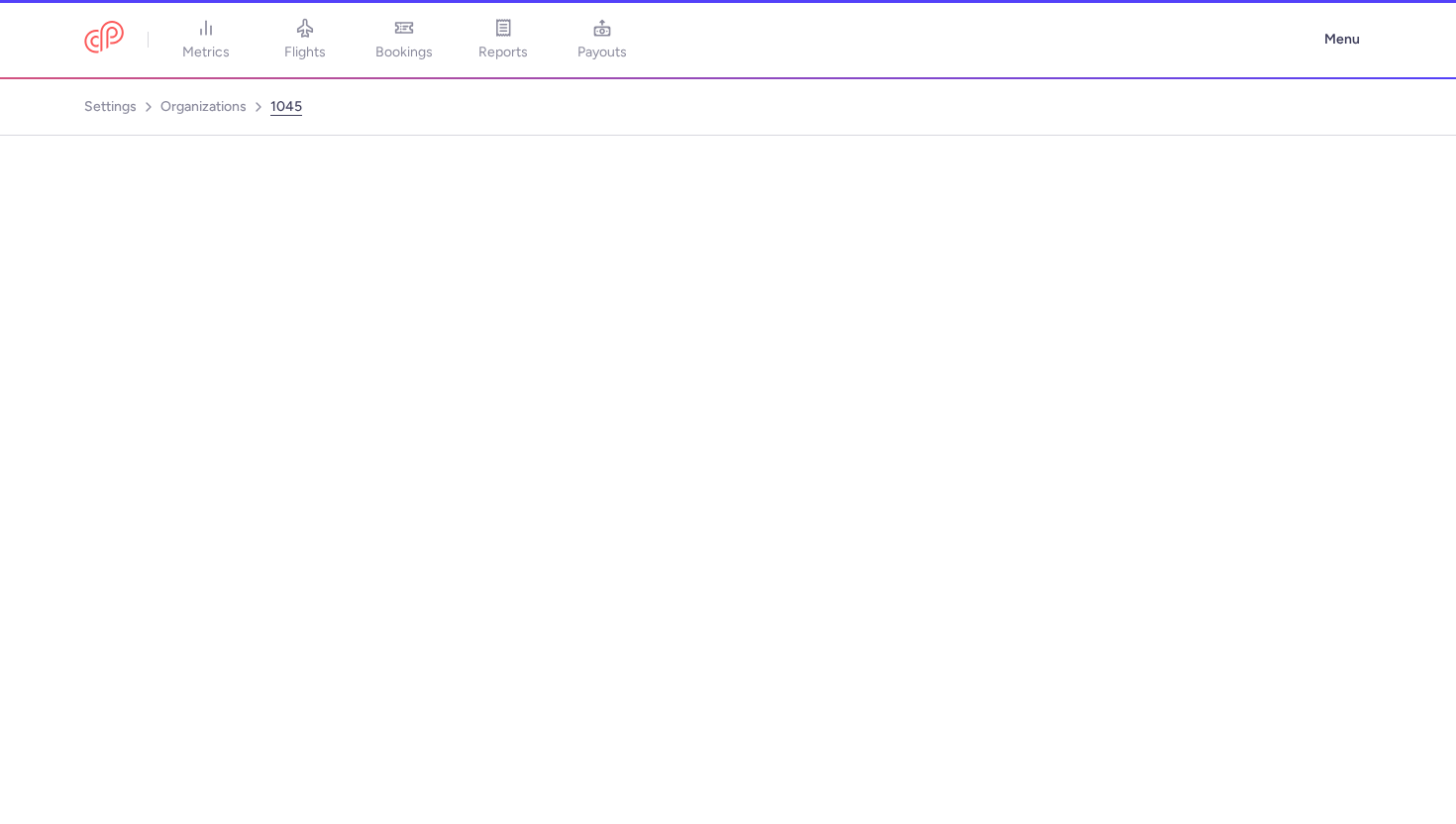 select on "AIRLINE" 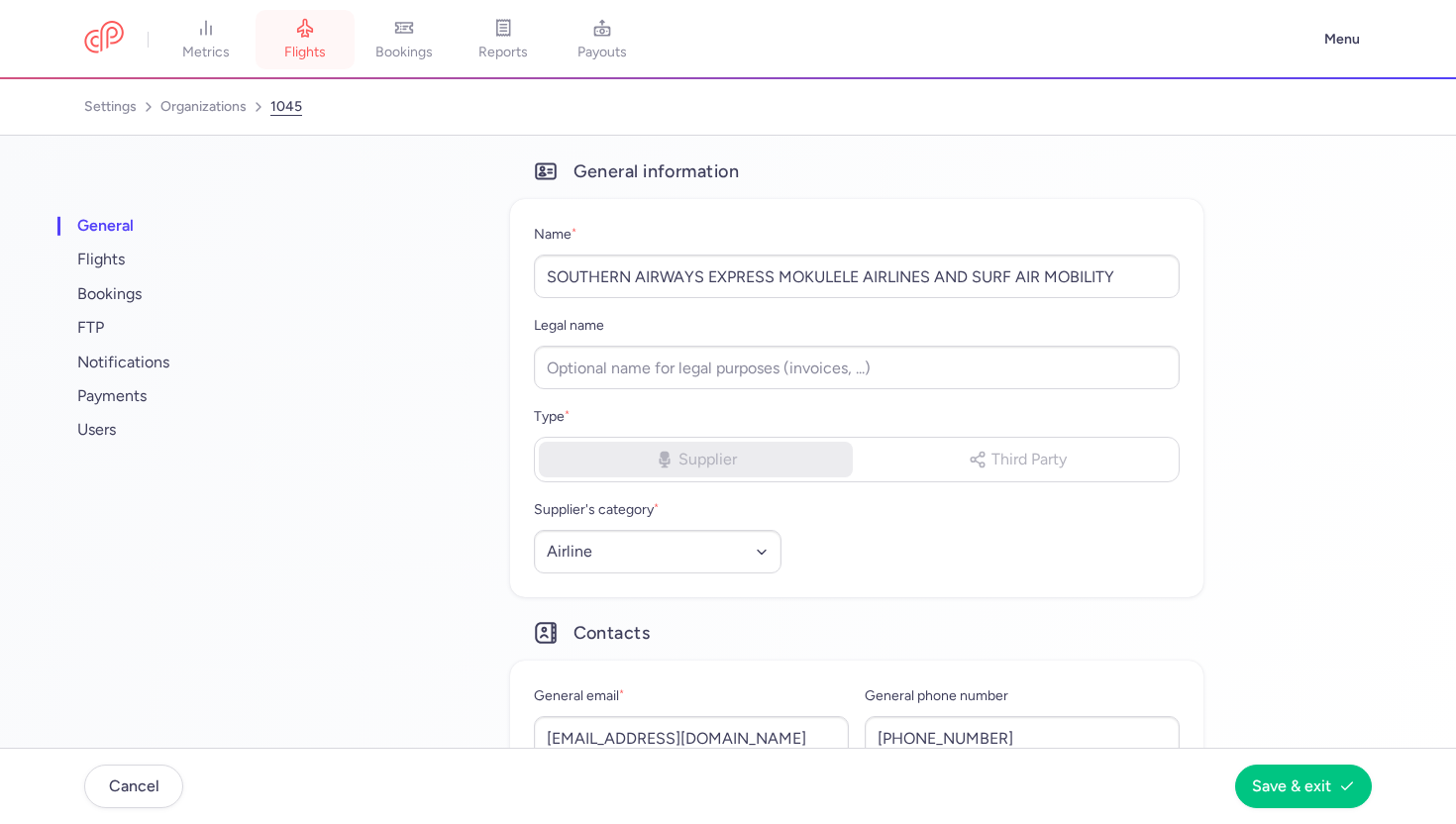 click on "flights" at bounding box center [305, 52] 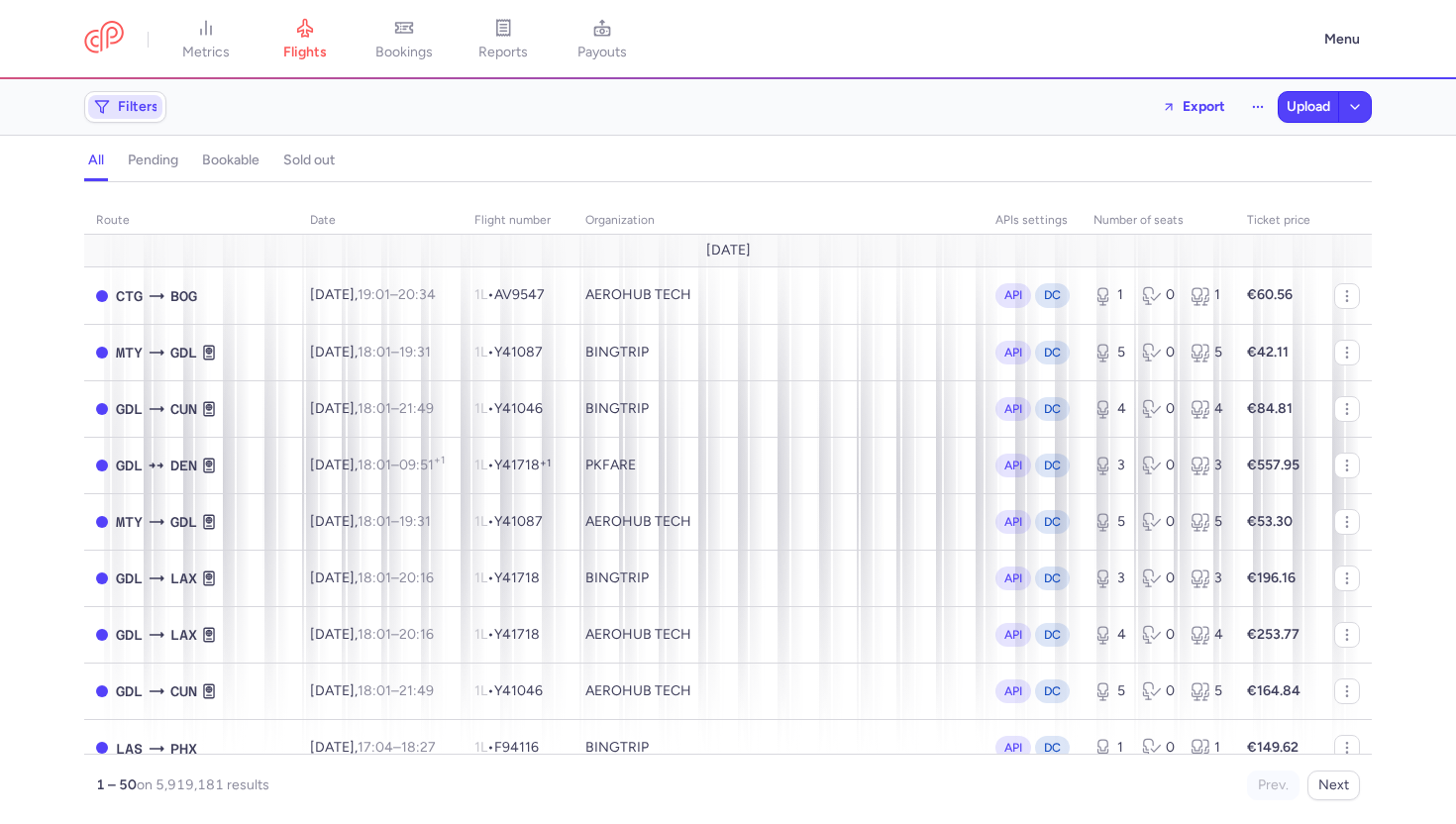 click on "Filters" 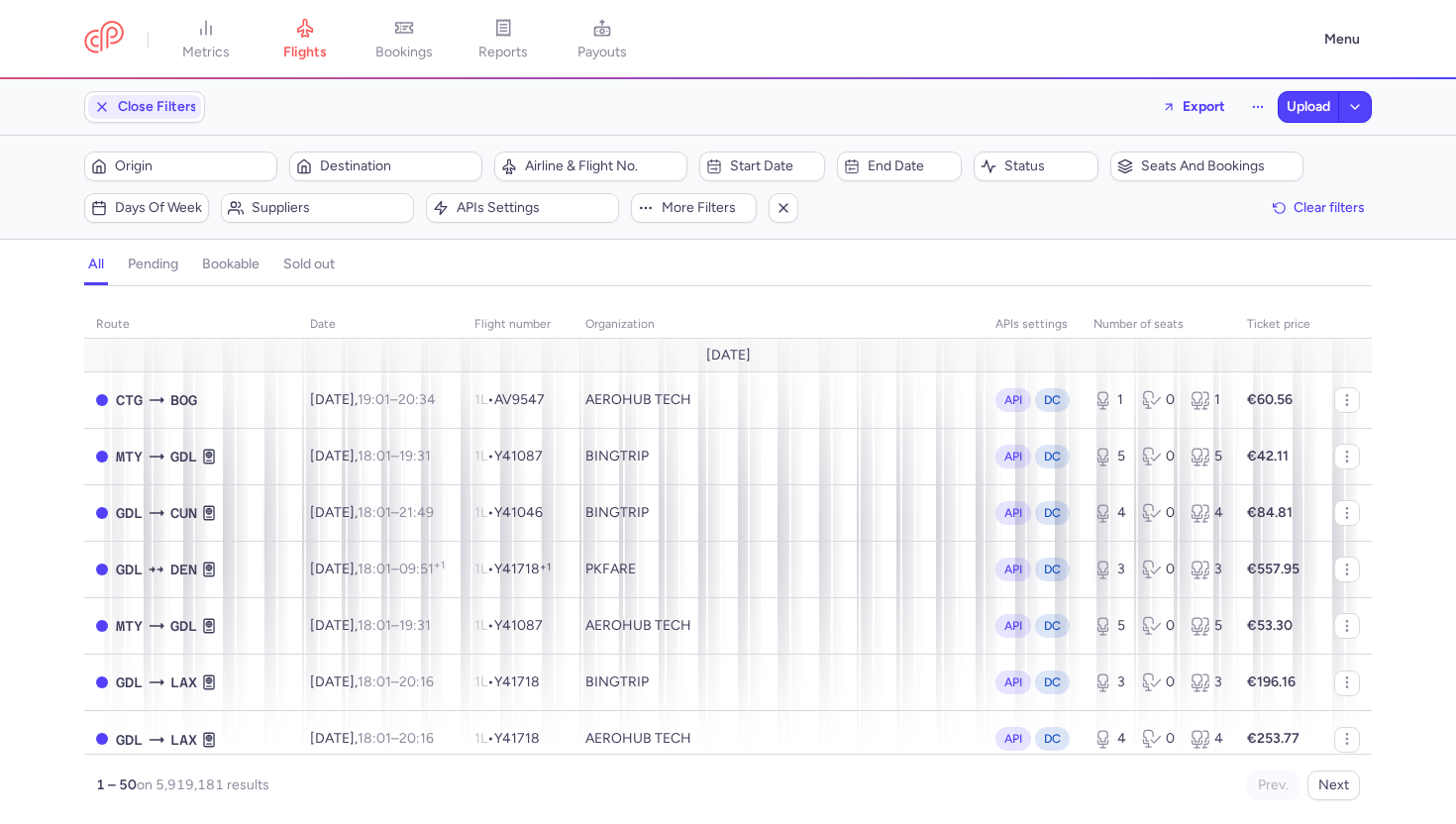 scroll, scrollTop: 0, scrollLeft: 0, axis: both 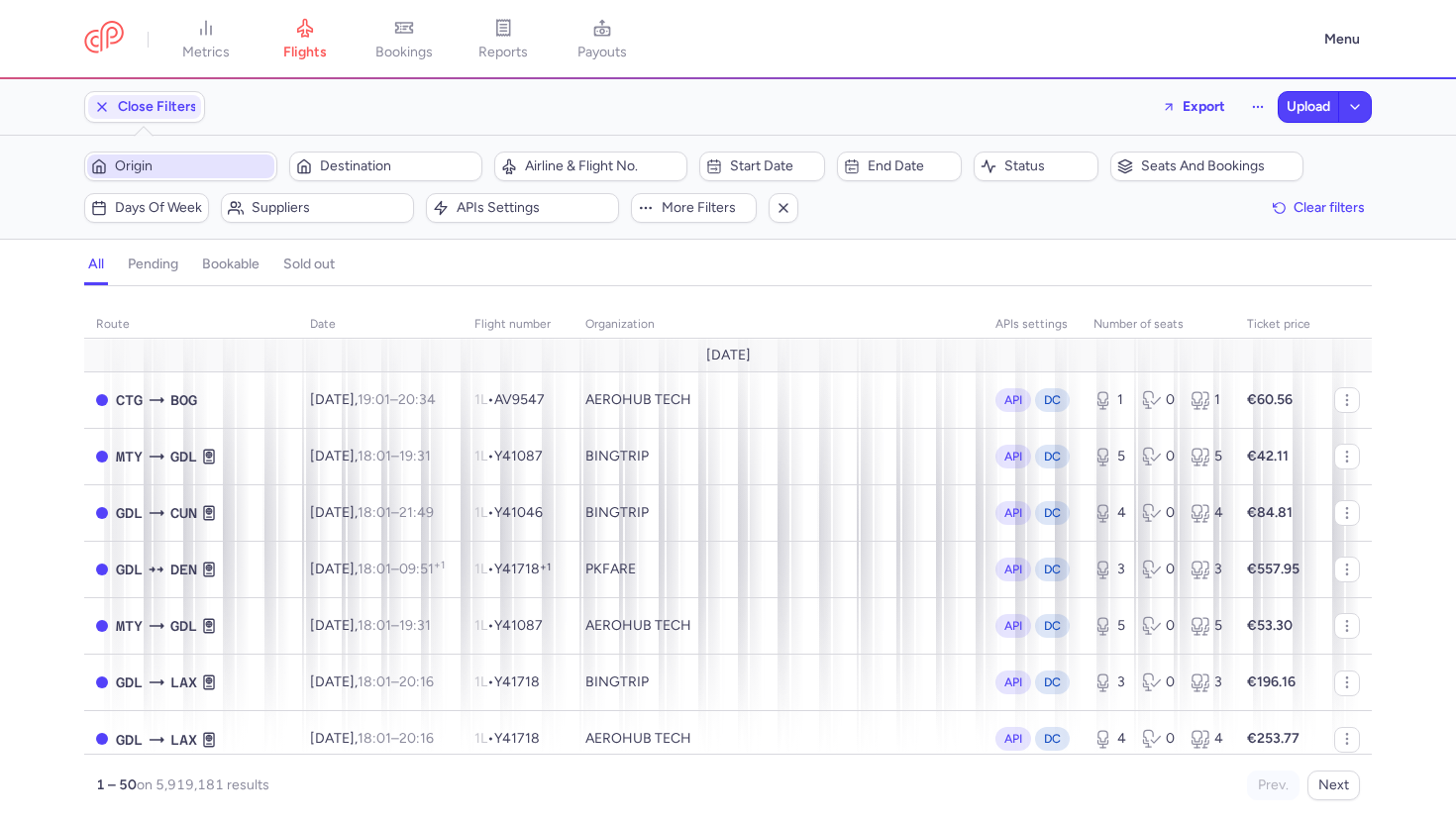 click on "Origin" at bounding box center [192, 166] 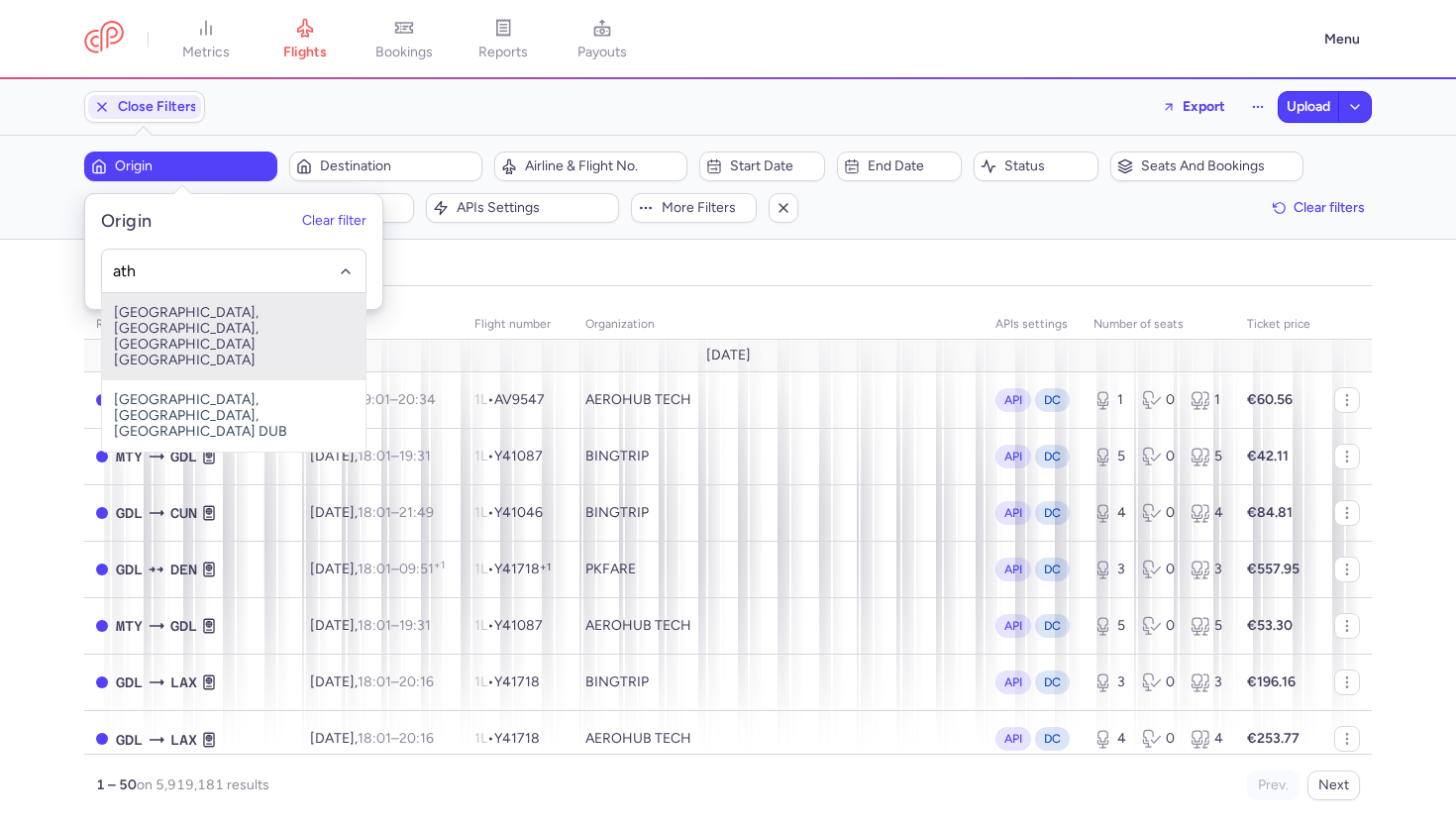 click on "Athens International Airport, Athens, Greece ATH" at bounding box center (234, 337) 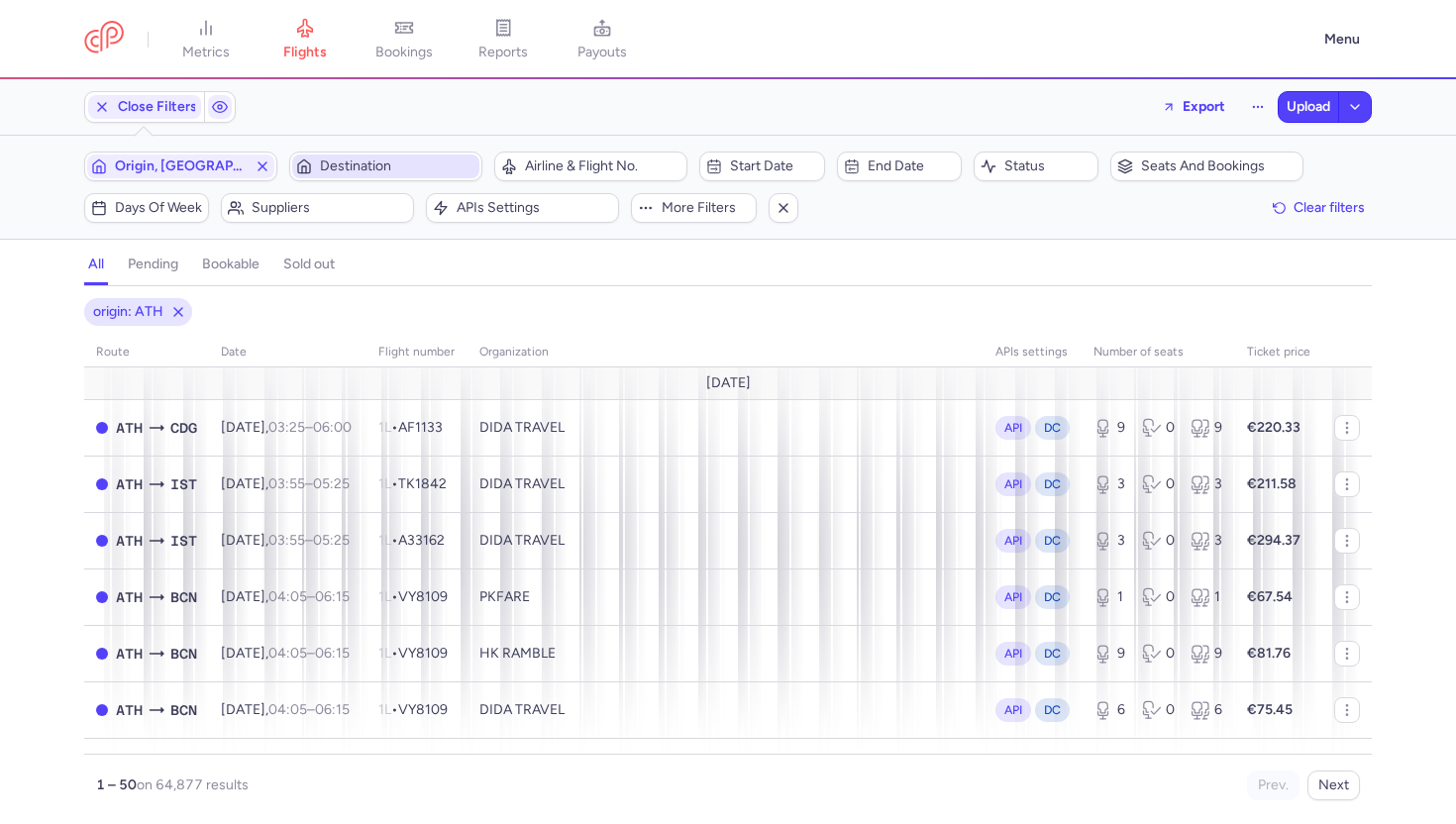 click on "Destination" 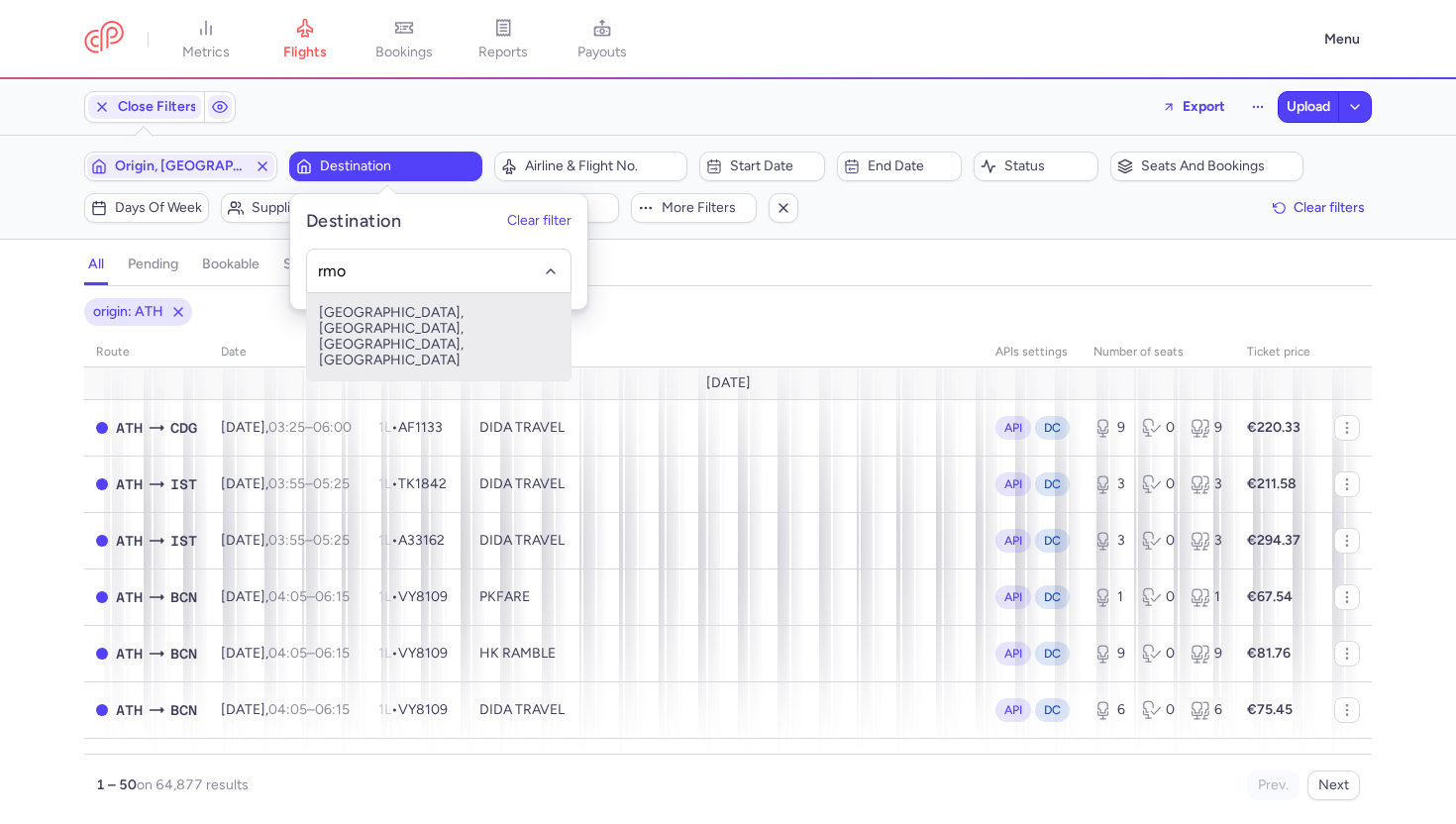 click on "Chișinău International Airport, Chişinău, Moldova, Republic of RMO" at bounding box center (439, 337) 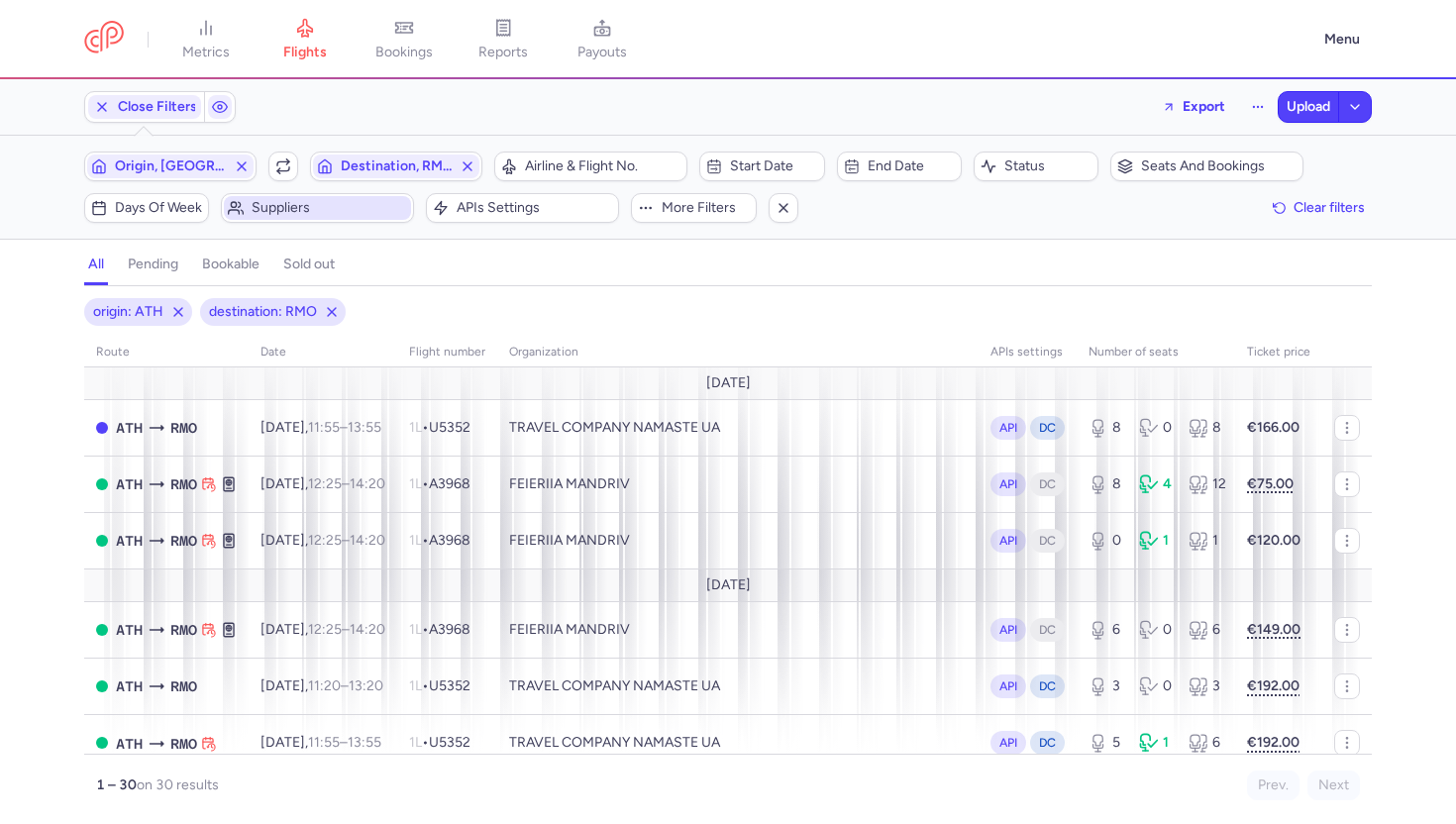 click on "Suppliers" 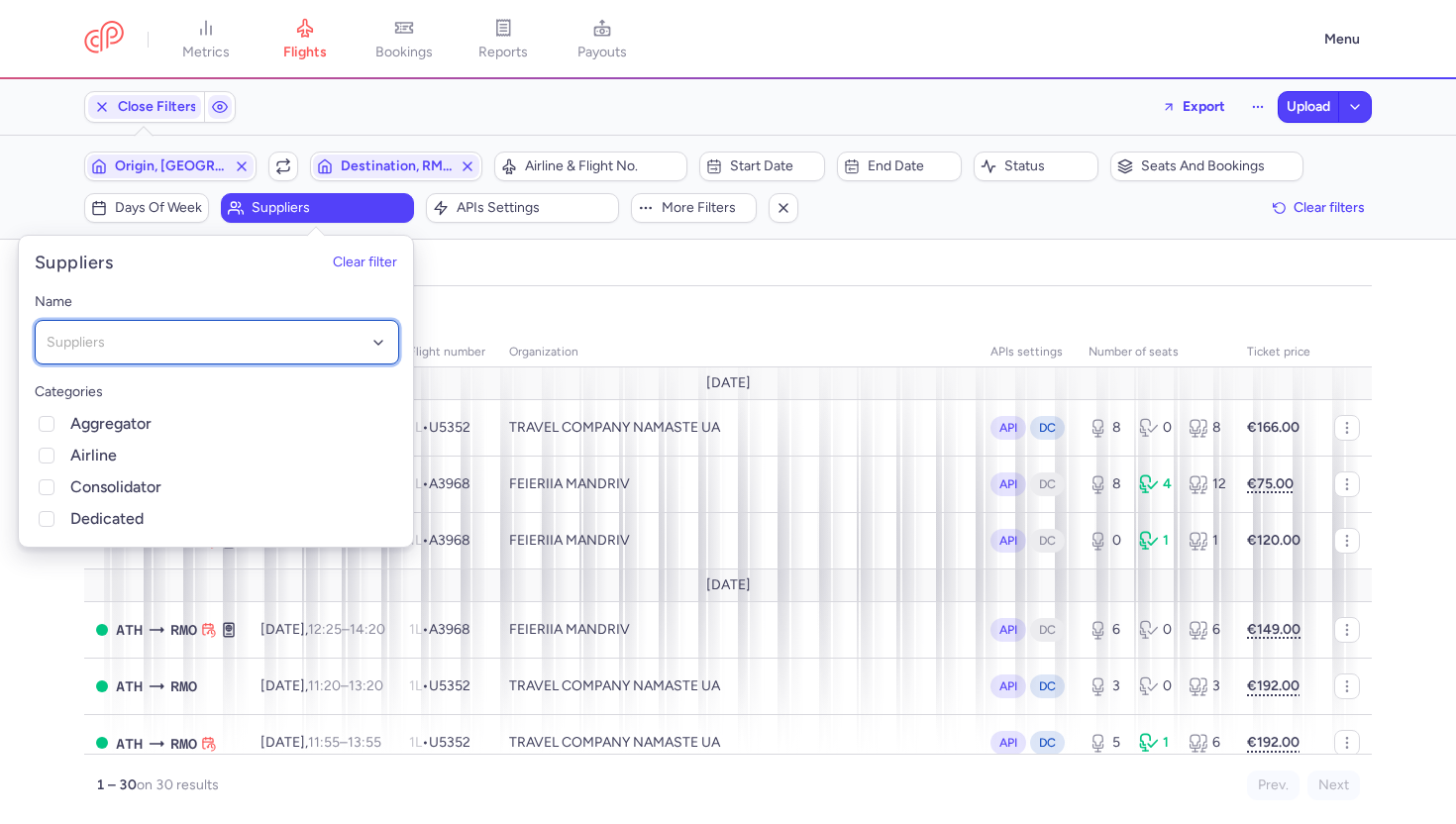 click on "Suppliers" 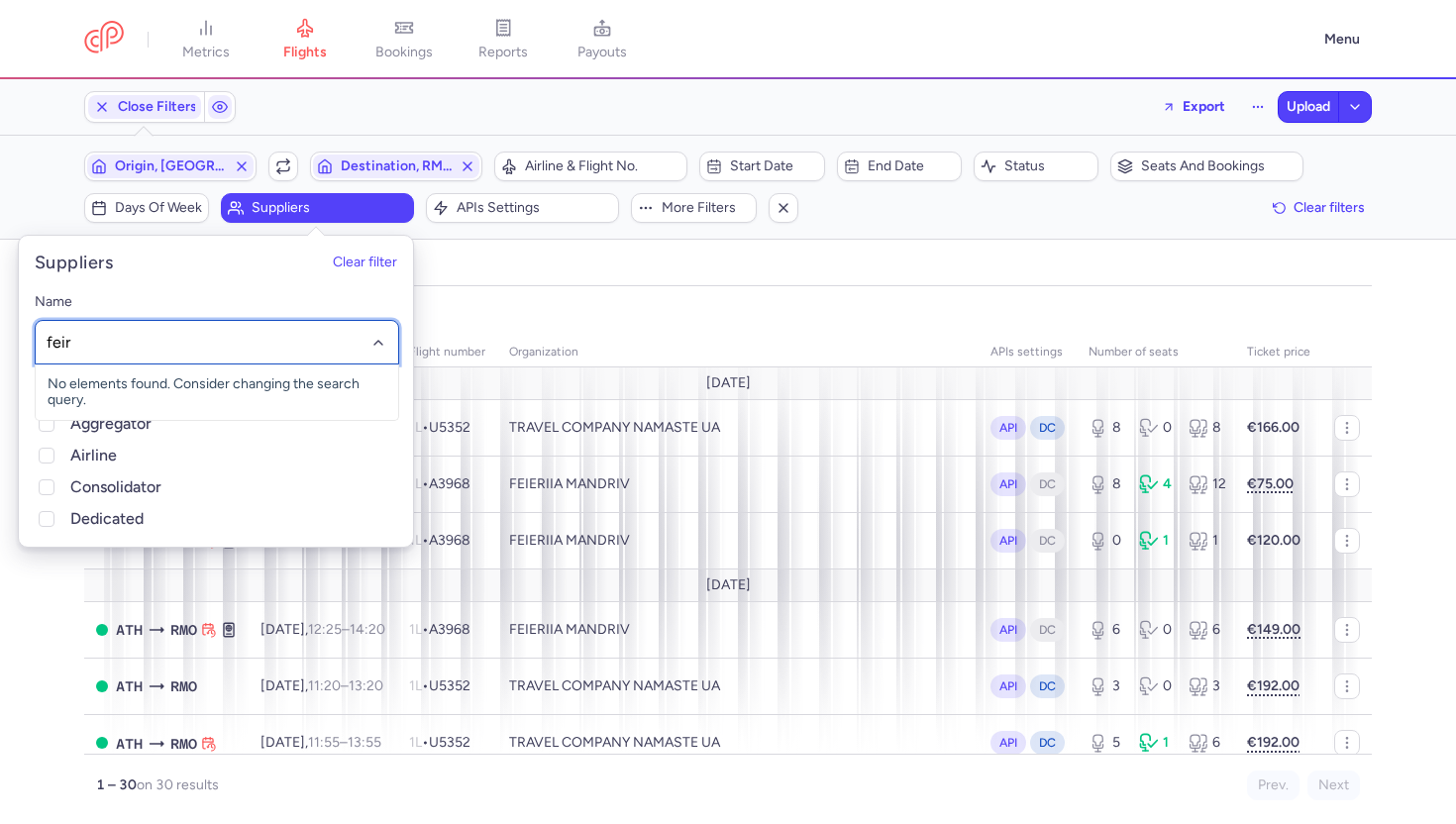 type on "fei" 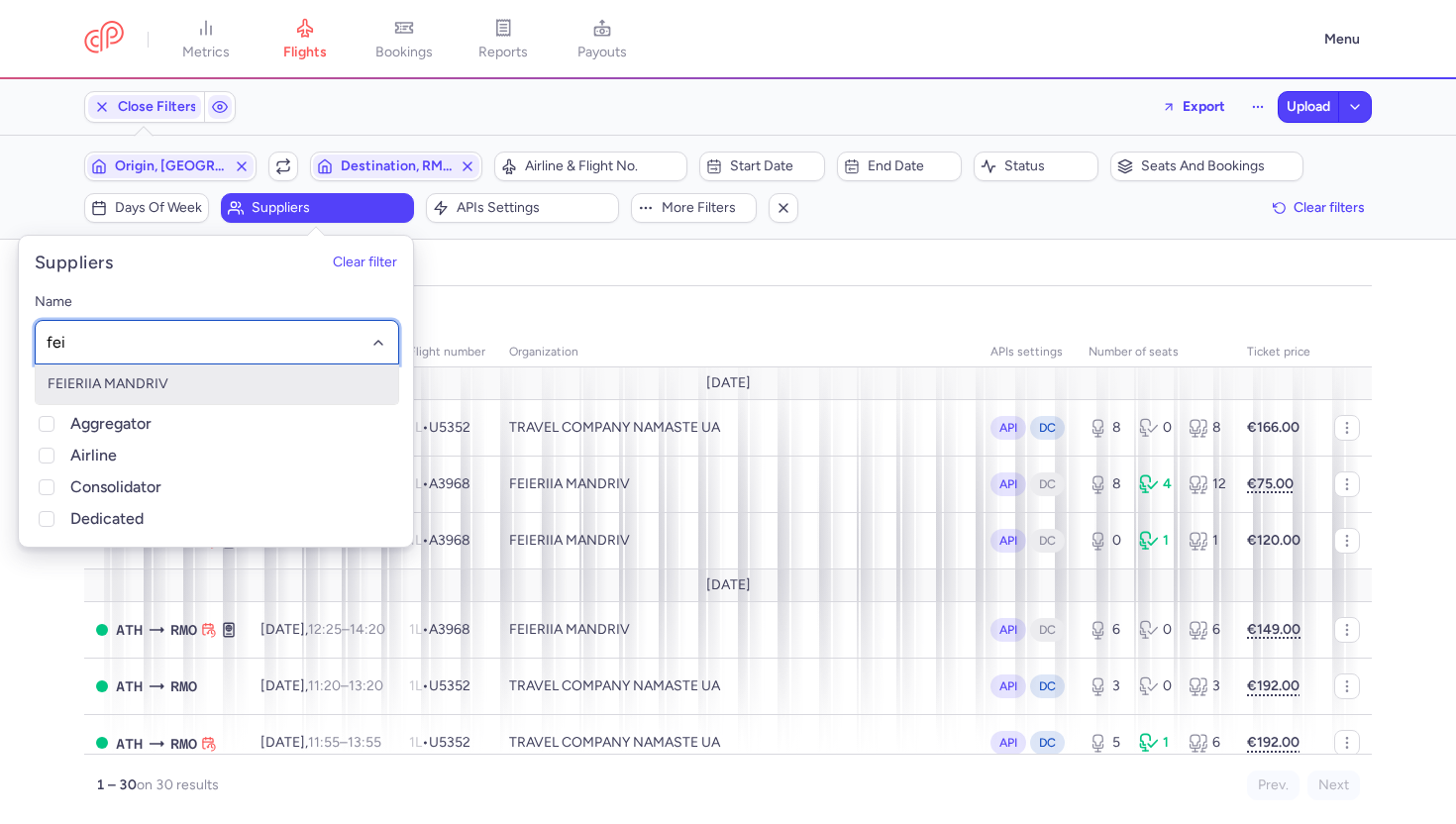 click on "FEIERIIA MANDRIV" at bounding box center (217, 384) 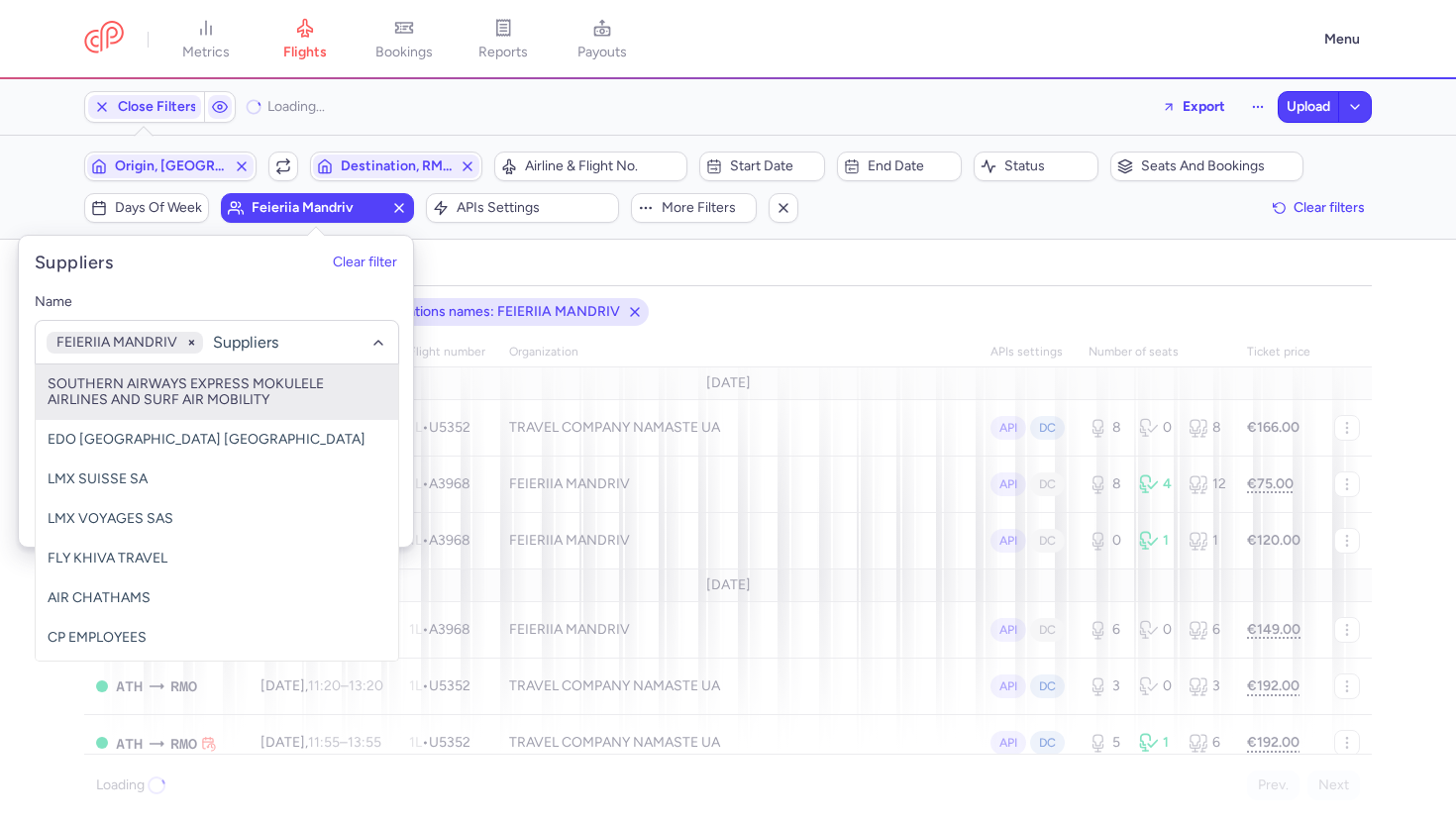 click on "all pending bookable sold out" at bounding box center (728, 268) 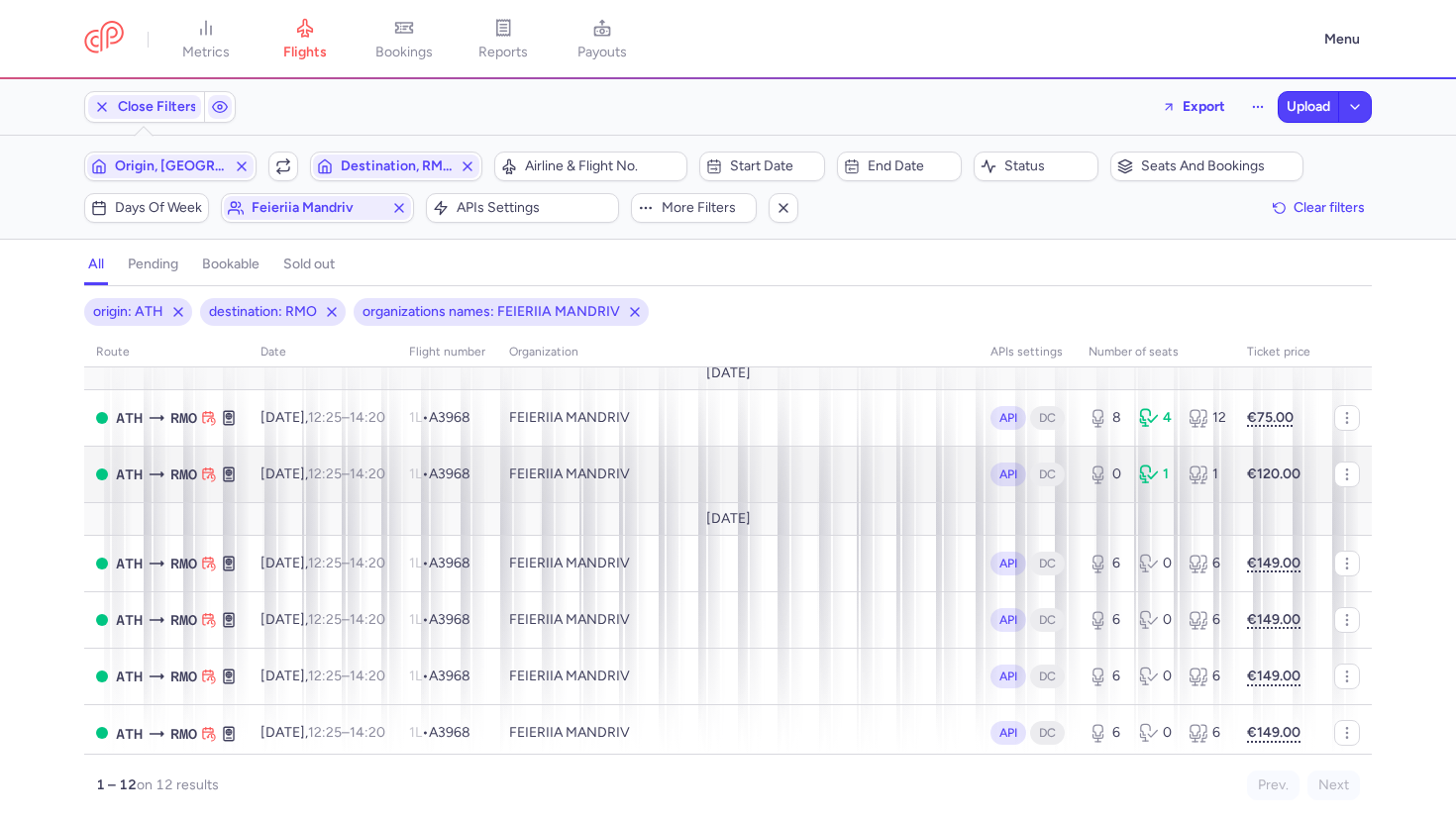 scroll, scrollTop: 0, scrollLeft: 0, axis: both 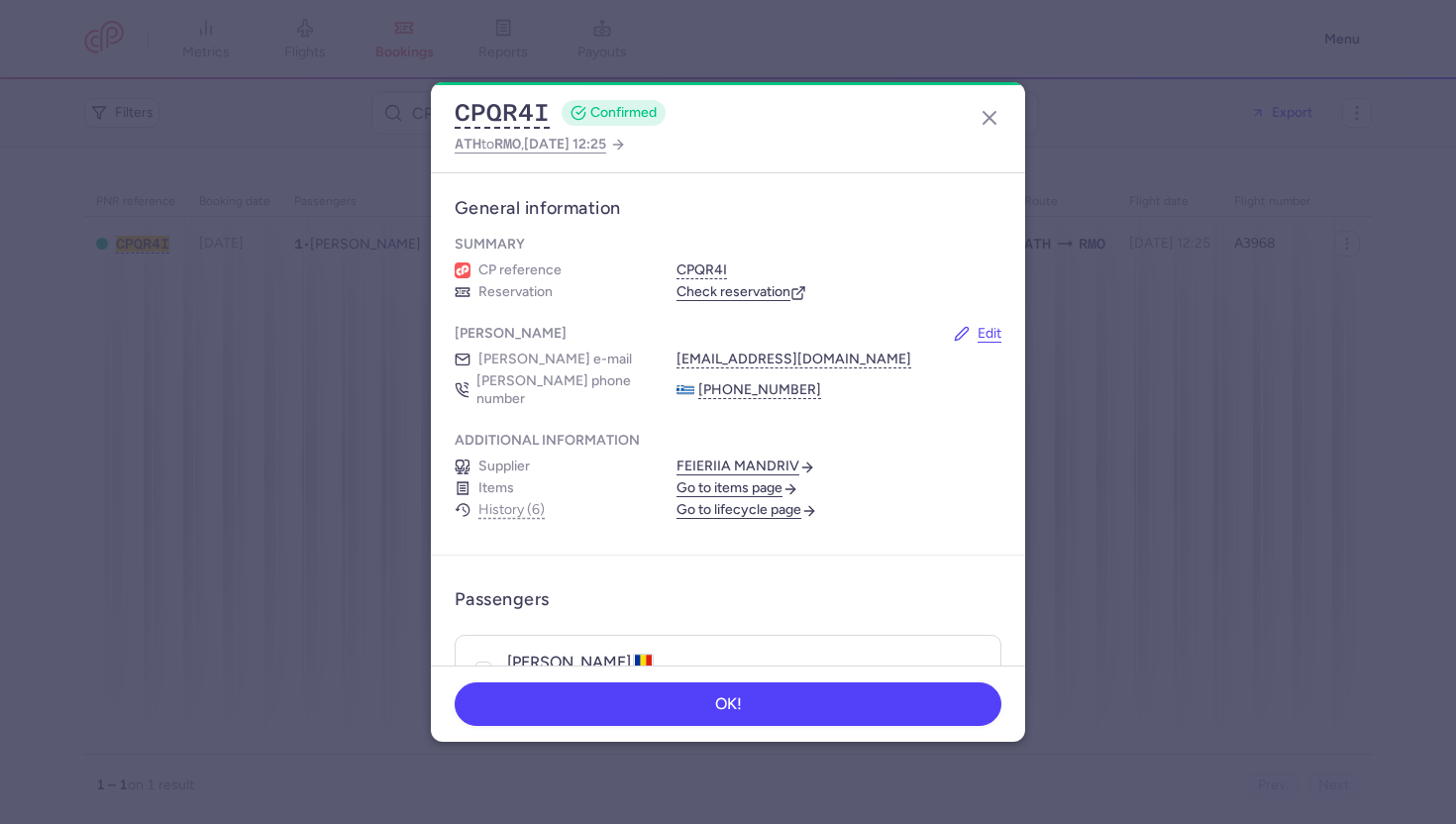 click on "Go to lifecycle page" at bounding box center [747, 510] 